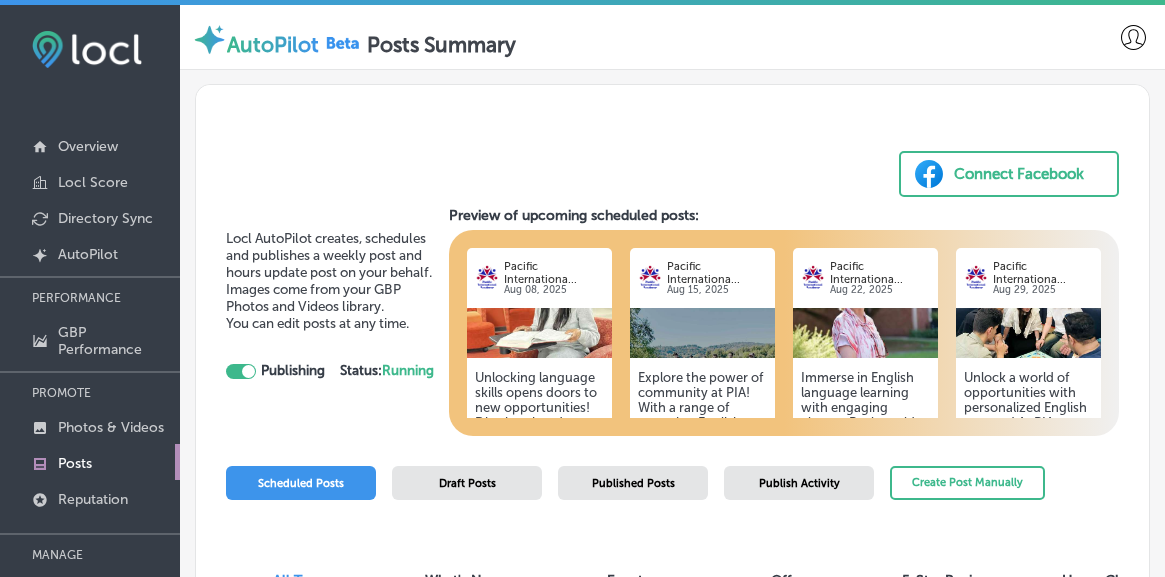 scroll, scrollTop: 167, scrollLeft: 0, axis: vertical 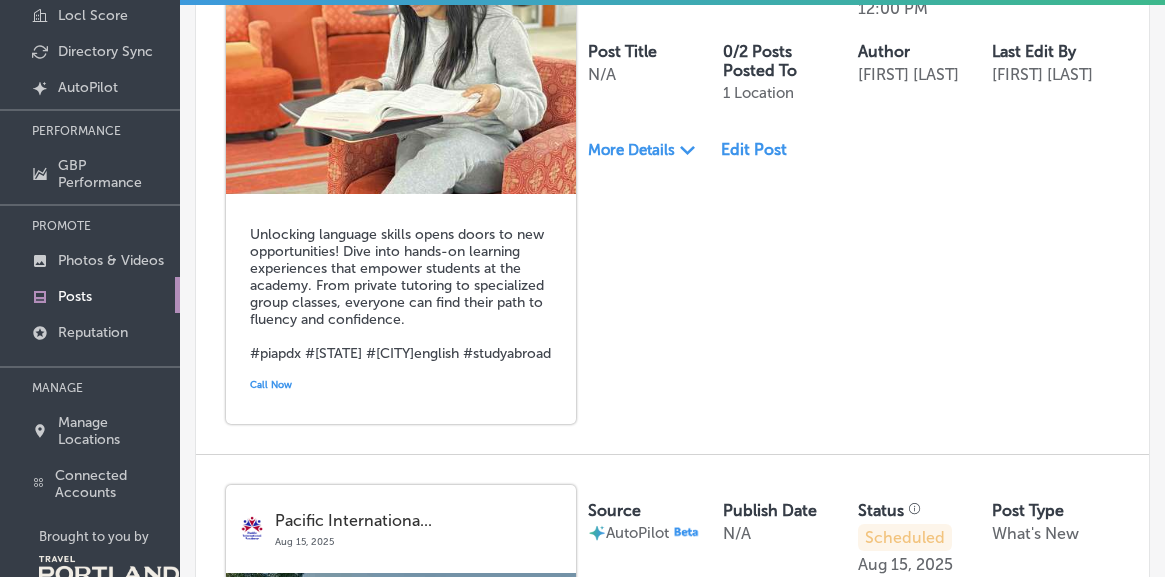 click on "Edit Post" at bounding box center [760, 149] 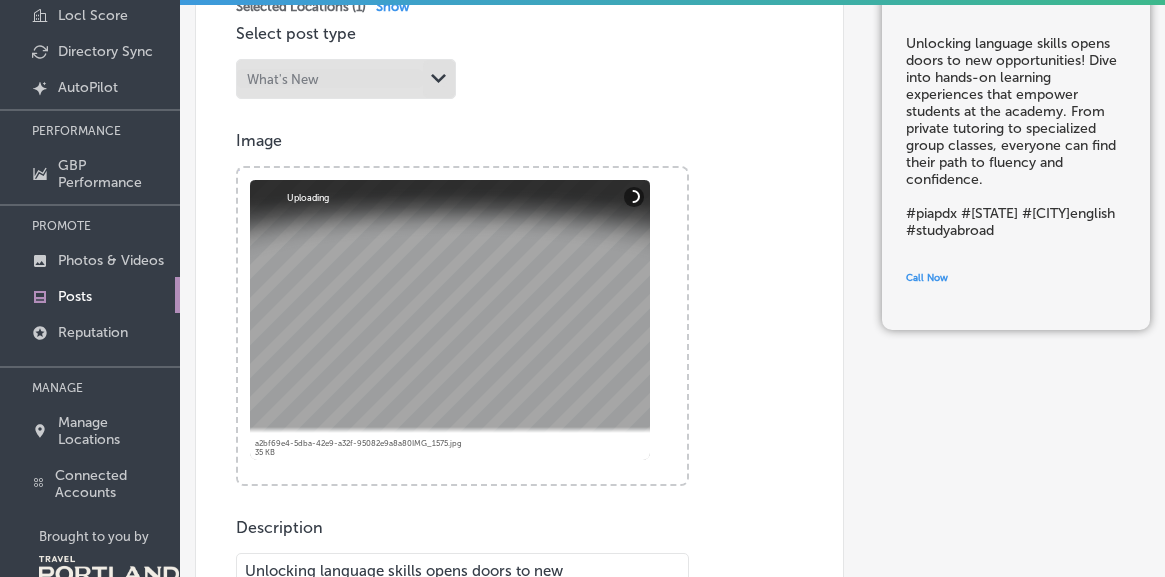 scroll, scrollTop: 190, scrollLeft: 0, axis: vertical 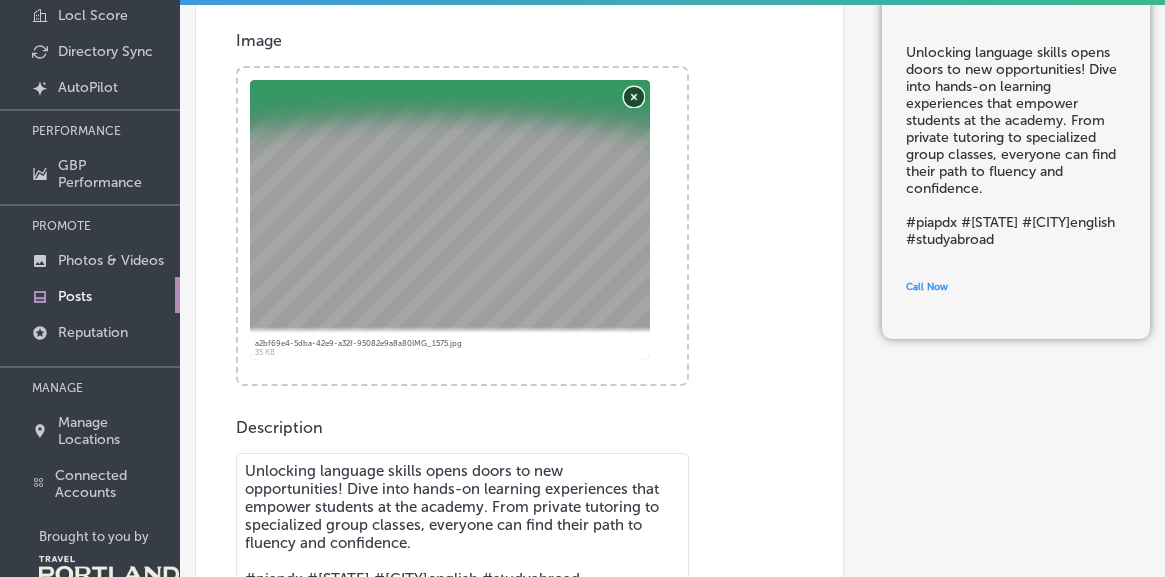 click on "Remove" at bounding box center (634, 96) 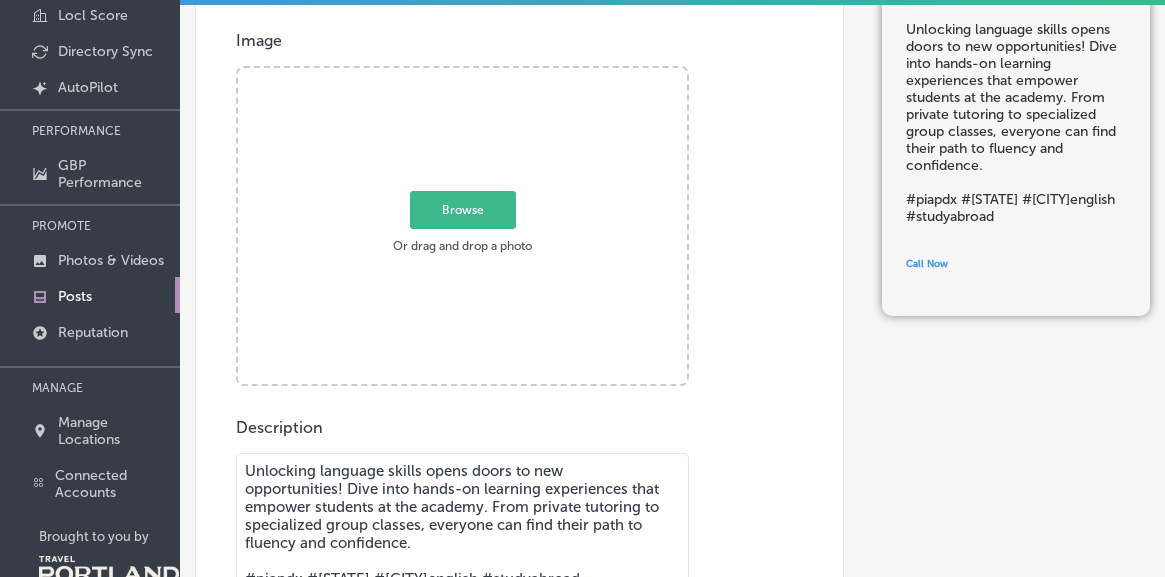 click on "Browse" at bounding box center (463, 210) 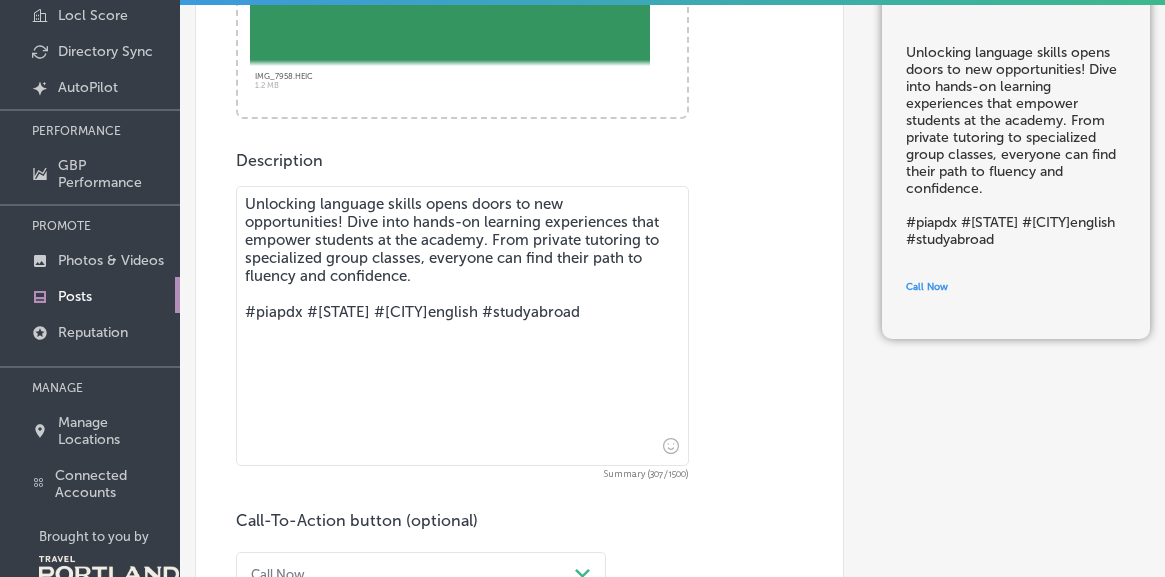scroll, scrollTop: 705, scrollLeft: 0, axis: vertical 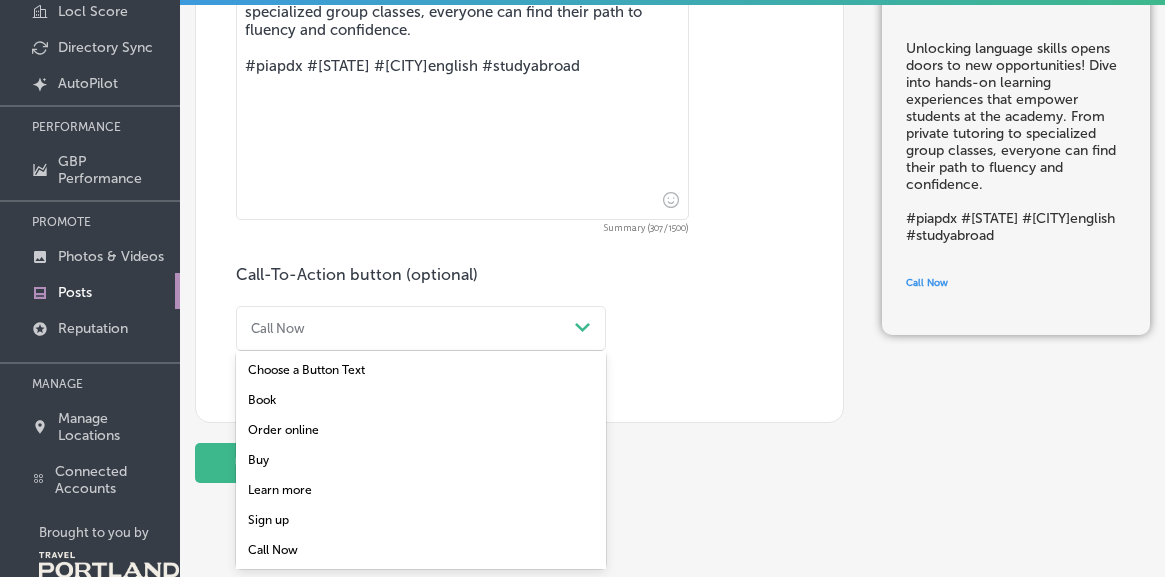 click on "Call Now" at bounding box center [405, 328] 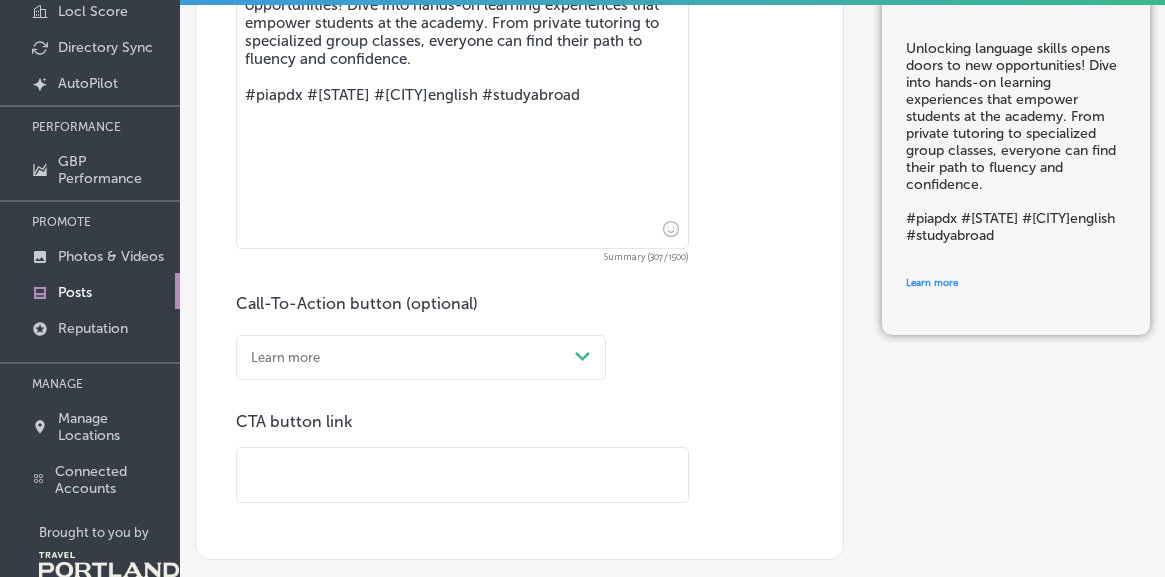 scroll, scrollTop: 814, scrollLeft: 0, axis: vertical 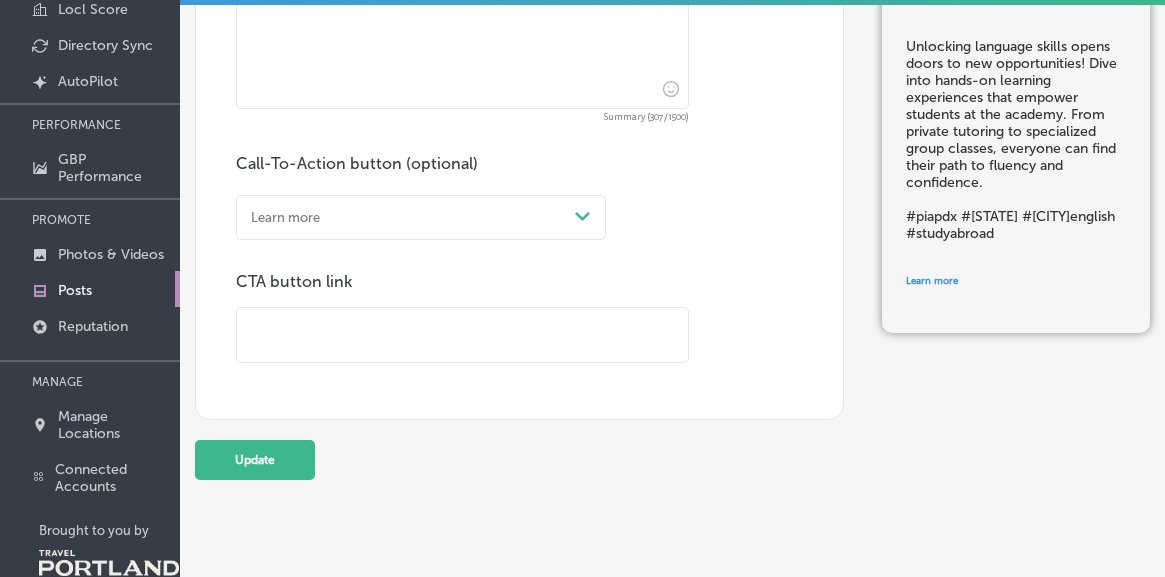 click at bounding box center (462, 335) 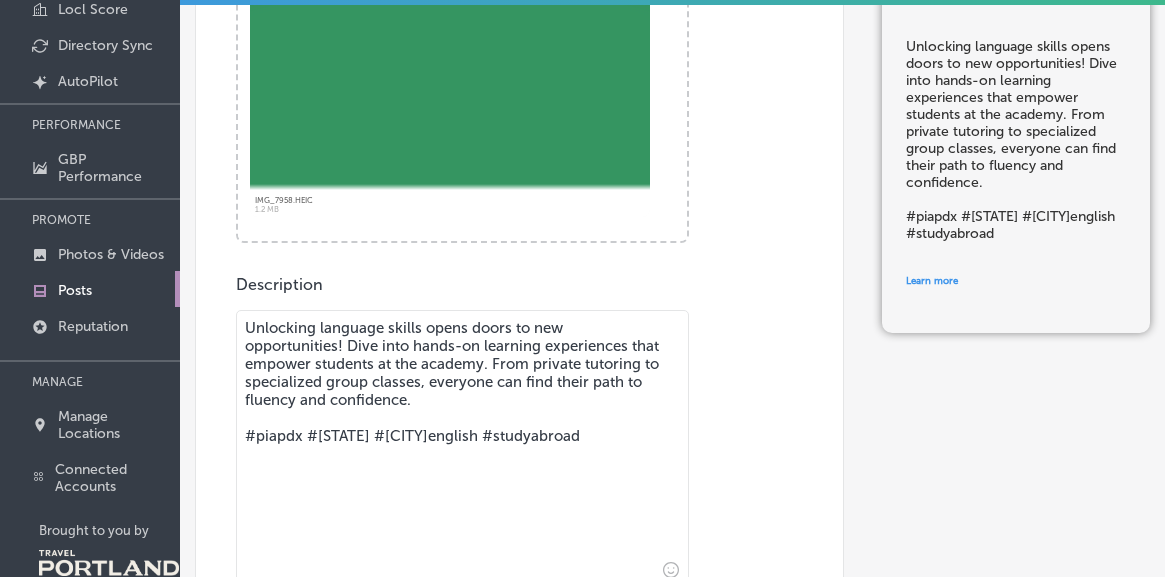 scroll, scrollTop: 0, scrollLeft: 0, axis: both 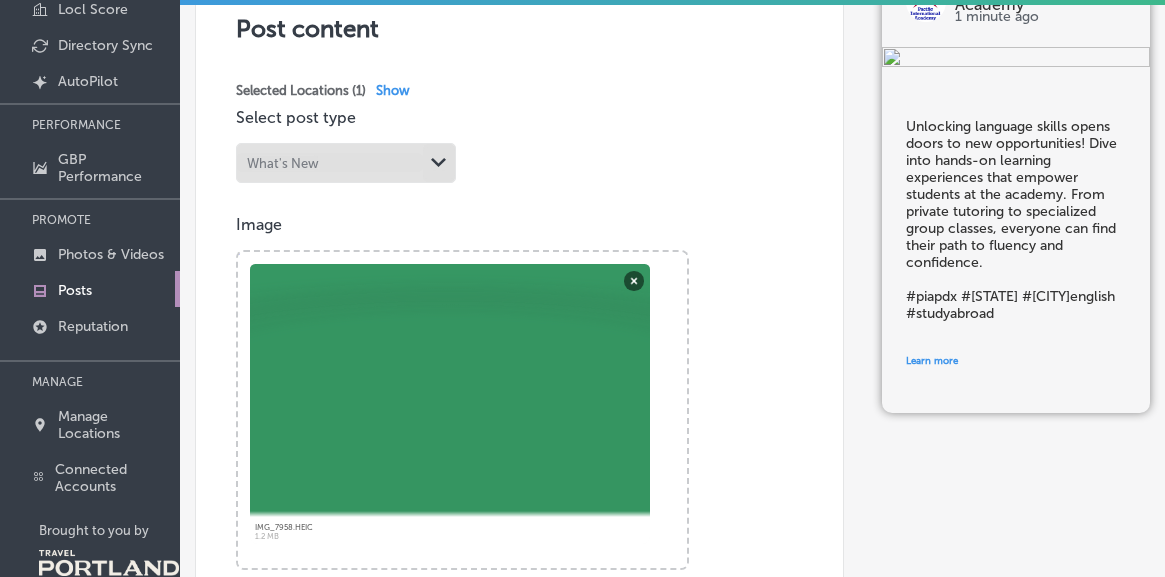 type on "https://www.piaschools.edu/learn-english/program-overview/" 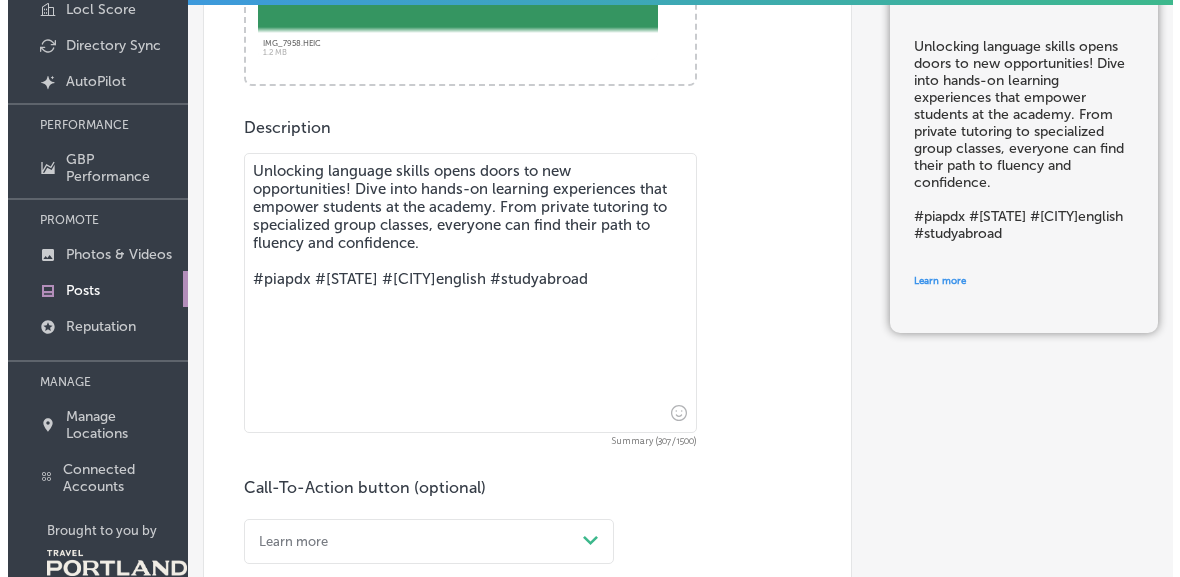 scroll, scrollTop: 897, scrollLeft: 0, axis: vertical 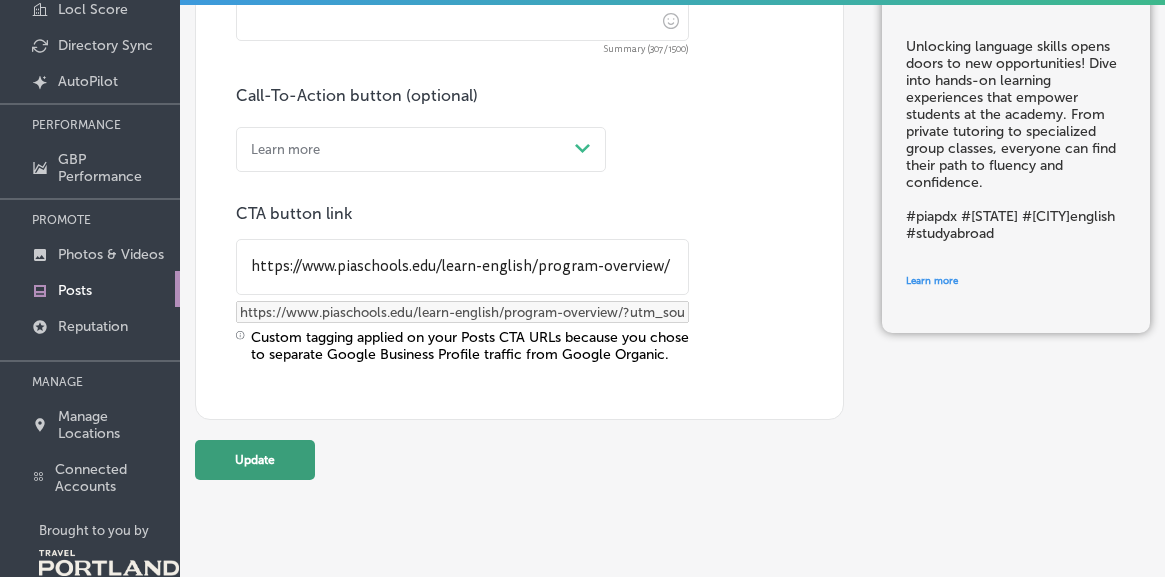 click on "Update" at bounding box center [255, 460] 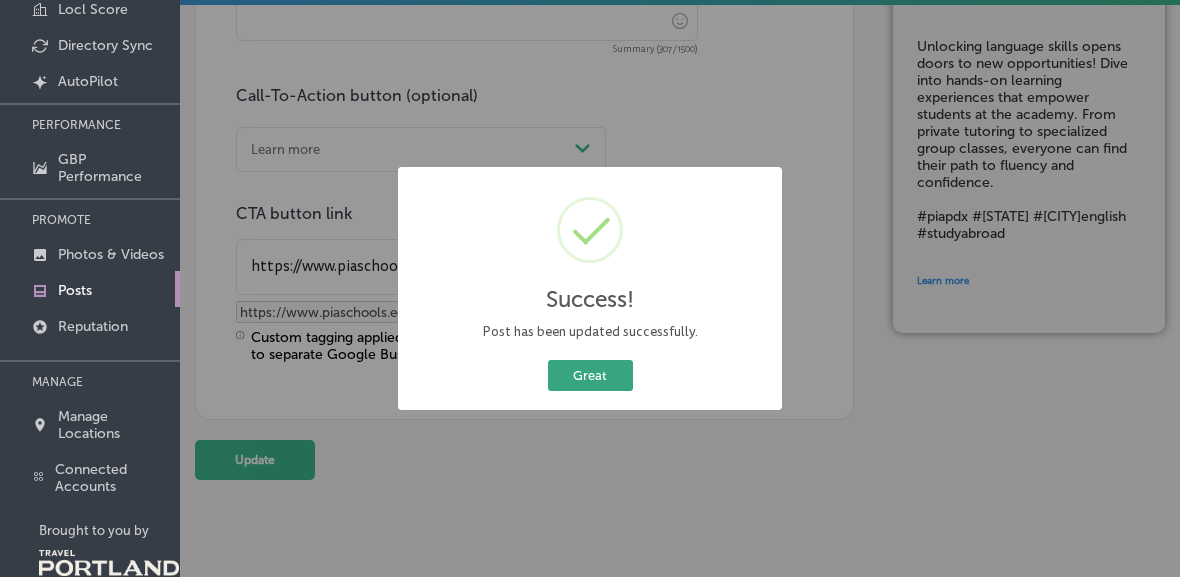 click on "Great" at bounding box center [590, 375] 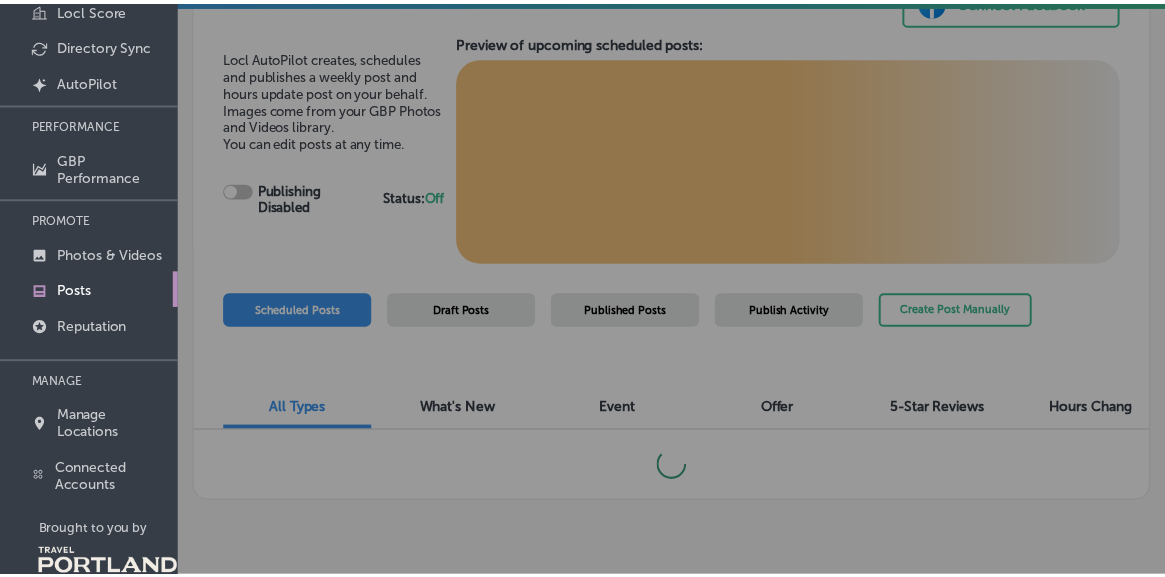 scroll, scrollTop: 0, scrollLeft: 0, axis: both 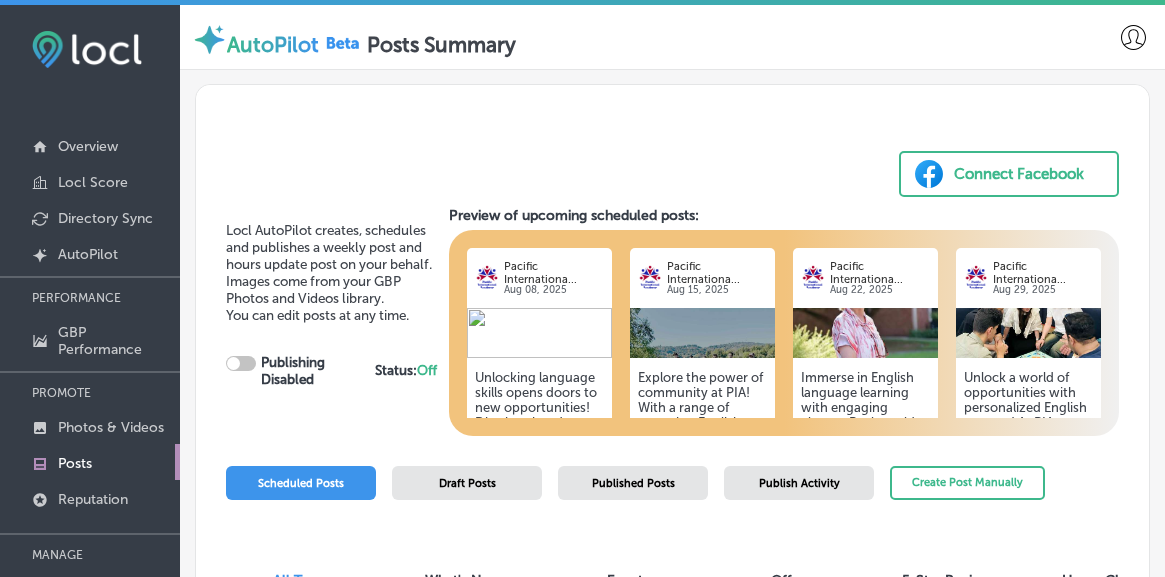 click on "Pacific Internationa..." at bounding box center [554, 273] 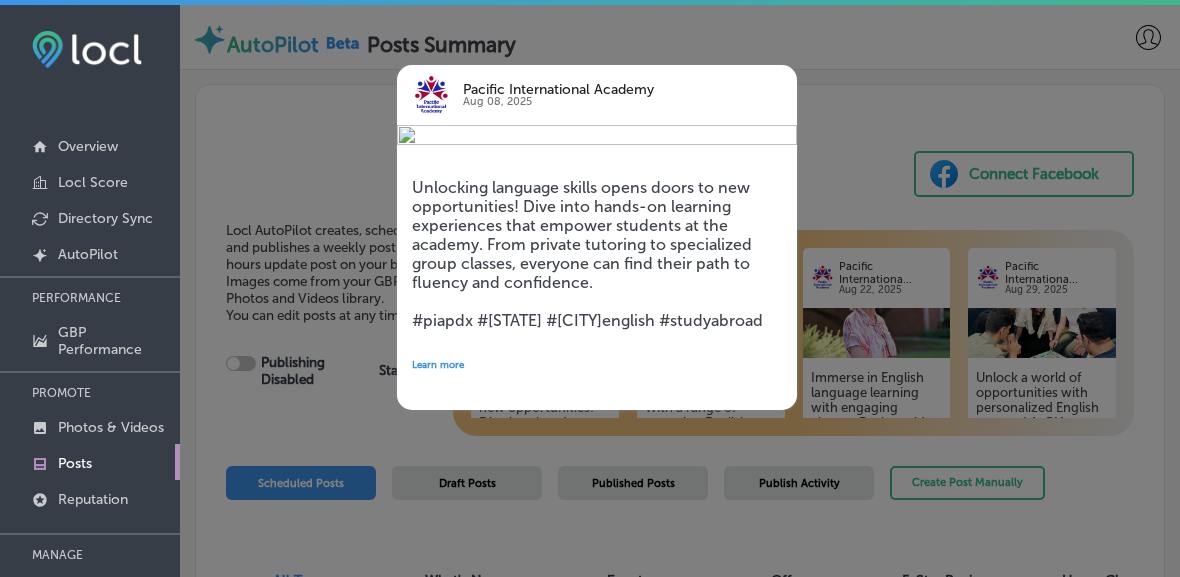 click at bounding box center [590, 288] 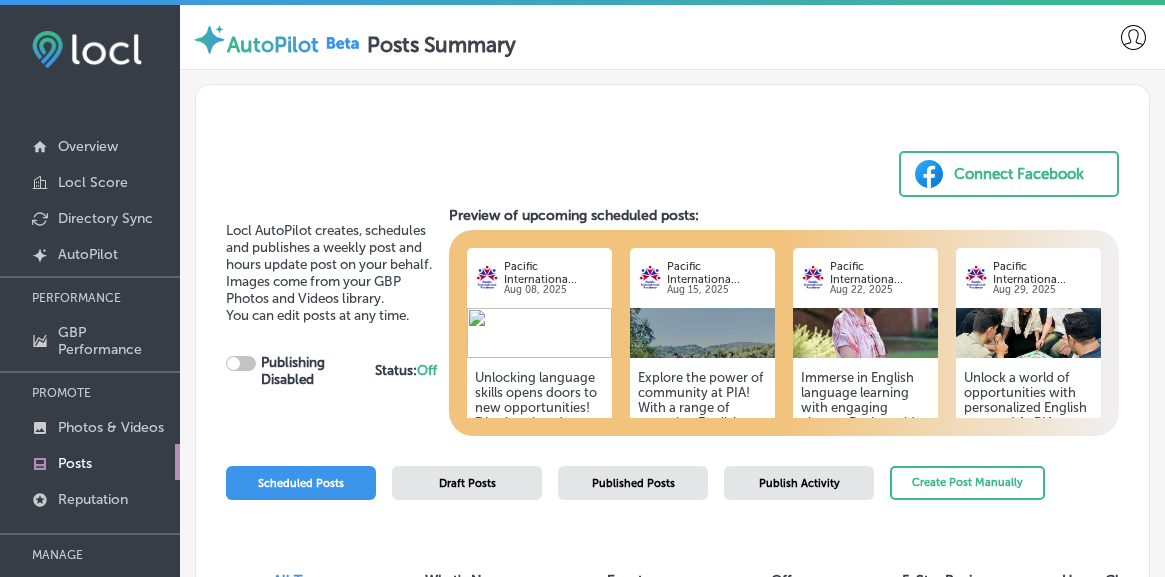 scroll, scrollTop: 210, scrollLeft: 0, axis: vertical 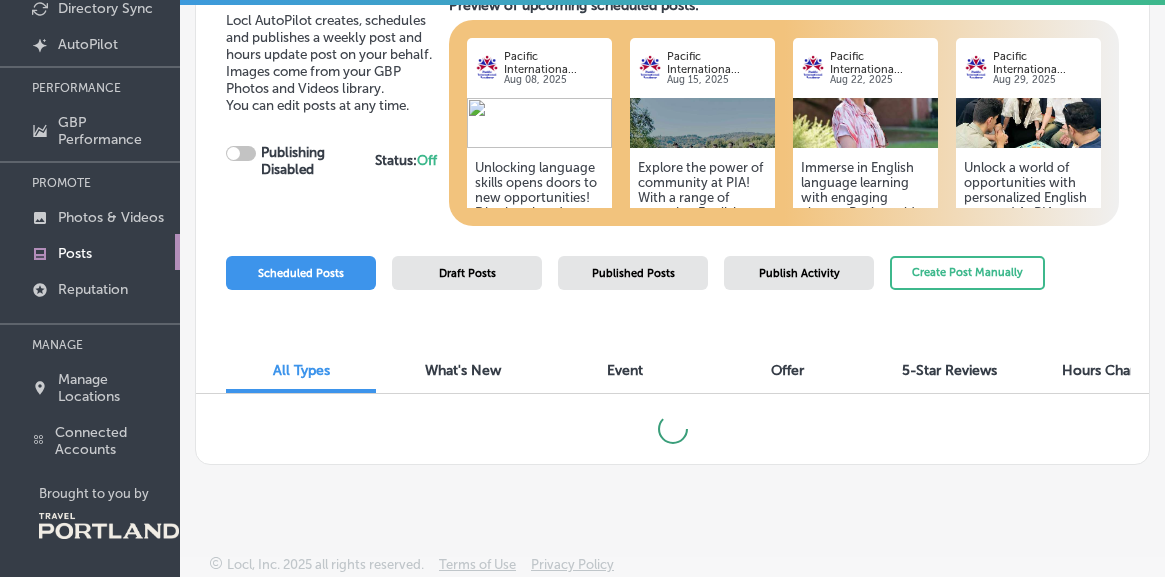checkbox on "true" 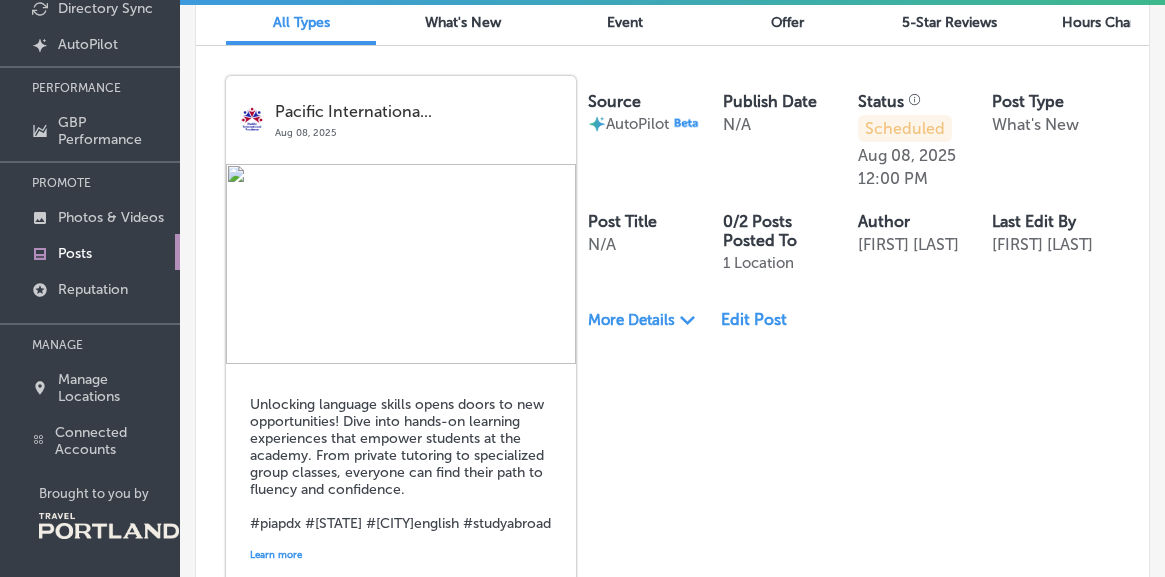 scroll, scrollTop: 372, scrollLeft: 0, axis: vertical 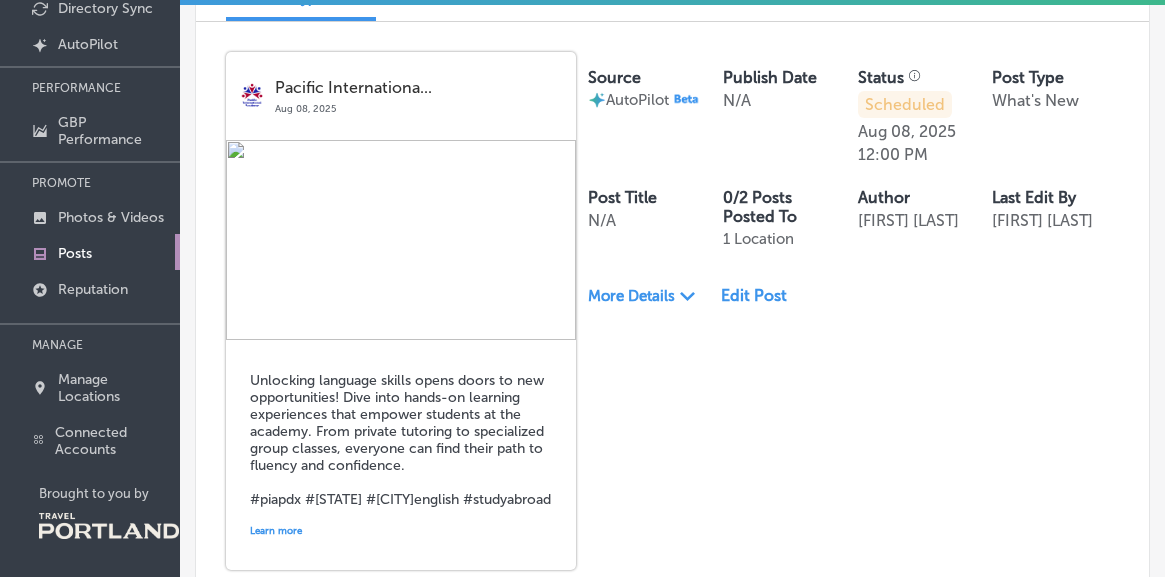 click on "Edit Post" at bounding box center [760, 295] 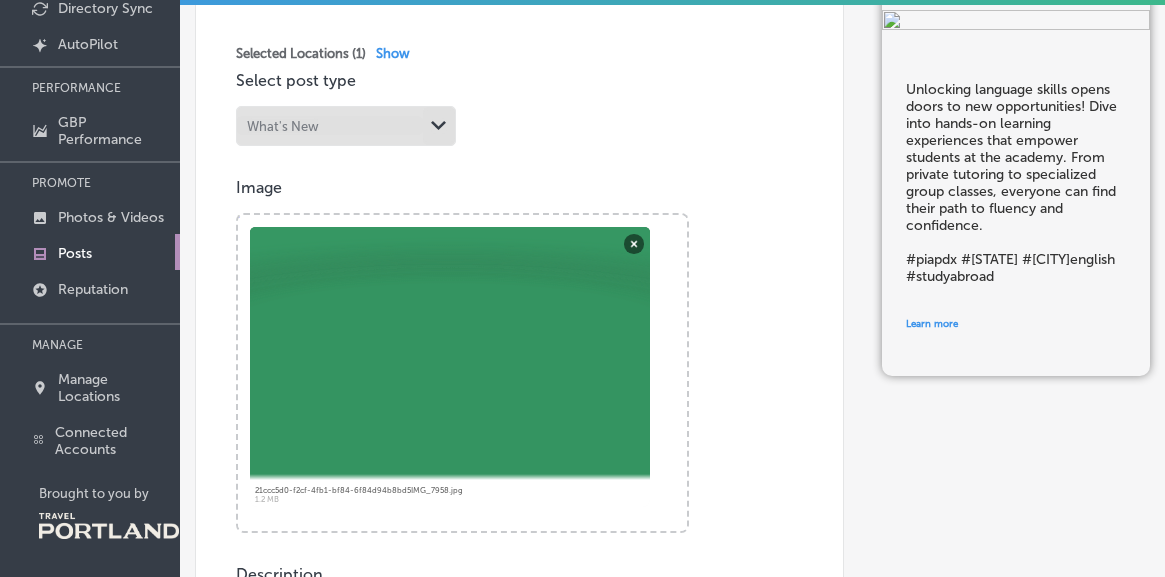 click at bounding box center (450, 367) 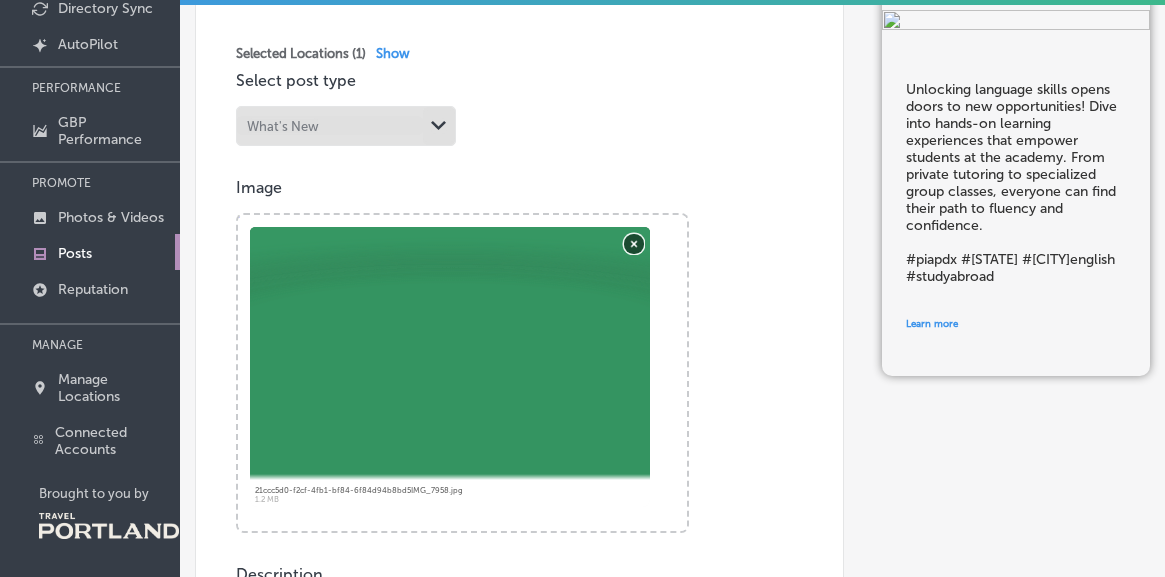 click on "Remove" at bounding box center [634, 243] 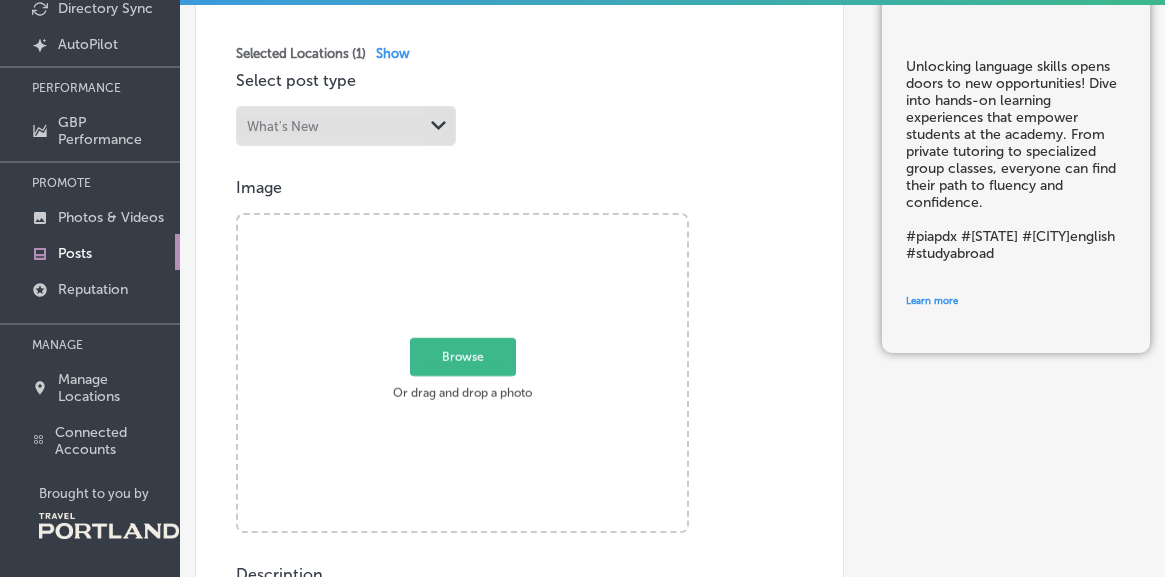 click on "Browse" at bounding box center [463, 356] 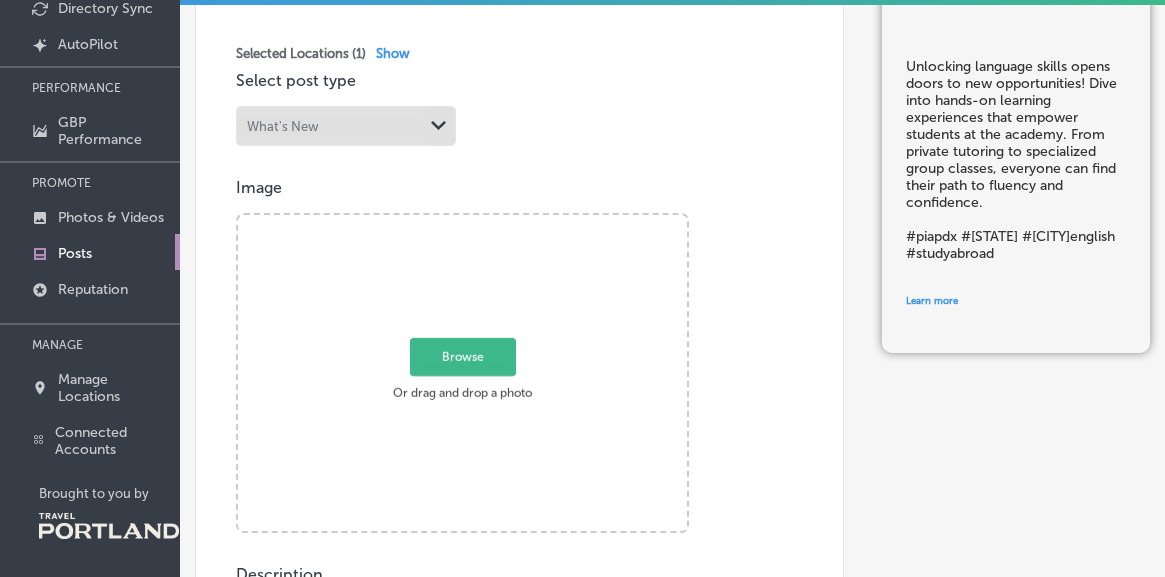 type on "C:\fakepath\IMG_7958.HEIC" 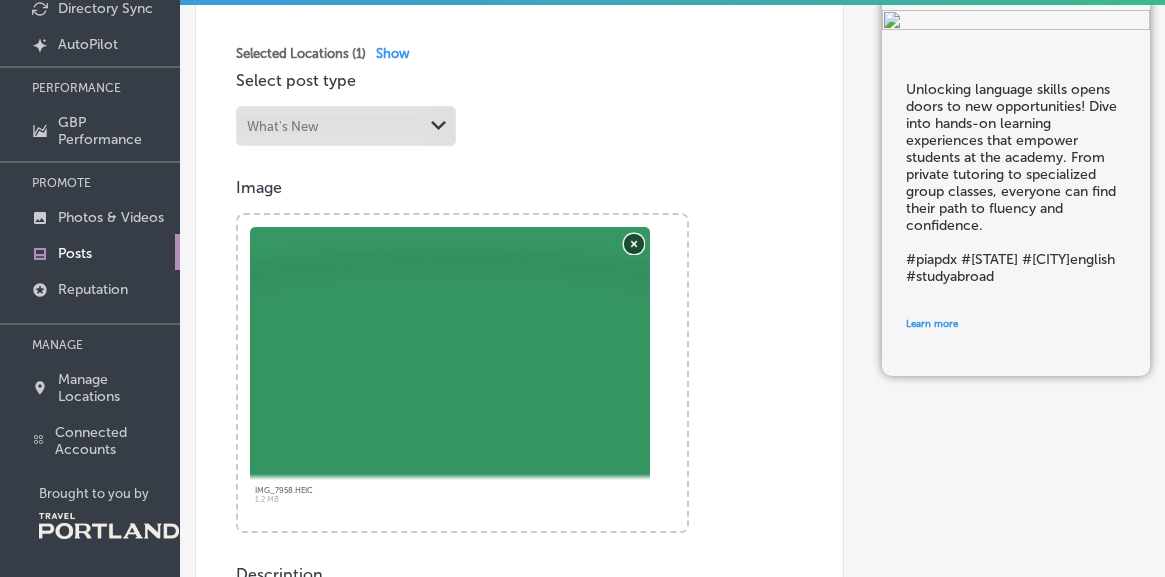 click on "Remove" at bounding box center [634, 243] 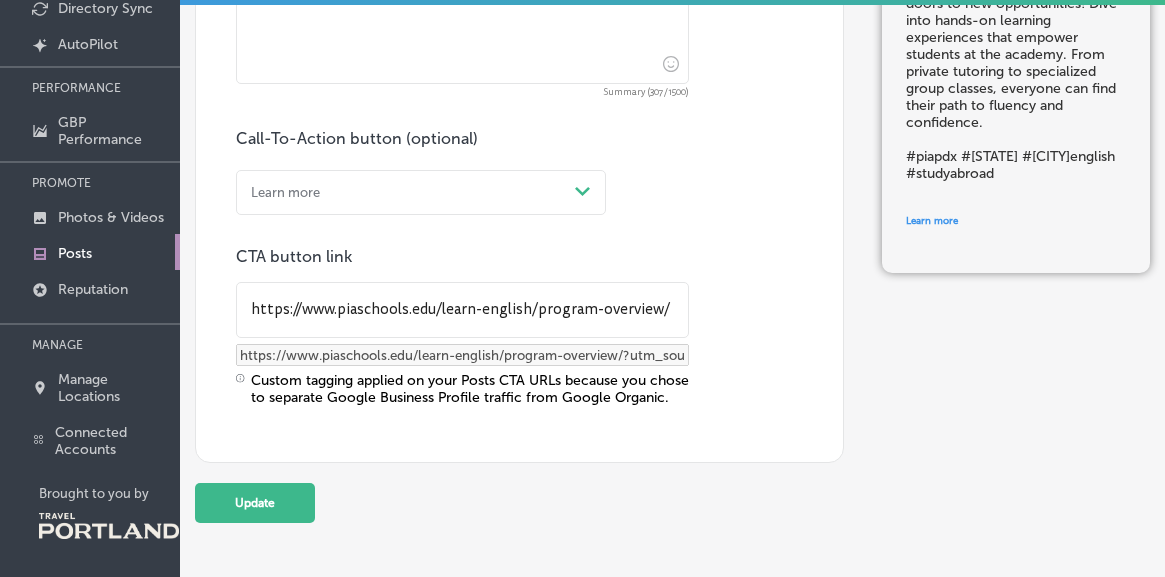 scroll, scrollTop: 897, scrollLeft: 0, axis: vertical 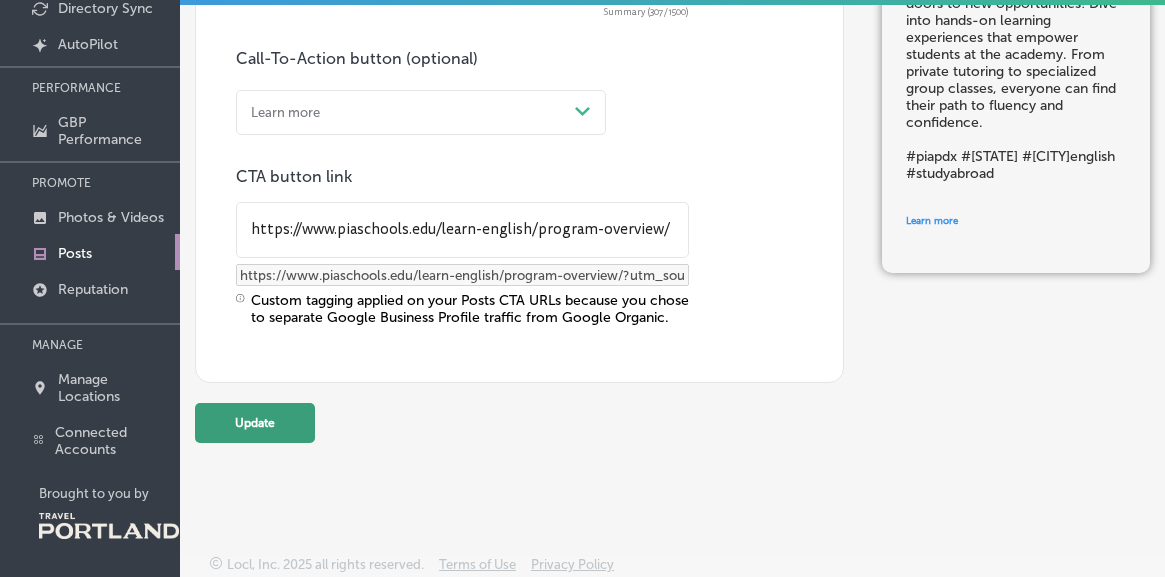 click on "Update" at bounding box center [255, 423] 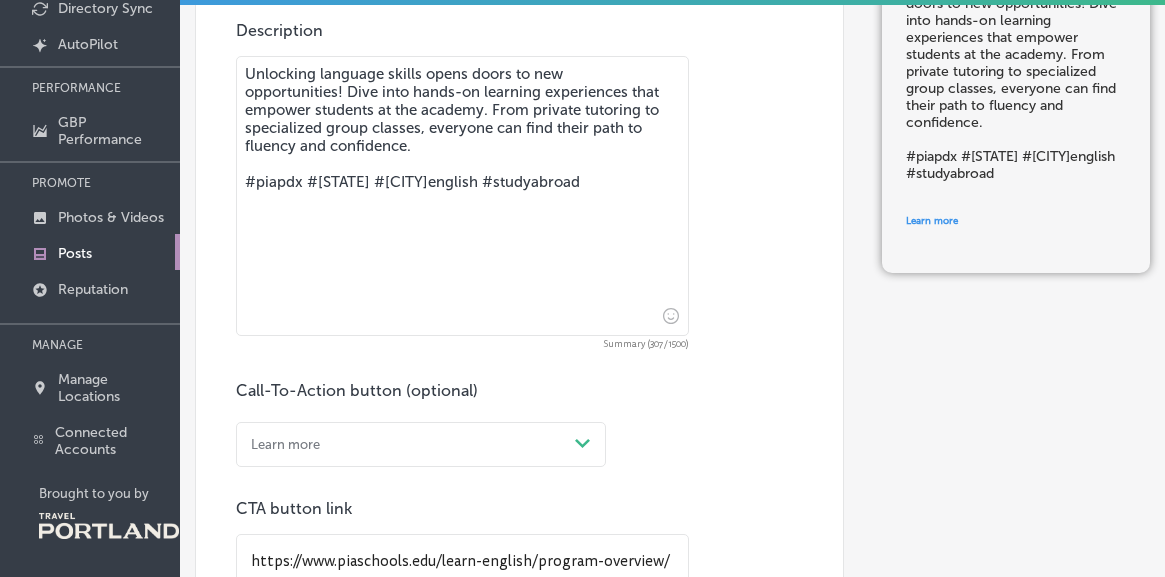 scroll, scrollTop: 0, scrollLeft: 0, axis: both 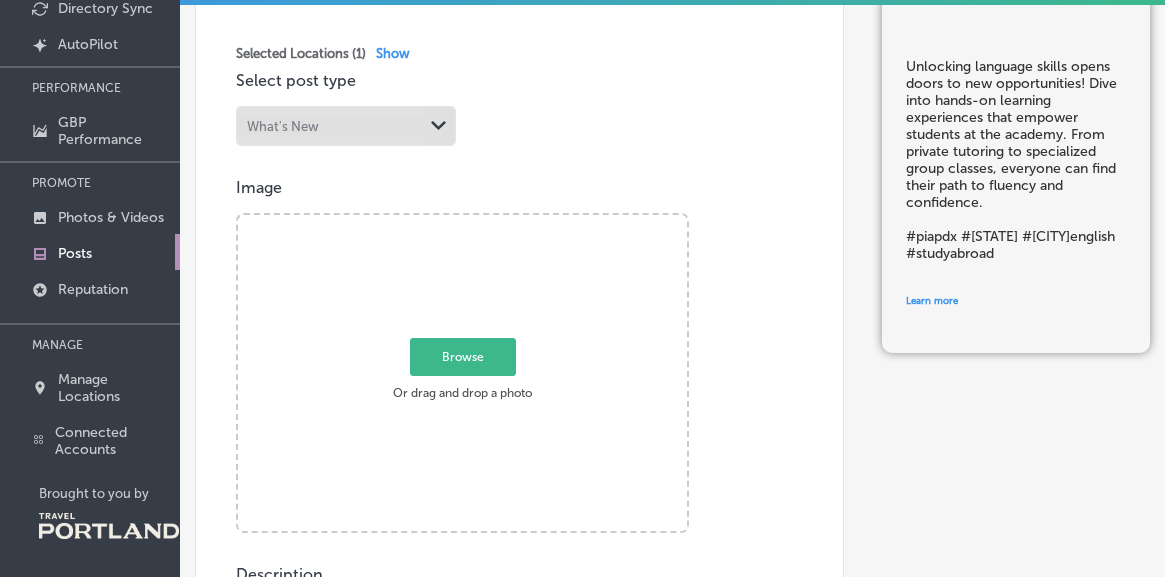 click on "Browse" at bounding box center [463, 357] 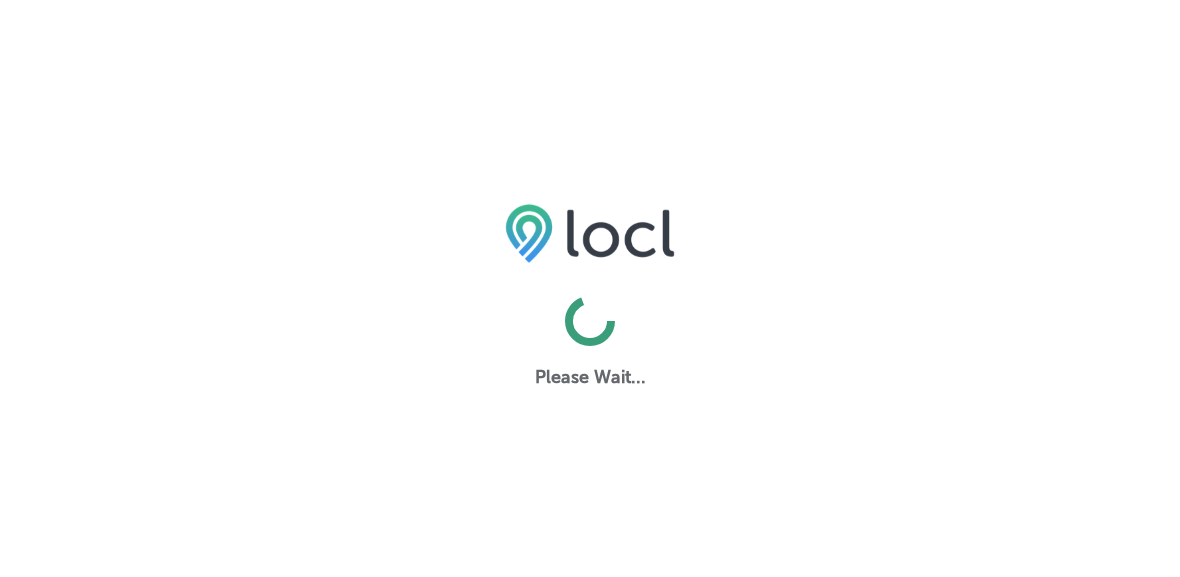 scroll, scrollTop: 0, scrollLeft: 0, axis: both 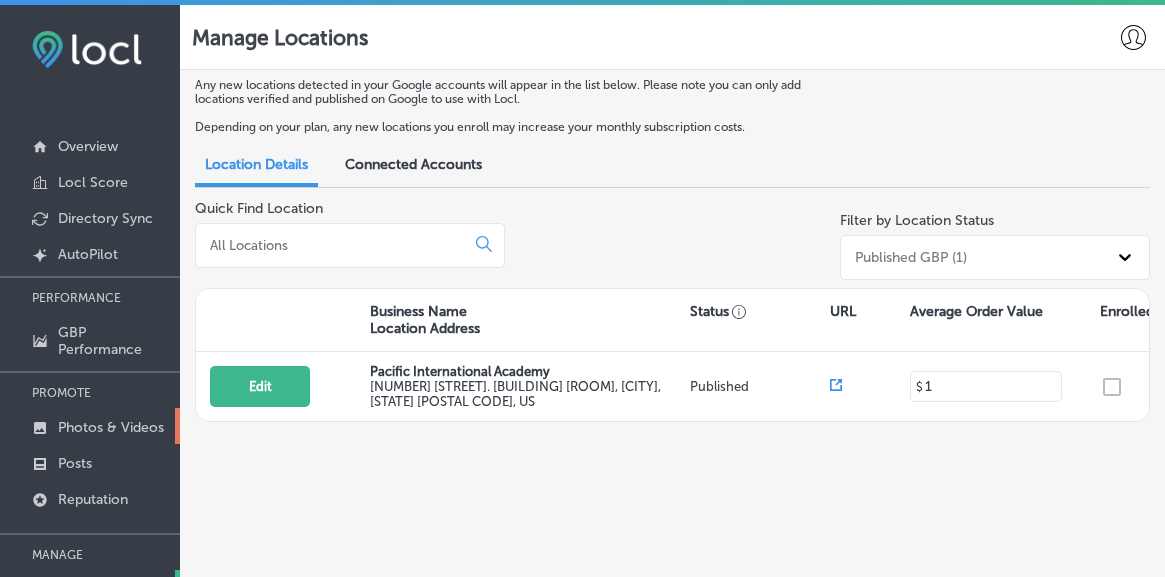 click on "Photos & Videos" at bounding box center [111, 427] 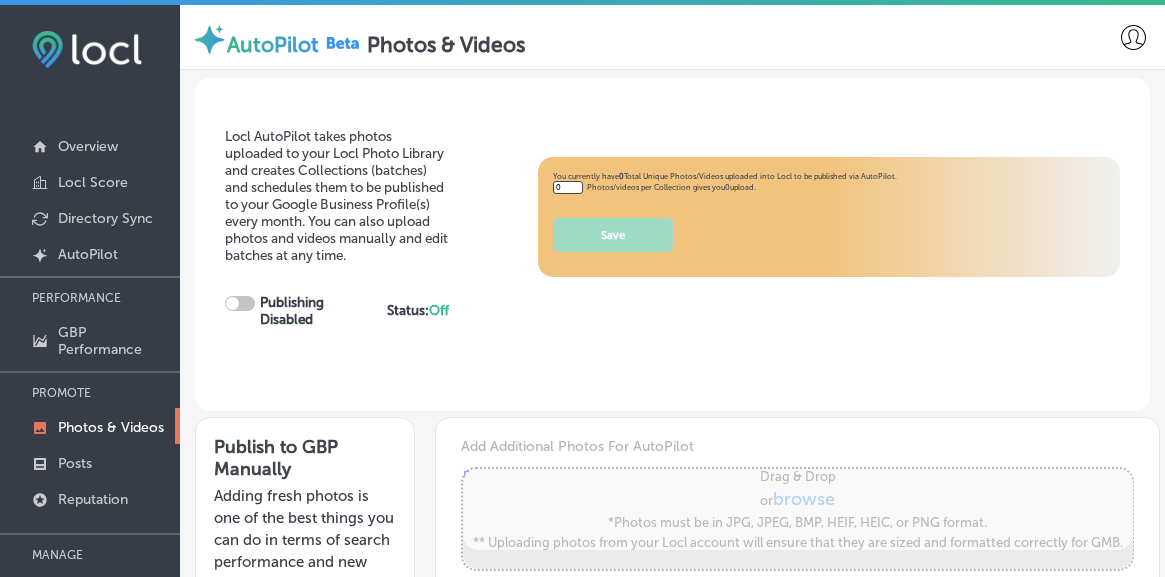 type on "5" 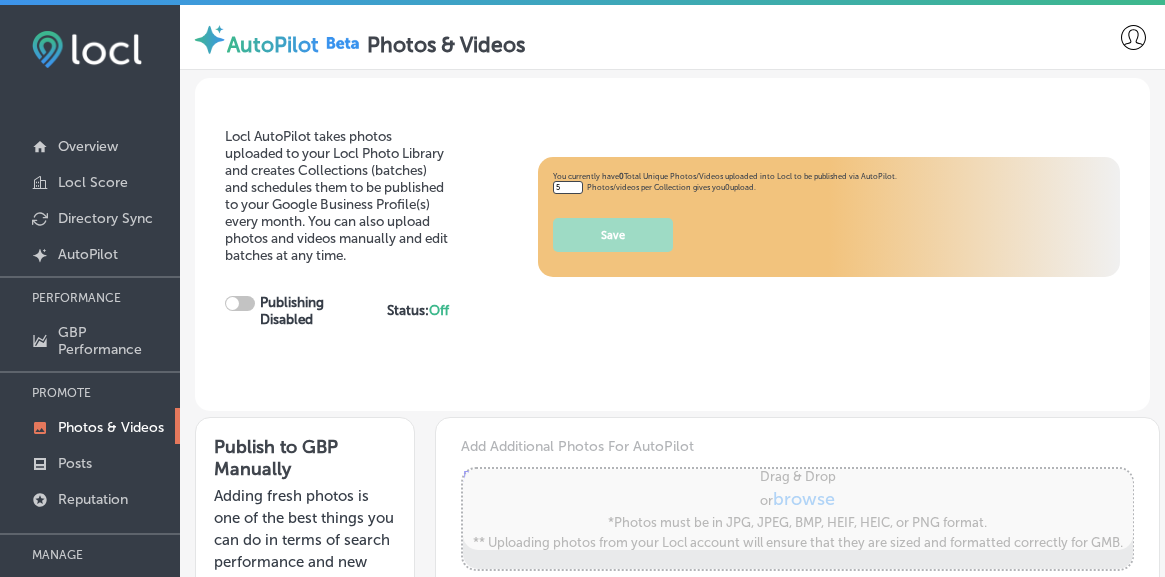 checkbox on "true" 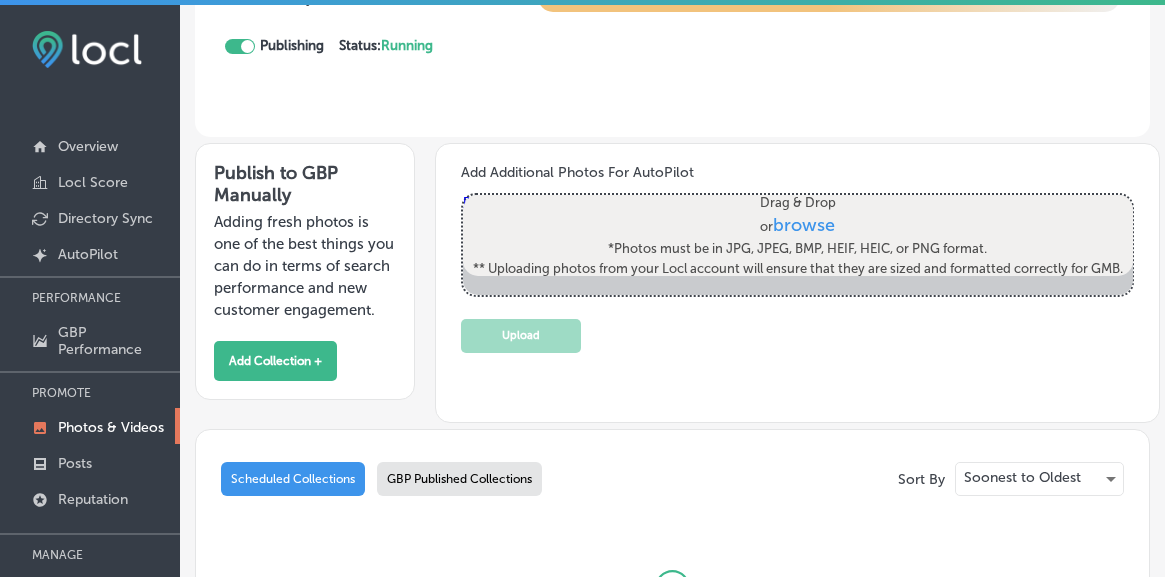 scroll, scrollTop: 290, scrollLeft: 0, axis: vertical 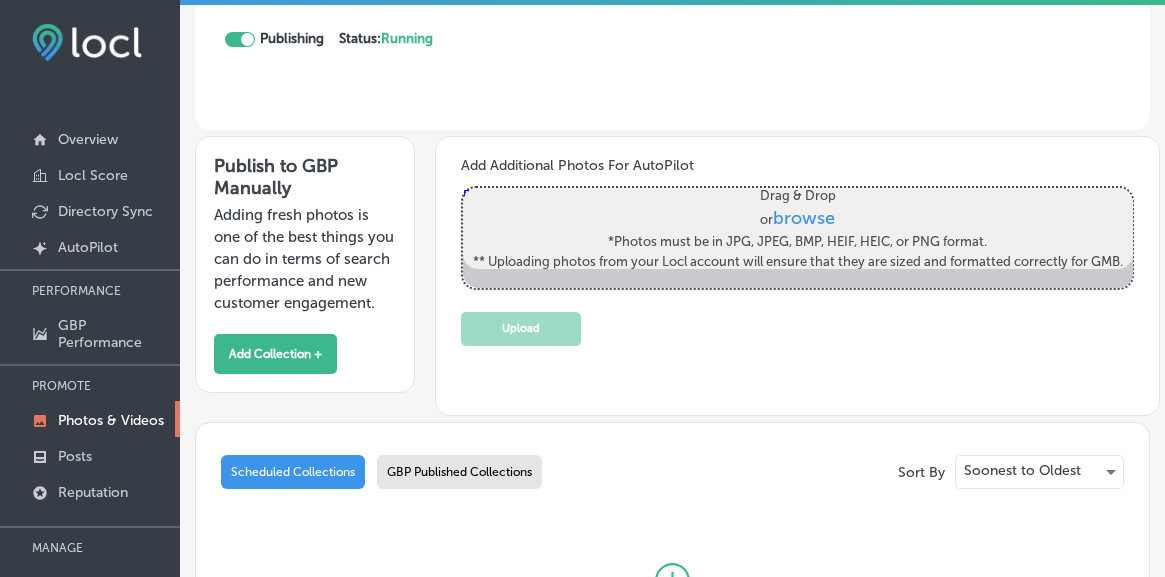 click on "browse" at bounding box center [804, 218] 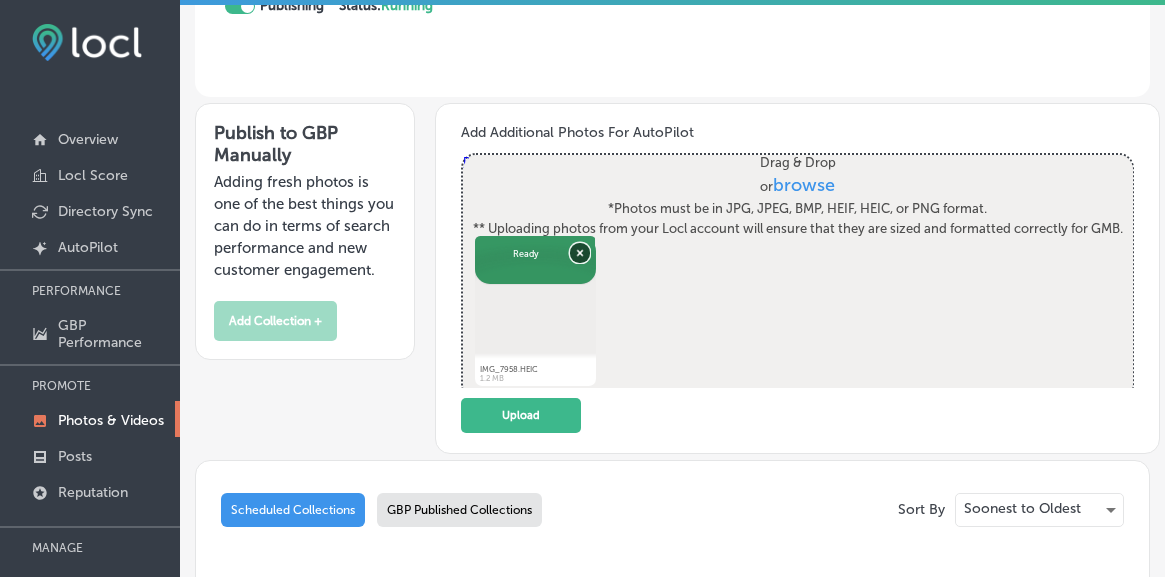 click on "Remove" at bounding box center (579, 252) 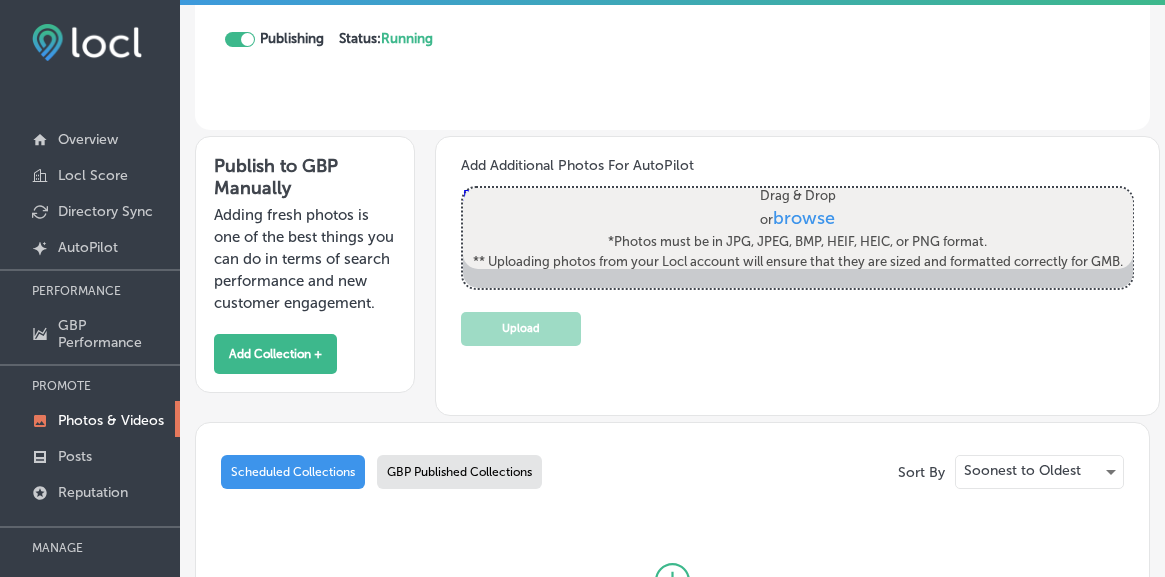 click on "browse" at bounding box center [804, 218] 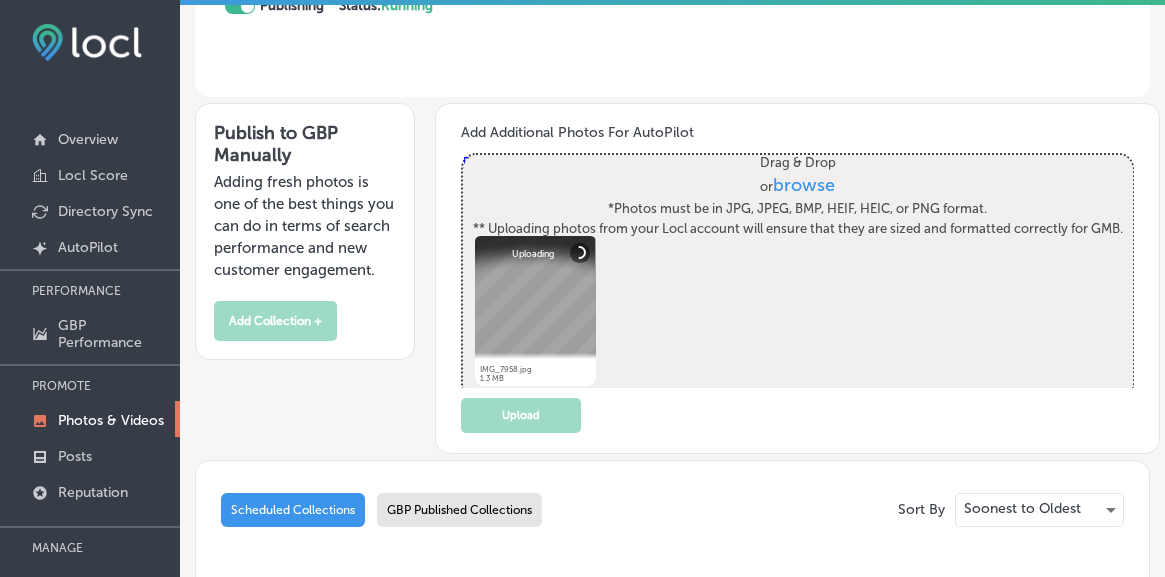scroll, scrollTop: 339, scrollLeft: 0, axis: vertical 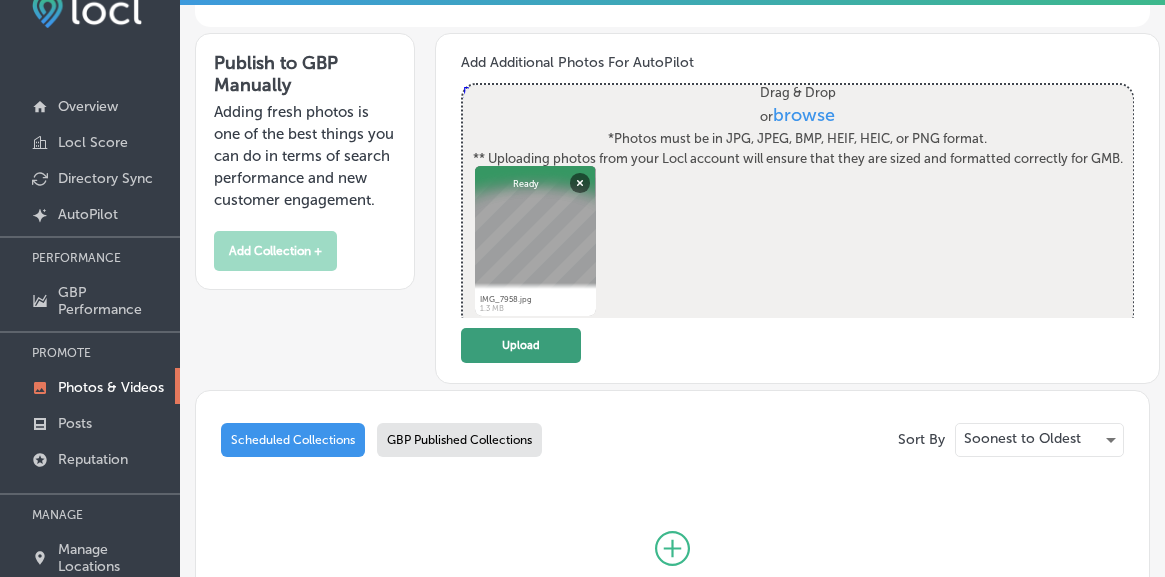 click on "Upload" 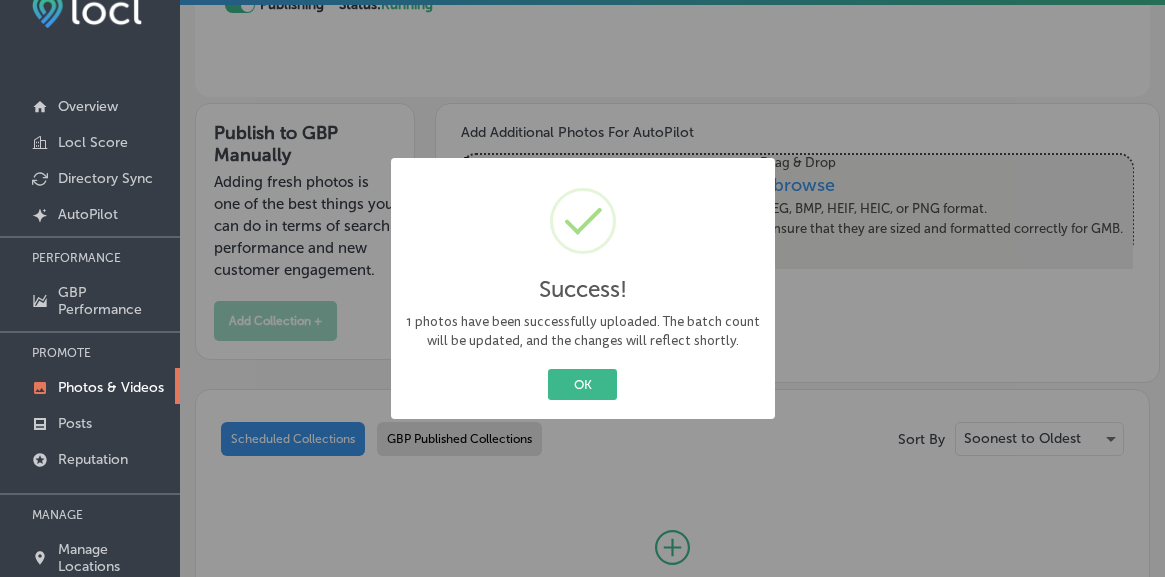 scroll, scrollTop: 262, scrollLeft: 0, axis: vertical 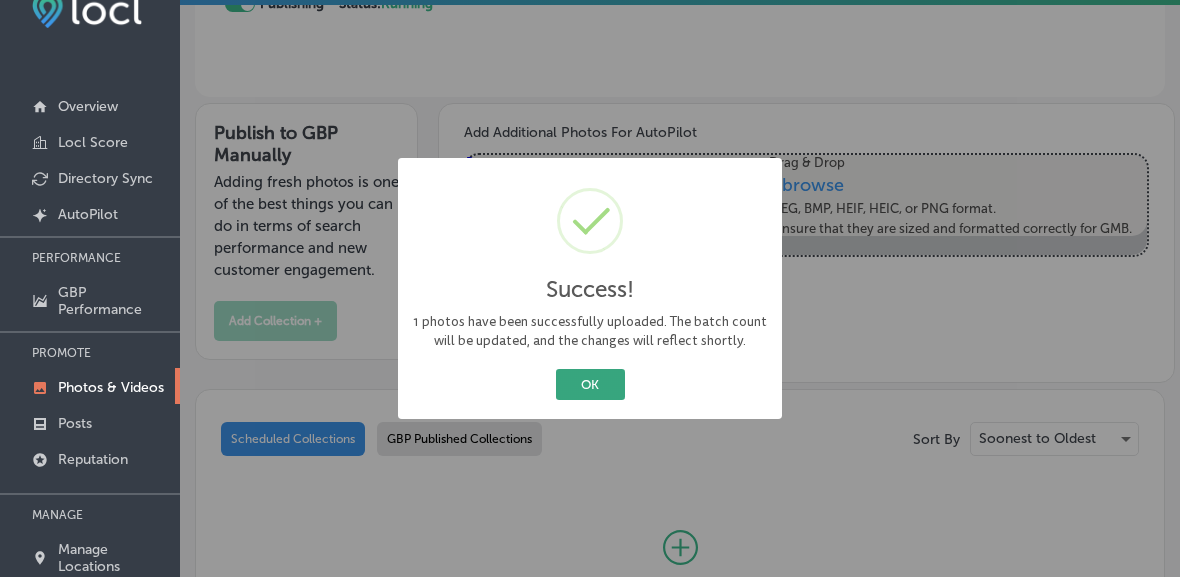 click on "OK" at bounding box center (590, 384) 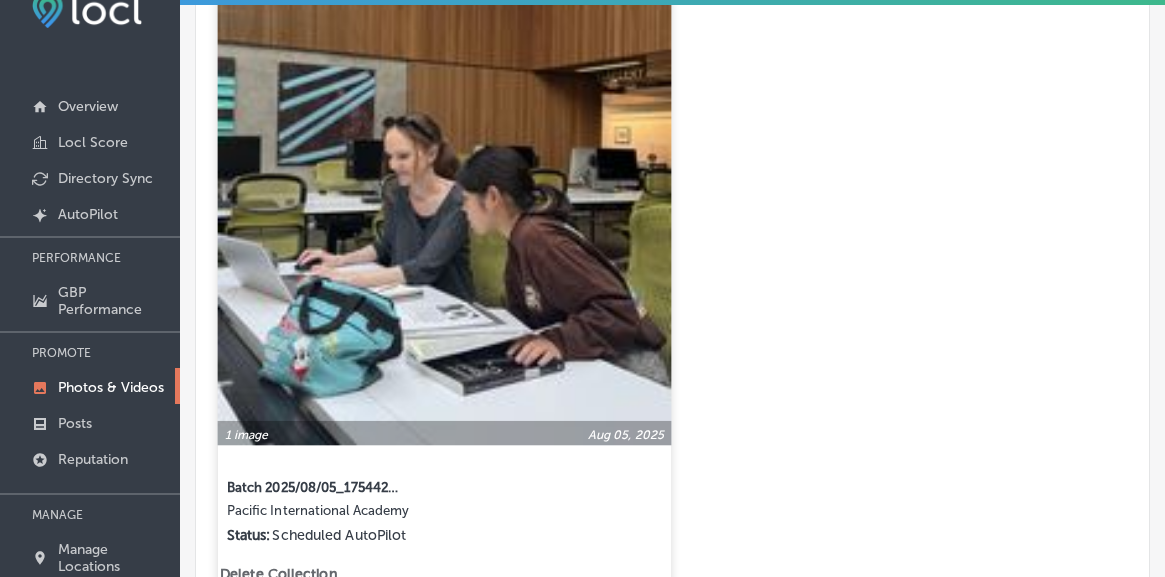scroll, scrollTop: 773, scrollLeft: 0, axis: vertical 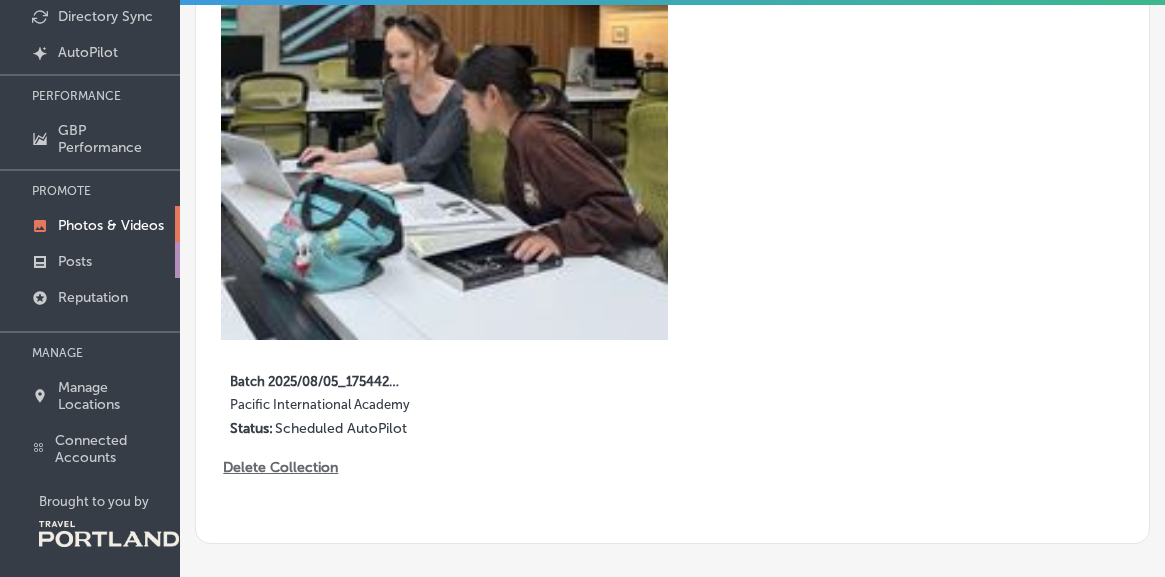 click on "Posts" at bounding box center [90, 260] 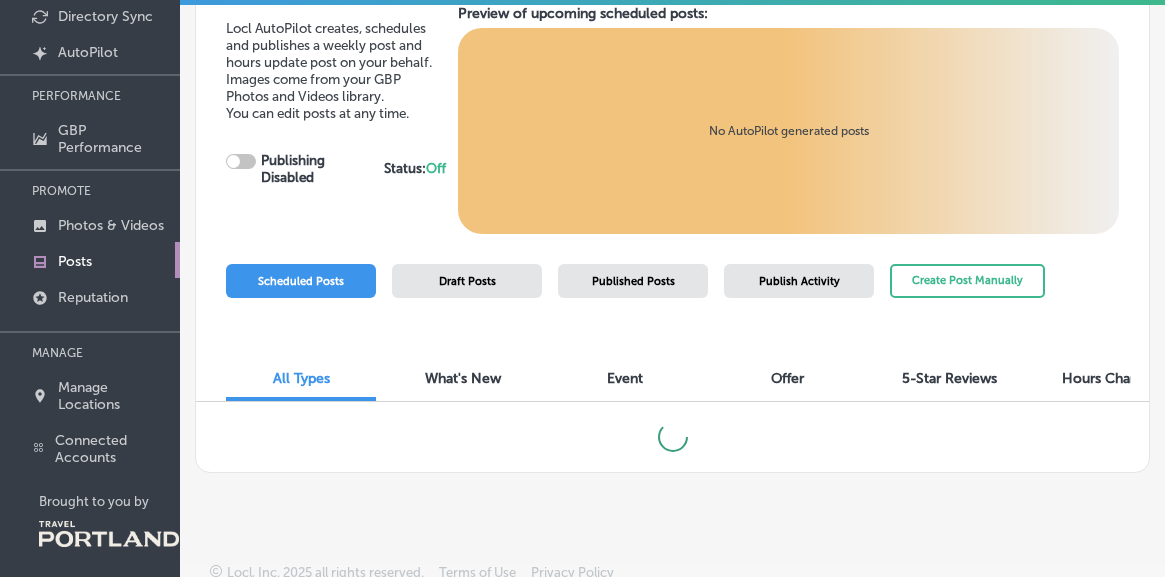 checkbox on "true" 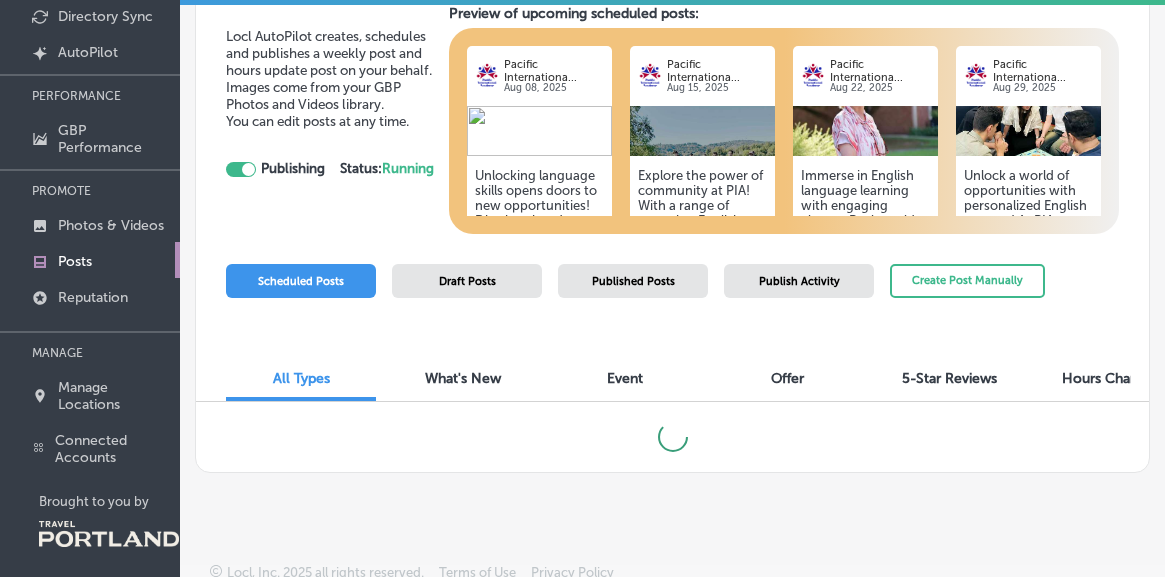 click on "Unlocking language skills opens doors to new opportunities! Dive into hands-on learning experiences that empower students at the academy. From private tutoring to specialized group classes, everyone can find their path to fluency and confidence.
#piapdx #internationalstudents #portlandenglish #studyabroad" at bounding box center [539, 280] 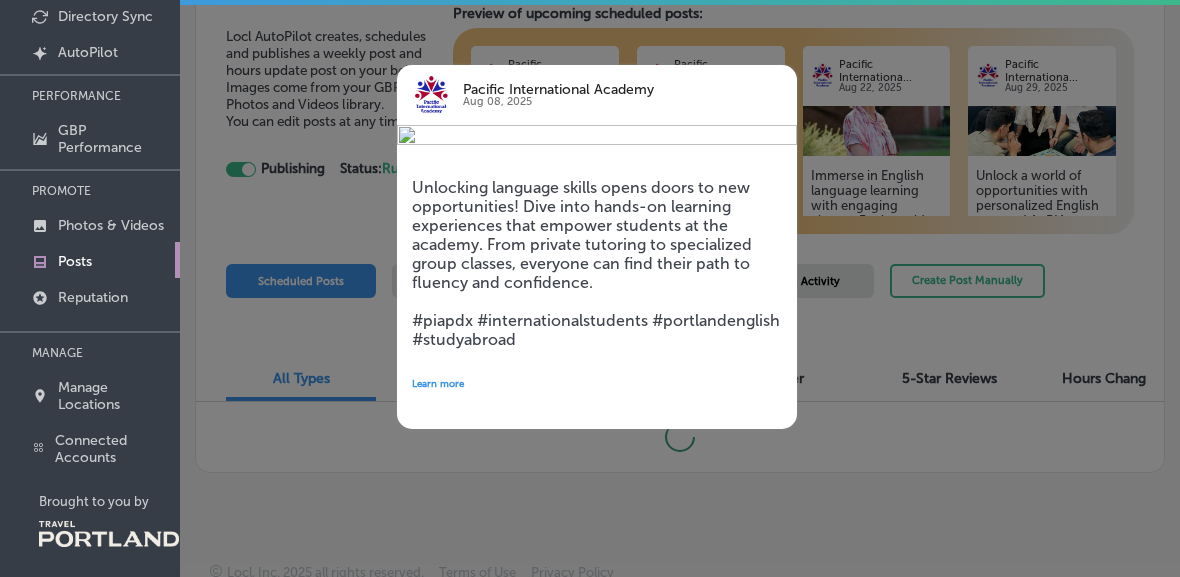 click on "Pacific International Academy Aug 08, 2025 Unlocking language skills opens doors to new opportunities! Dive into hands-on learning experiences that empower students at the academy. From private tutoring to specialized group classes, everyone can find their path to fluency and confidence.
#piapdx #internationalstudents #portlandenglish #studyabroad Learn more" at bounding box center (567, 247) 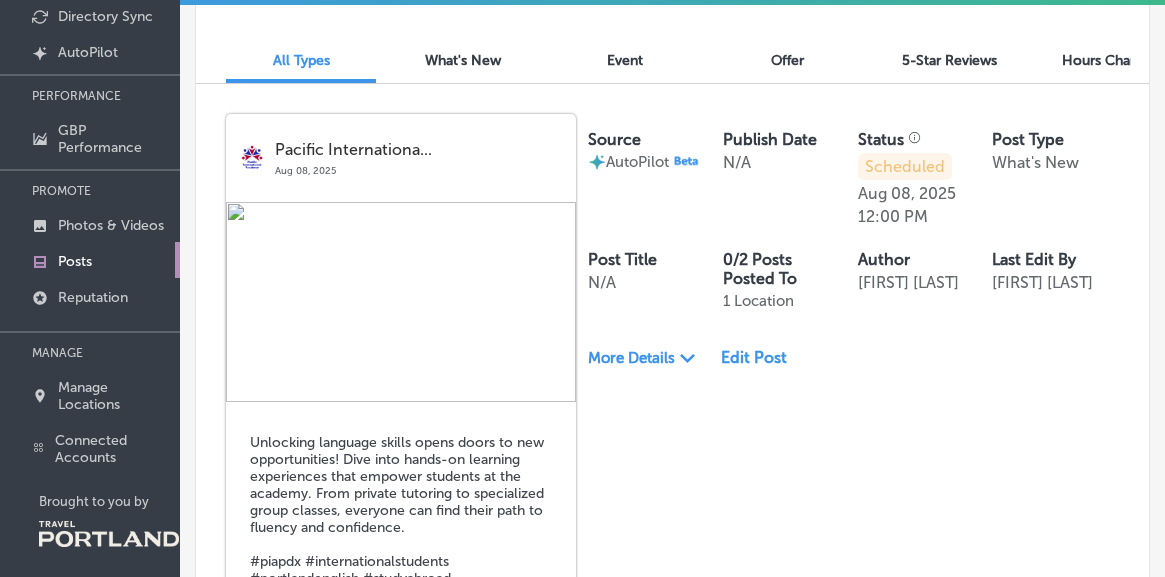 scroll, scrollTop: 385, scrollLeft: 0, axis: vertical 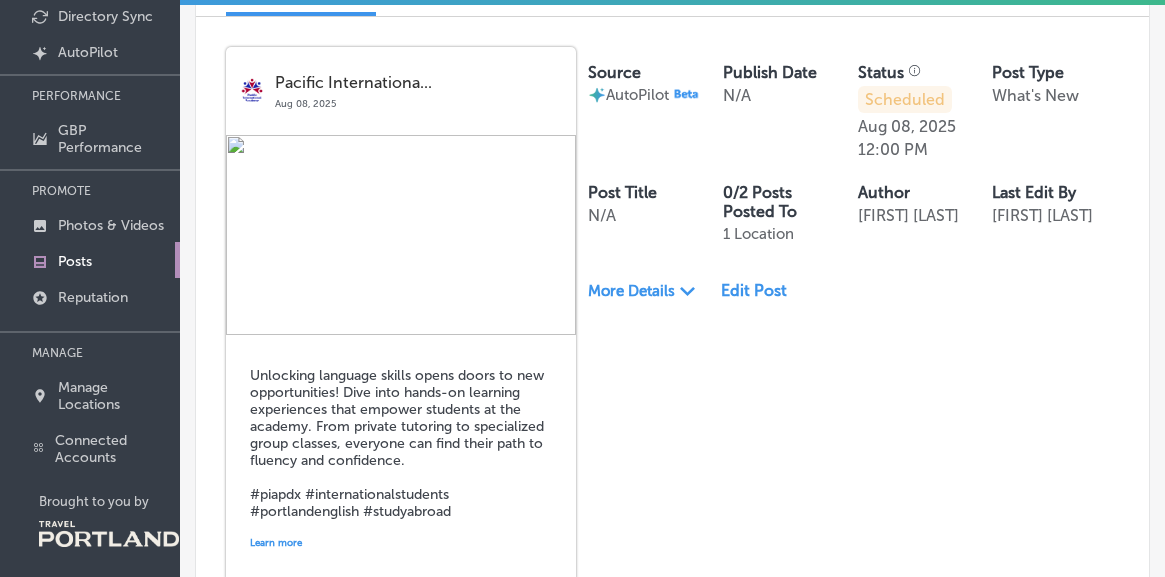 click on "More Details
Path
Created with Sketch.
Edit Post" at bounding box center [853, 293] 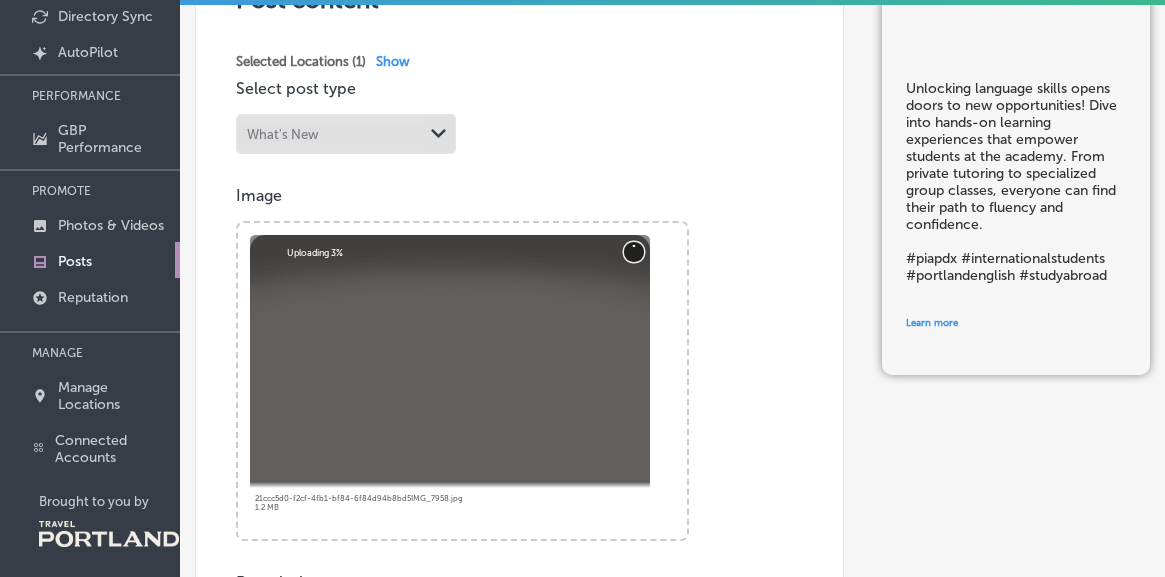 click on "Cancel" at bounding box center (634, 251) 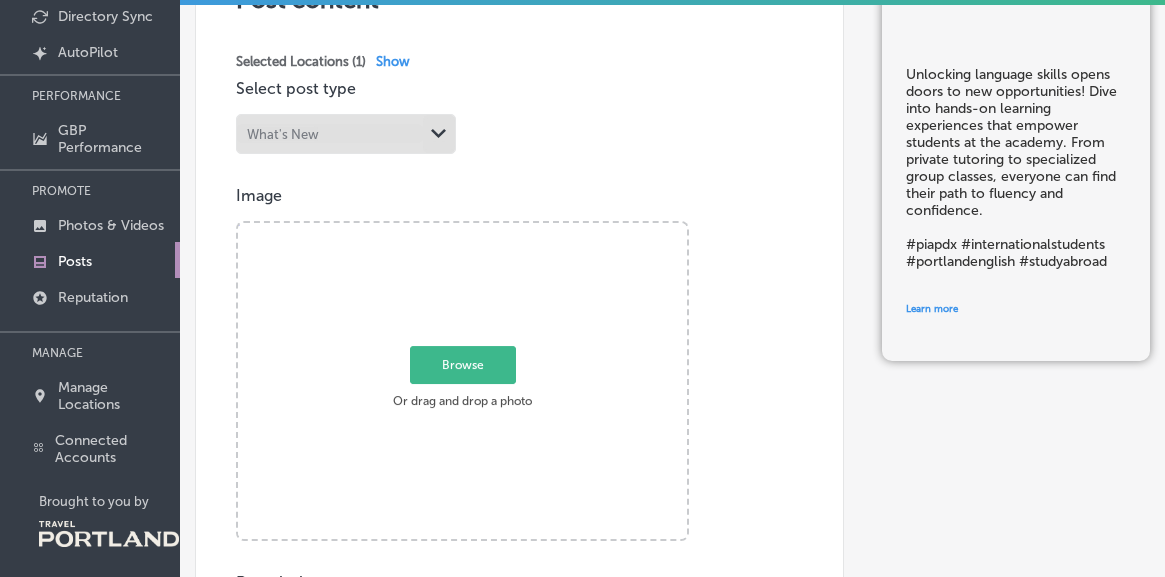 click on "Browse" at bounding box center [463, 365] 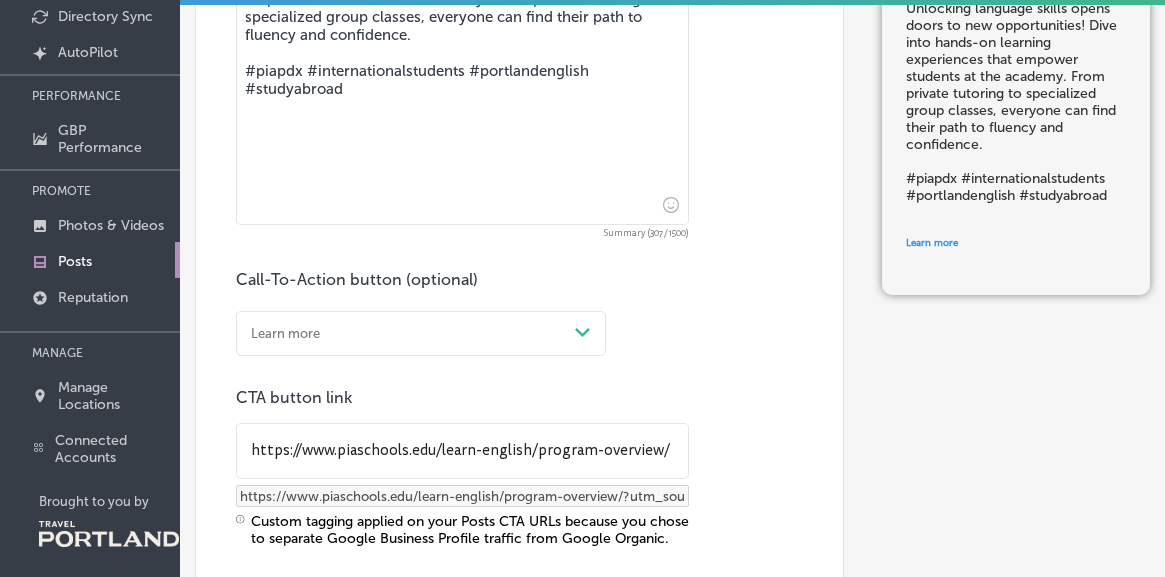 scroll, scrollTop: 682, scrollLeft: 0, axis: vertical 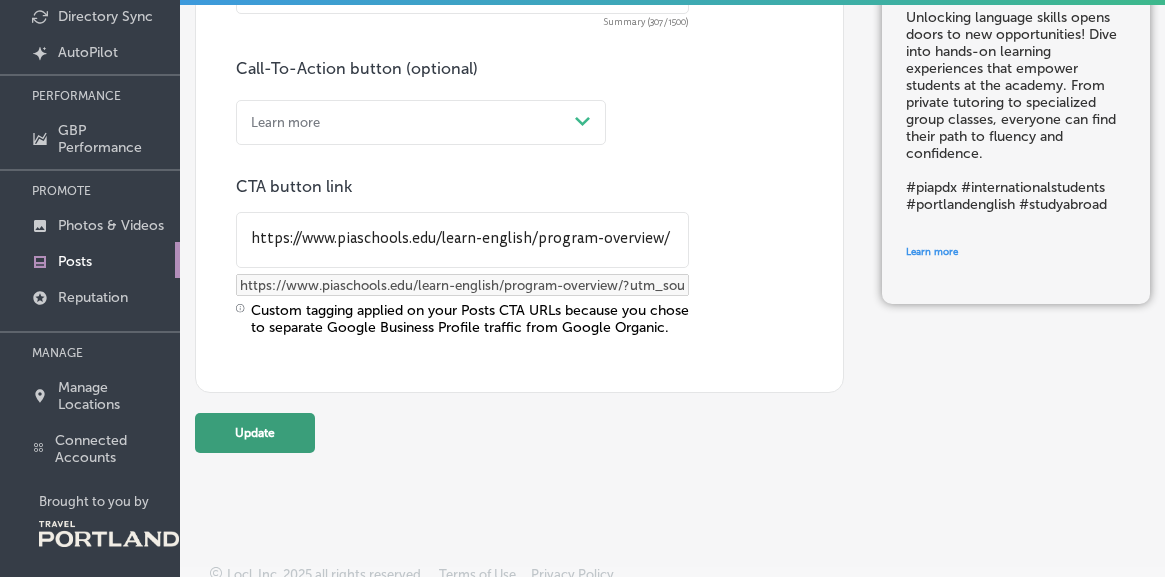 click on "Update" at bounding box center (255, 433) 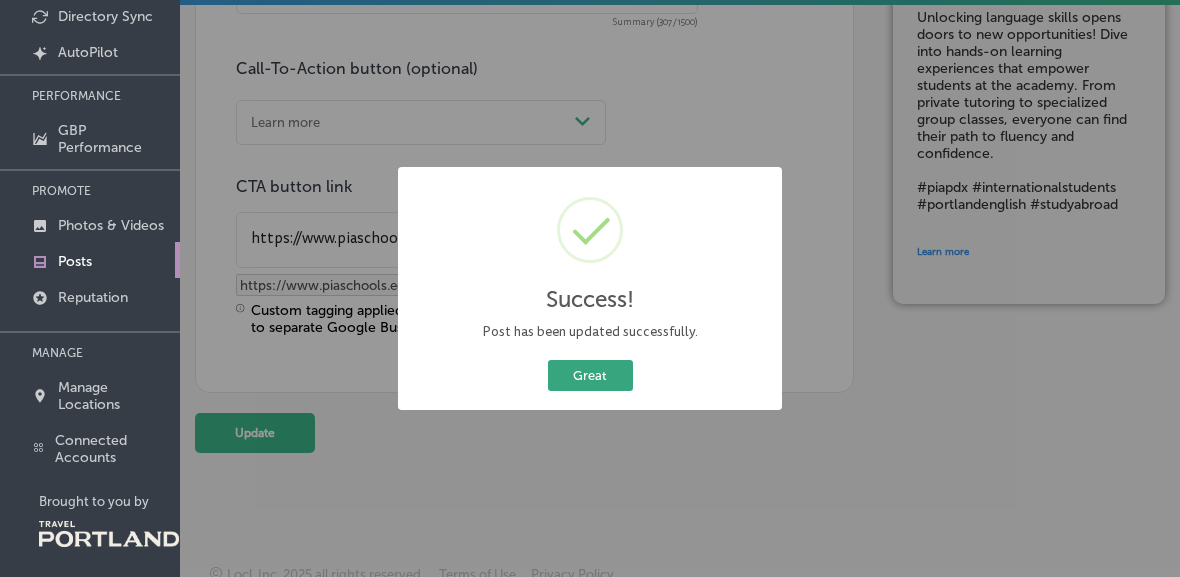 click on "Great" at bounding box center (590, 375) 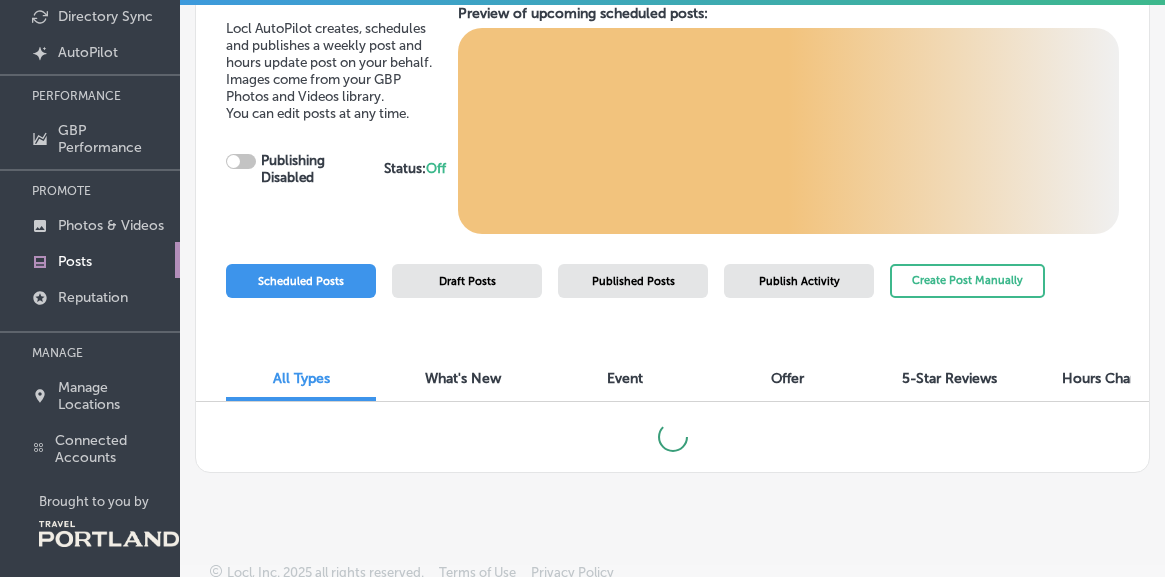checkbox on "true" 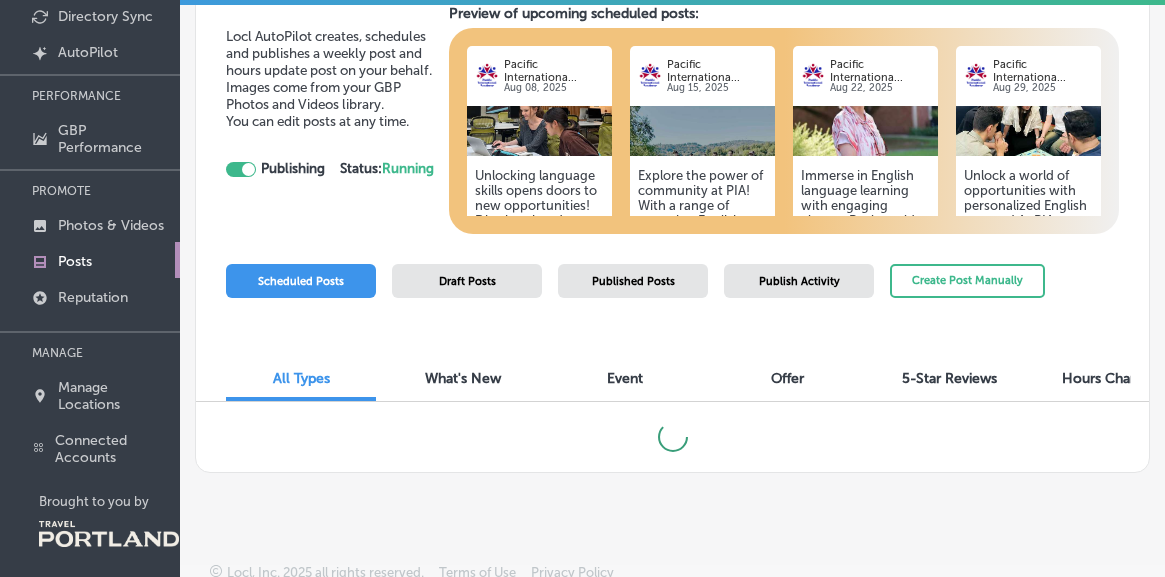 scroll, scrollTop: 7, scrollLeft: 0, axis: vertical 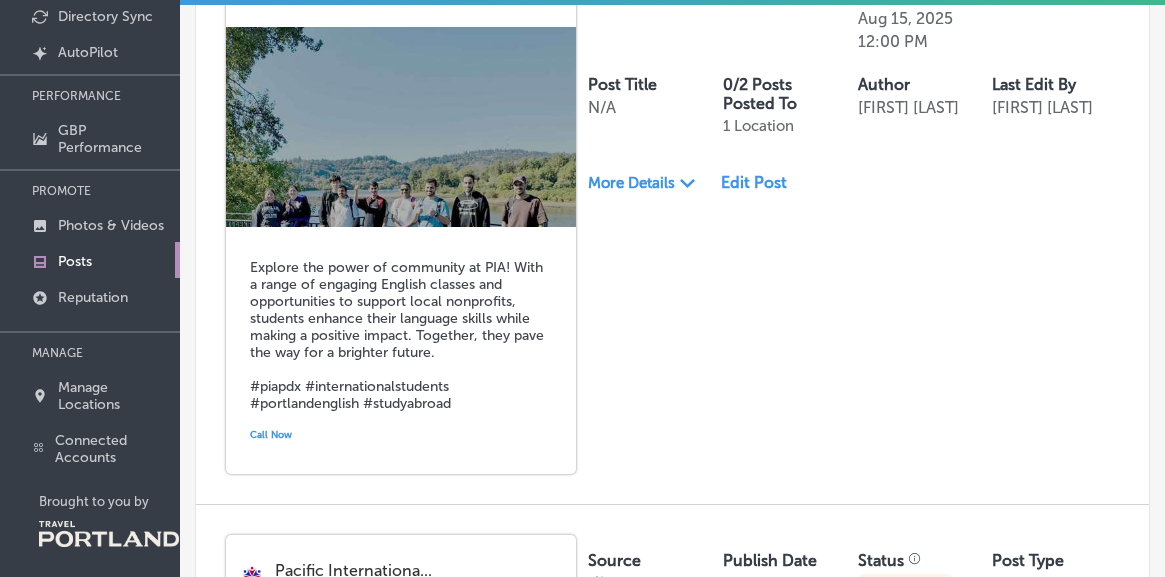 click on "Edit Post" at bounding box center [760, 182] 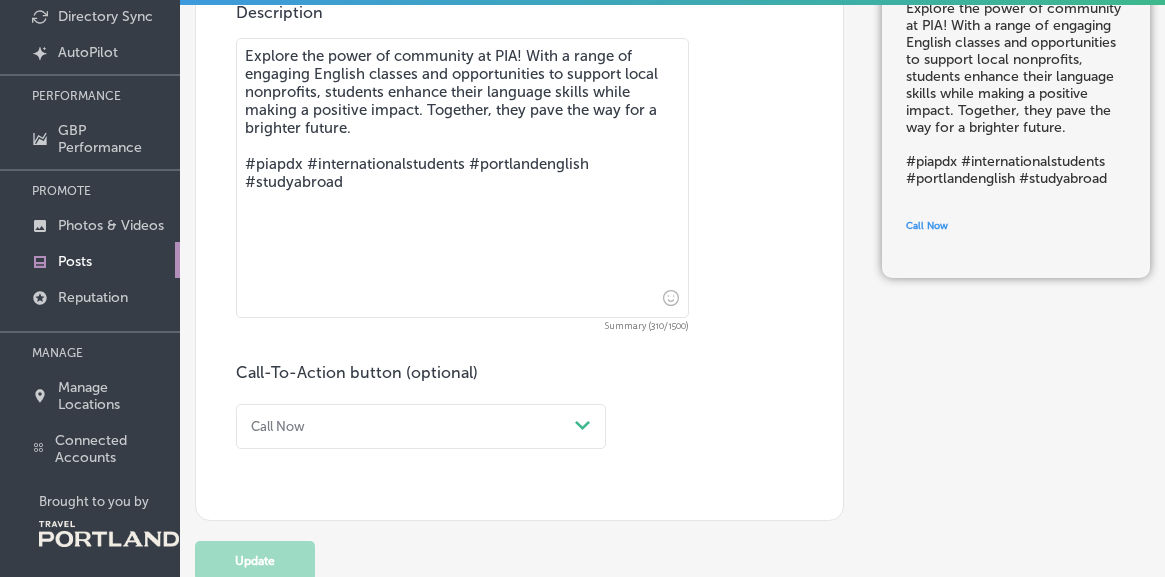 scroll, scrollTop: 705, scrollLeft: 0, axis: vertical 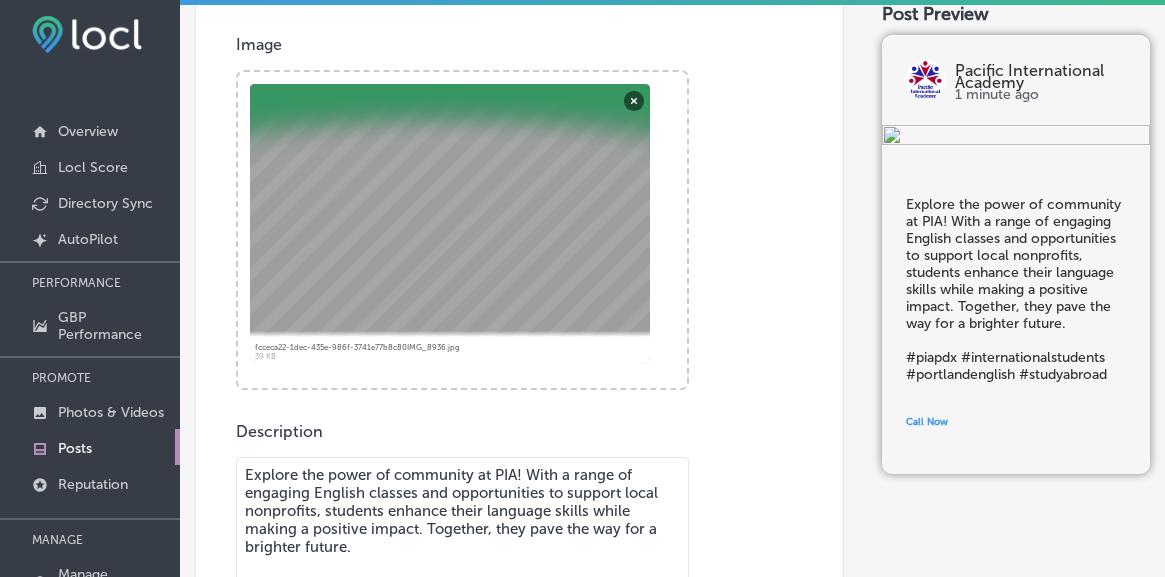 click at bounding box center (450, 224) 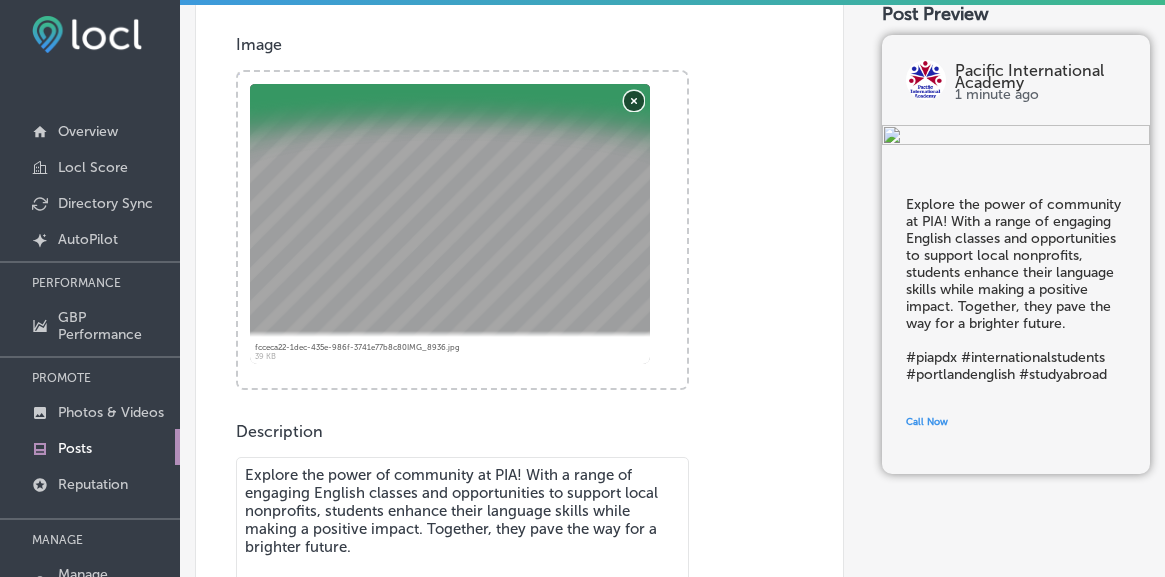 click on "Remove" at bounding box center (634, 100) 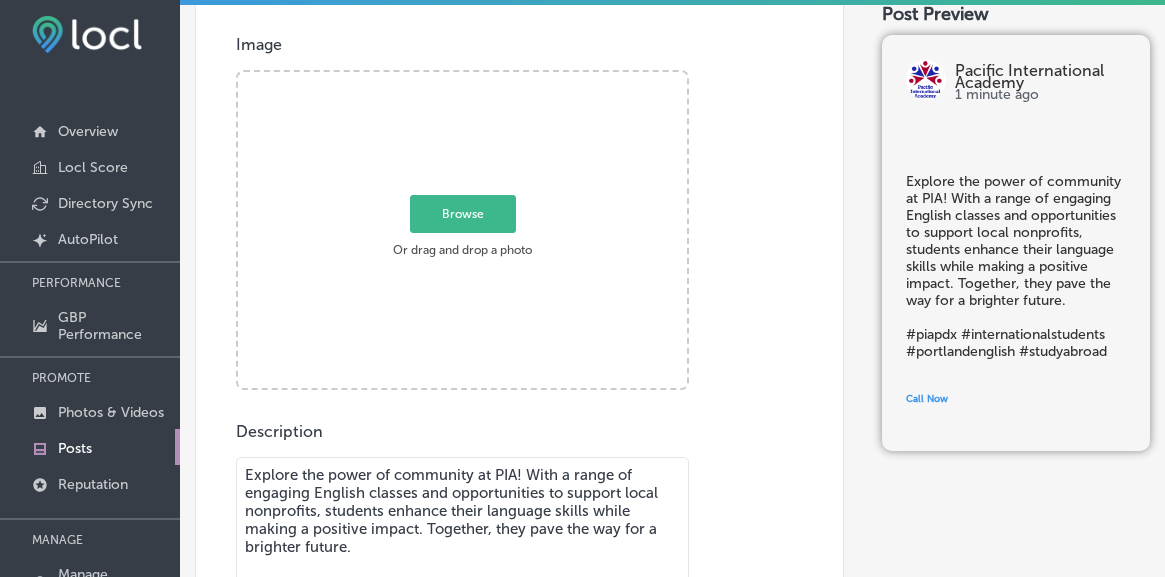 click on "Browse" at bounding box center (463, 213) 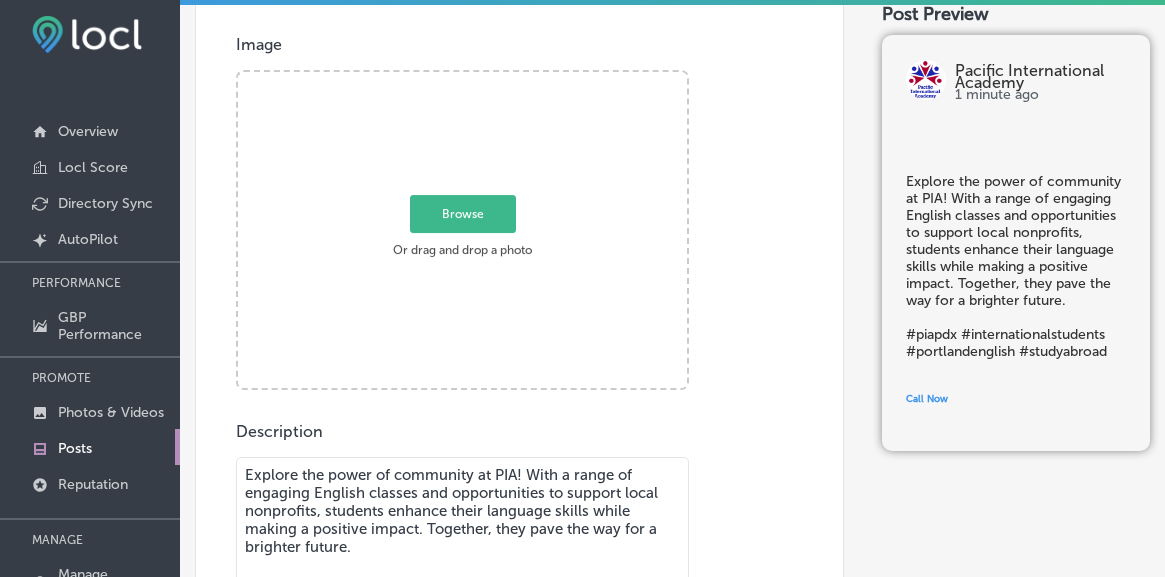type on "C:\fakepath\20240807_102131_Original.jpeg" 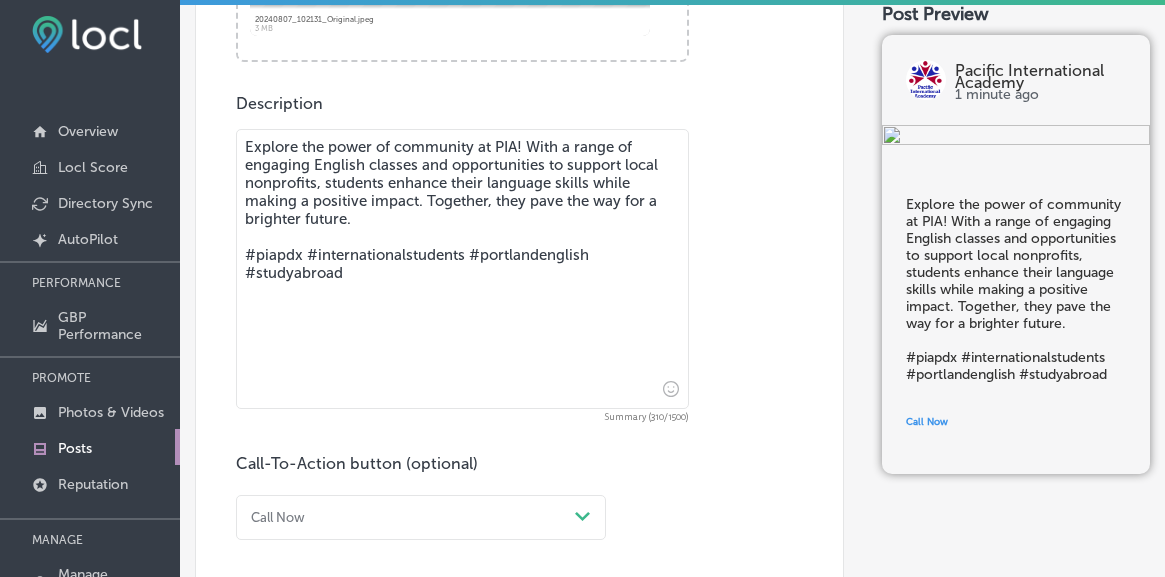 scroll, scrollTop: 705, scrollLeft: 0, axis: vertical 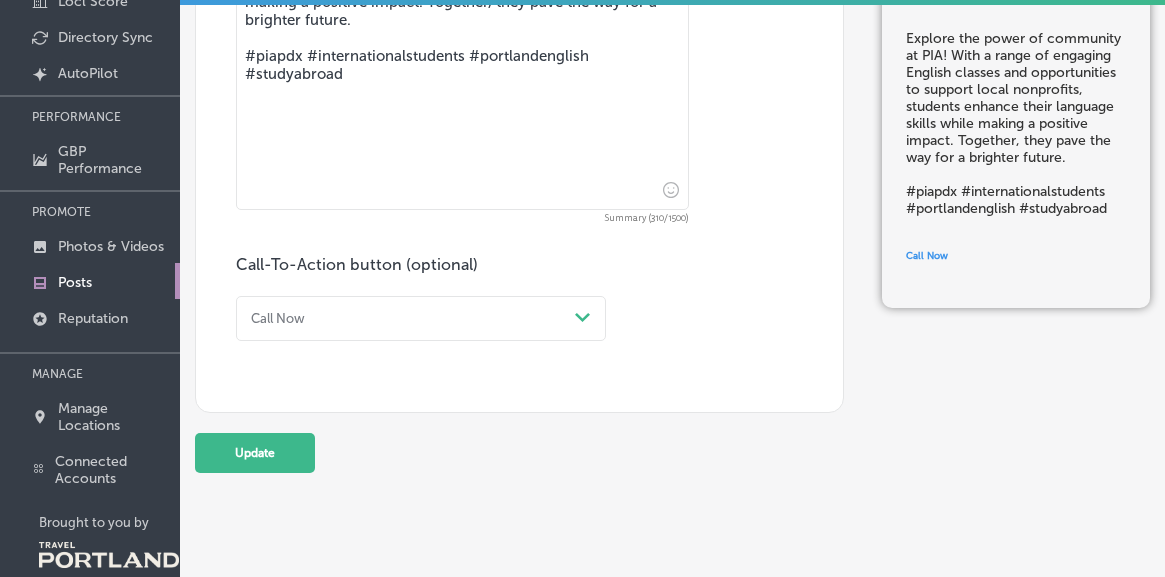 click on "Call Now" at bounding box center (405, 318) 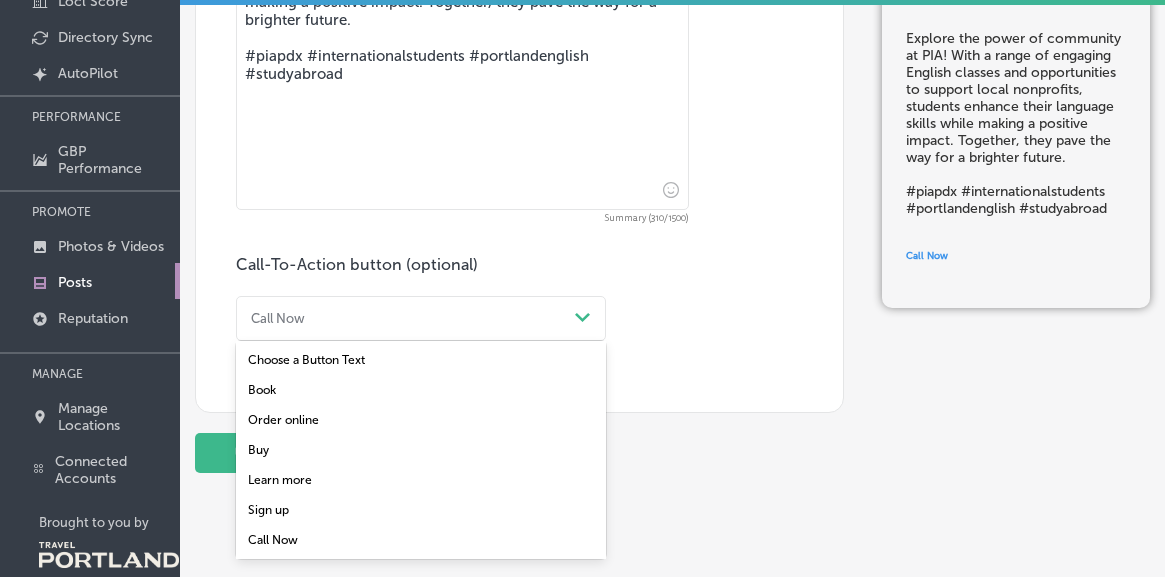 click on "Learn more" at bounding box center [421, 480] 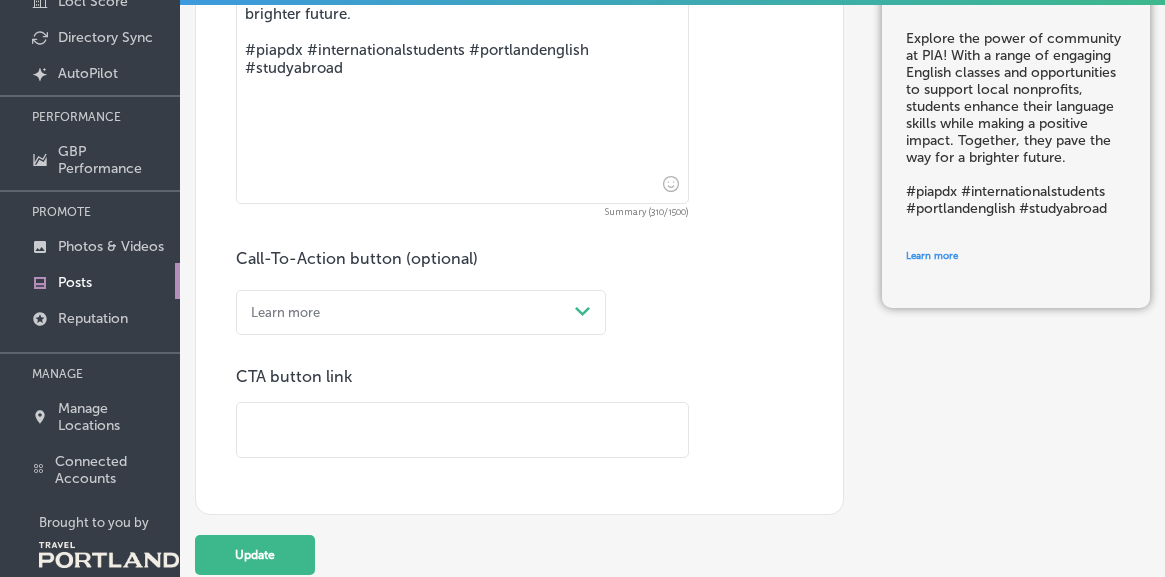 click at bounding box center (462, 430) 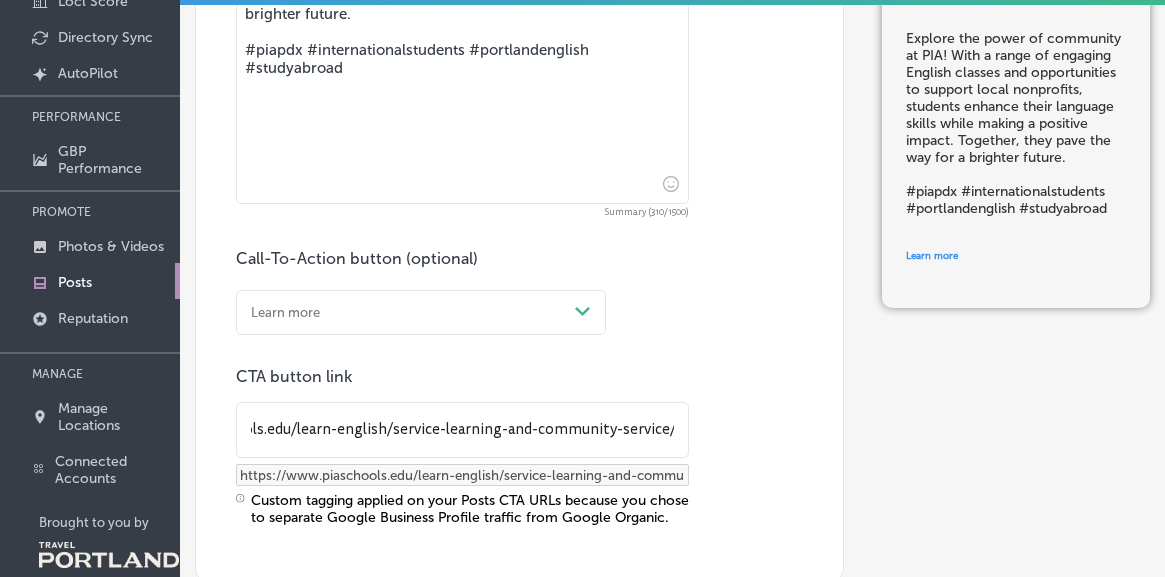 scroll, scrollTop: 1, scrollLeft: 145, axis: both 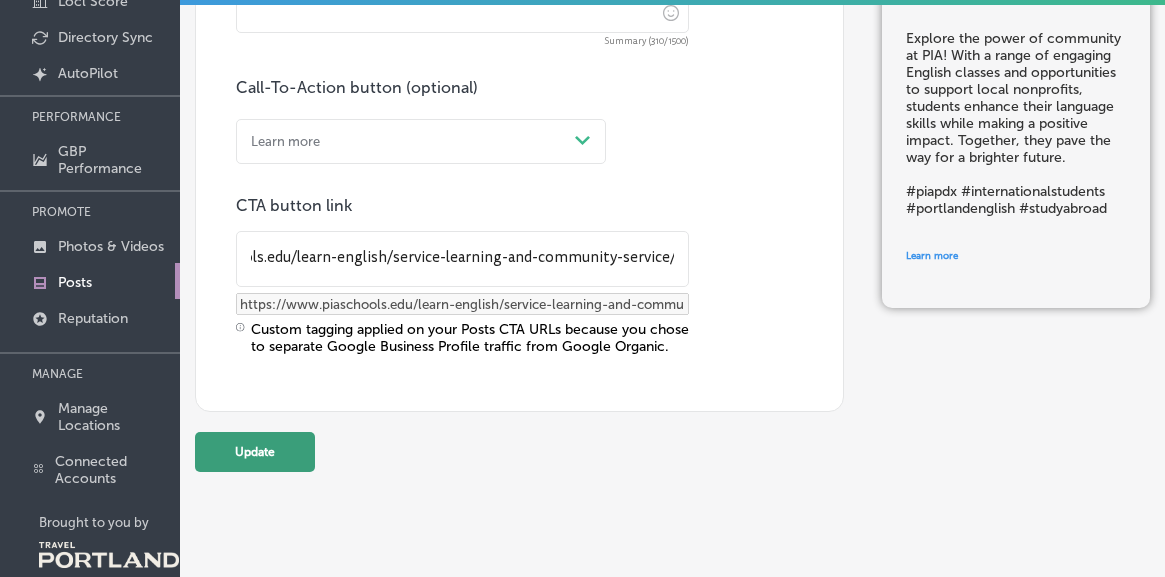 type on "https://www.piaschools.edu/learn-english/service-learning-and-community-service/" 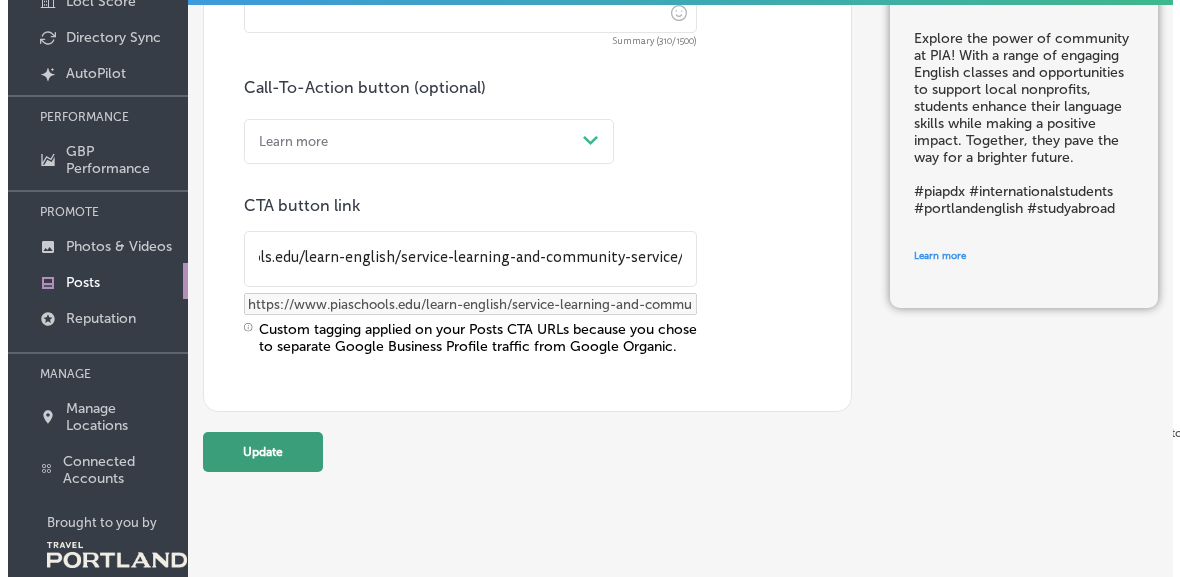 scroll, scrollTop: 0, scrollLeft: 0, axis: both 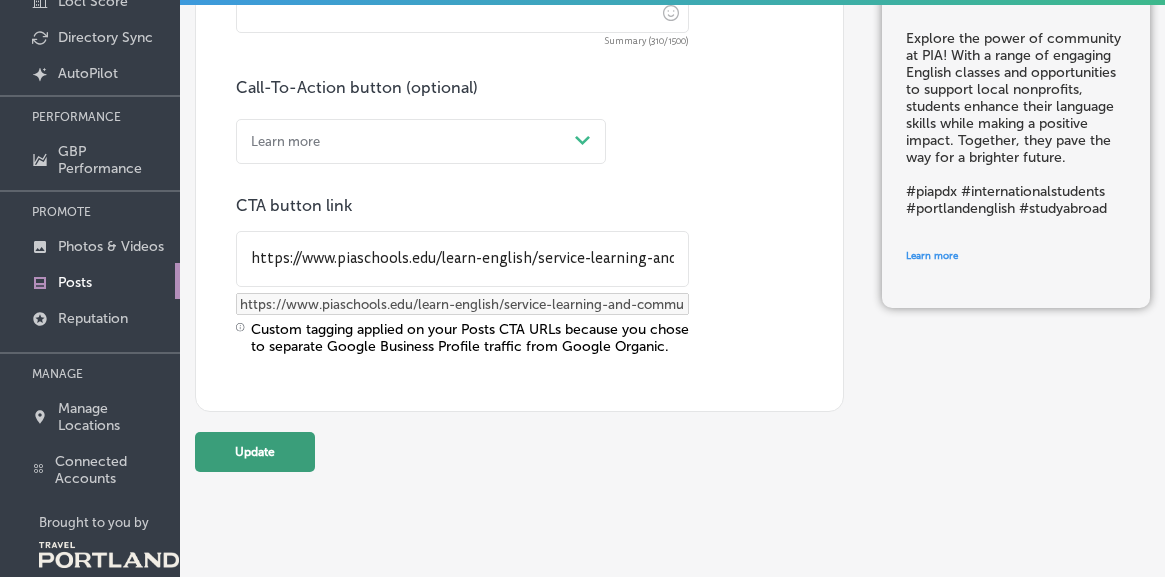 click on "Update" at bounding box center (255, 452) 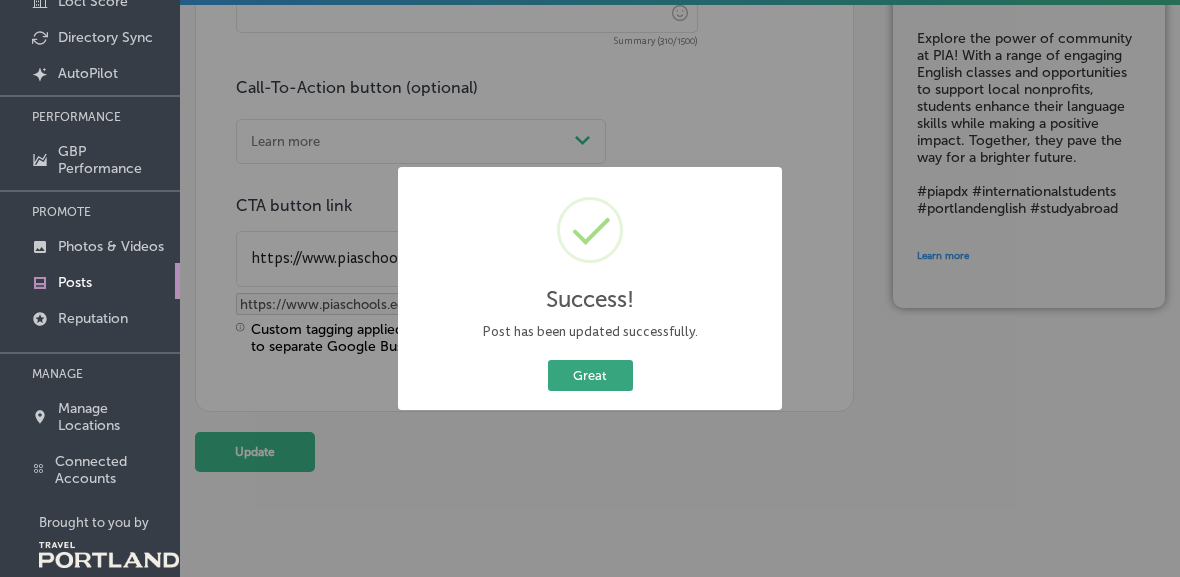click on "Great" at bounding box center (590, 375) 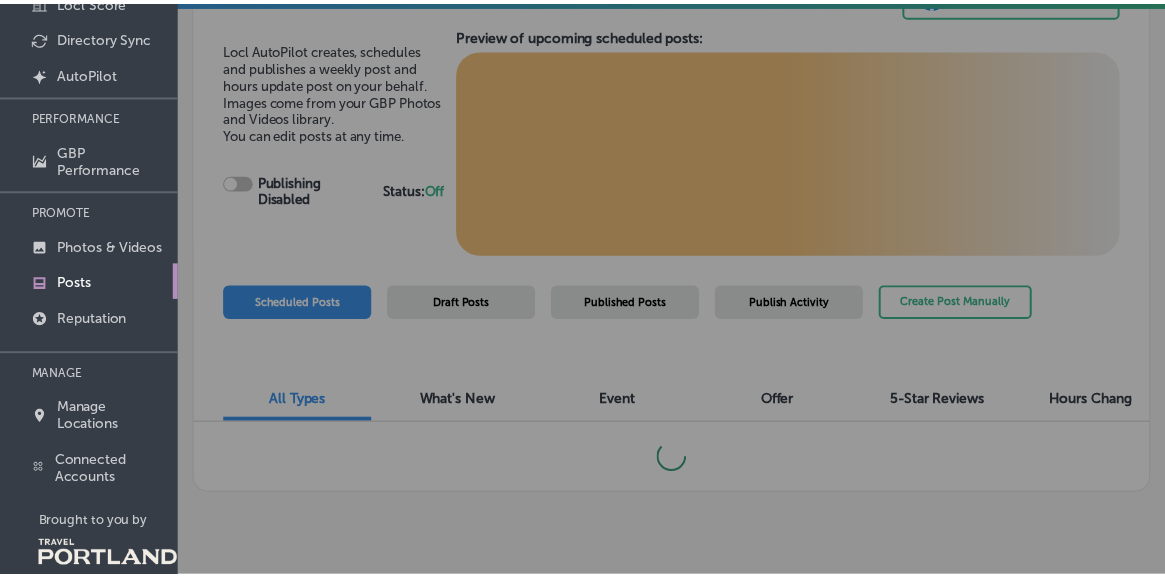 scroll, scrollTop: 0, scrollLeft: 0, axis: both 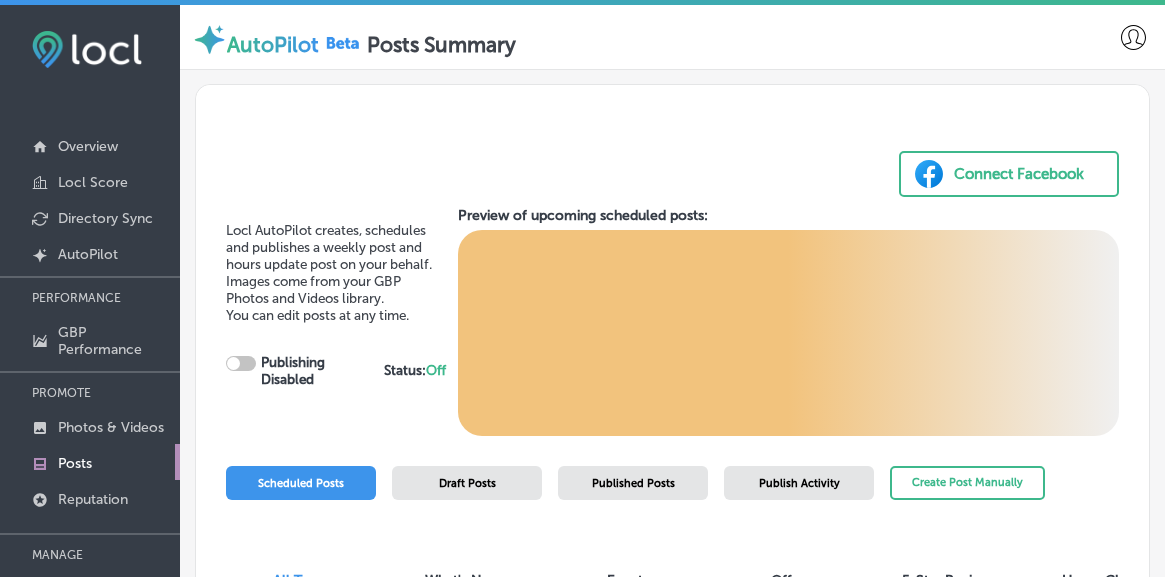 checkbox on "true" 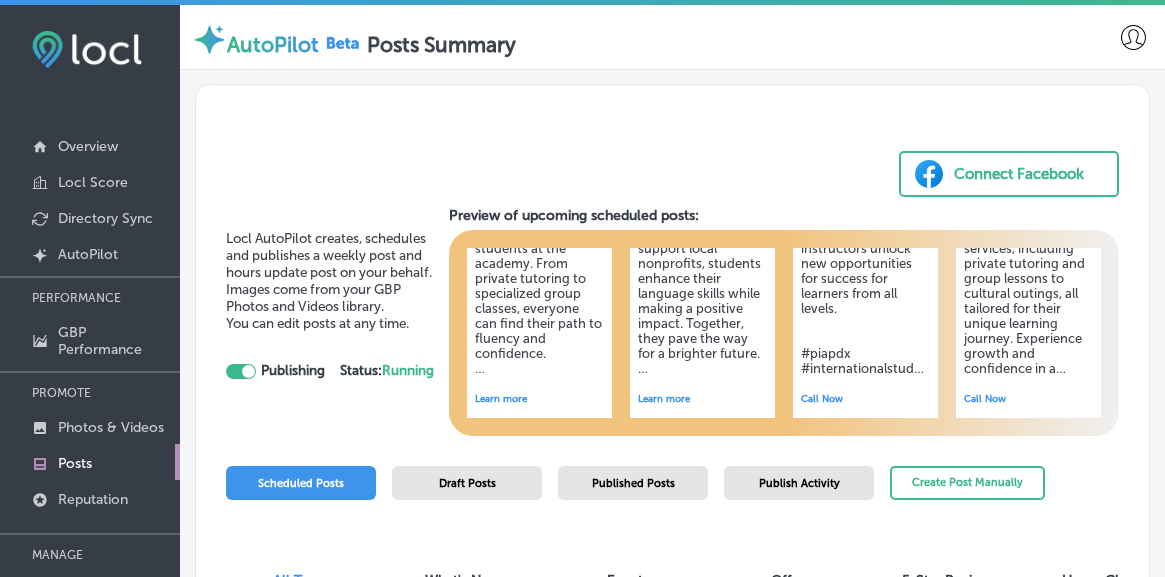 scroll, scrollTop: 234, scrollLeft: 0, axis: vertical 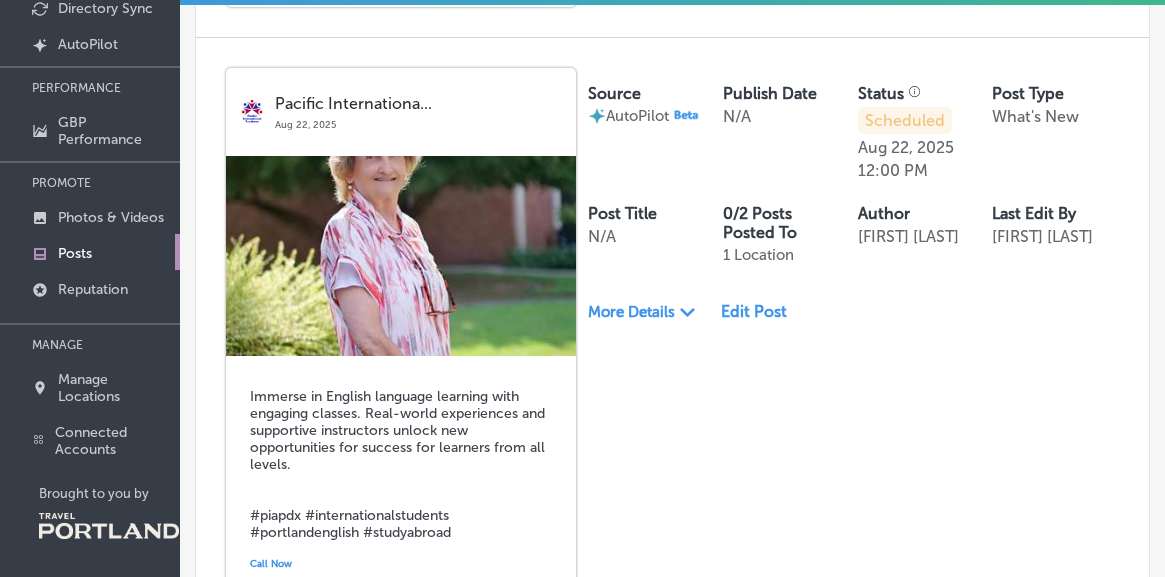 click on "Edit Post" at bounding box center (760, 311) 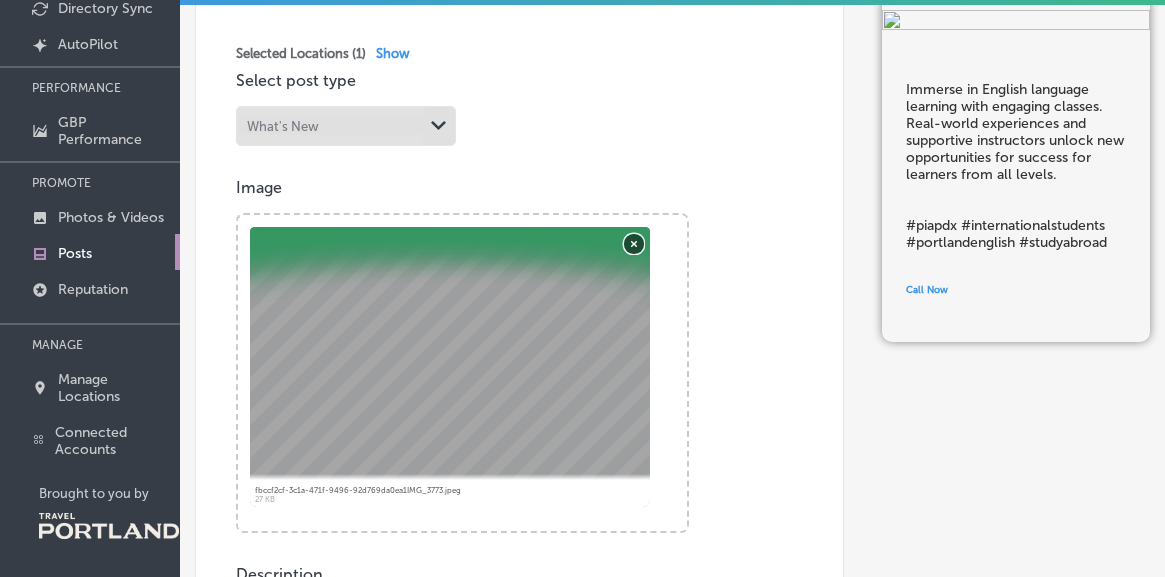 click on "Remove" at bounding box center (634, 243) 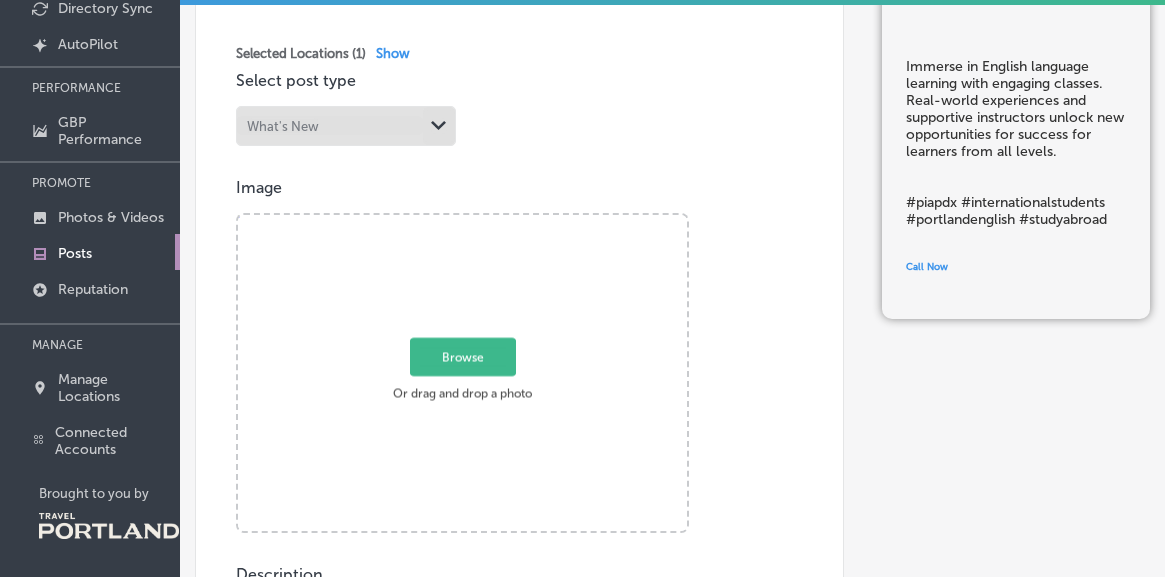 click on "Browse" at bounding box center [463, 357] 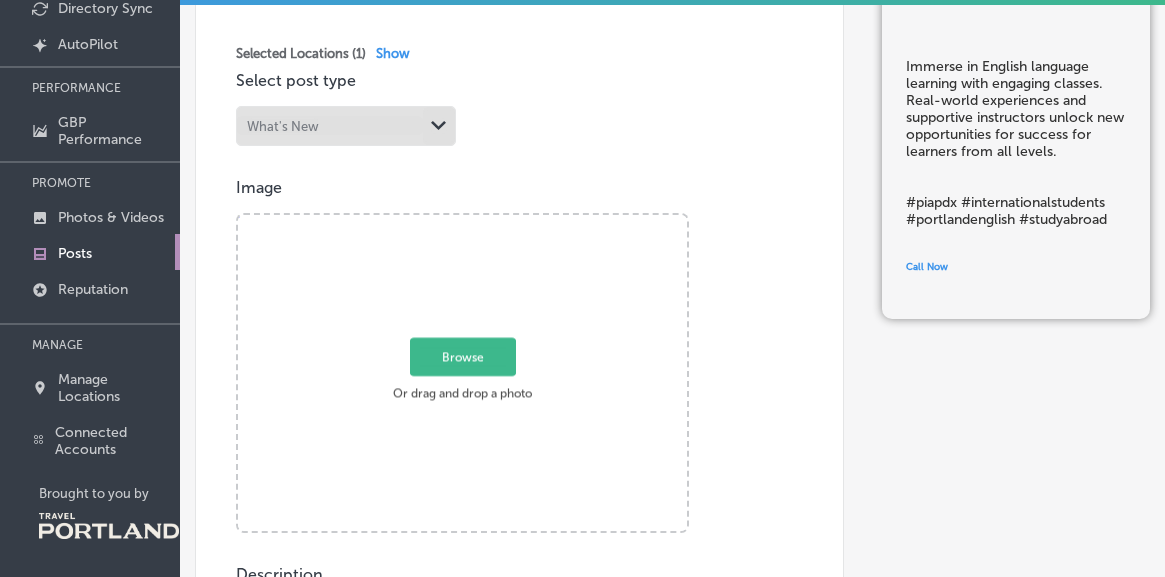 type on "C:\fakepath\20240813_140459_Original.JPG" 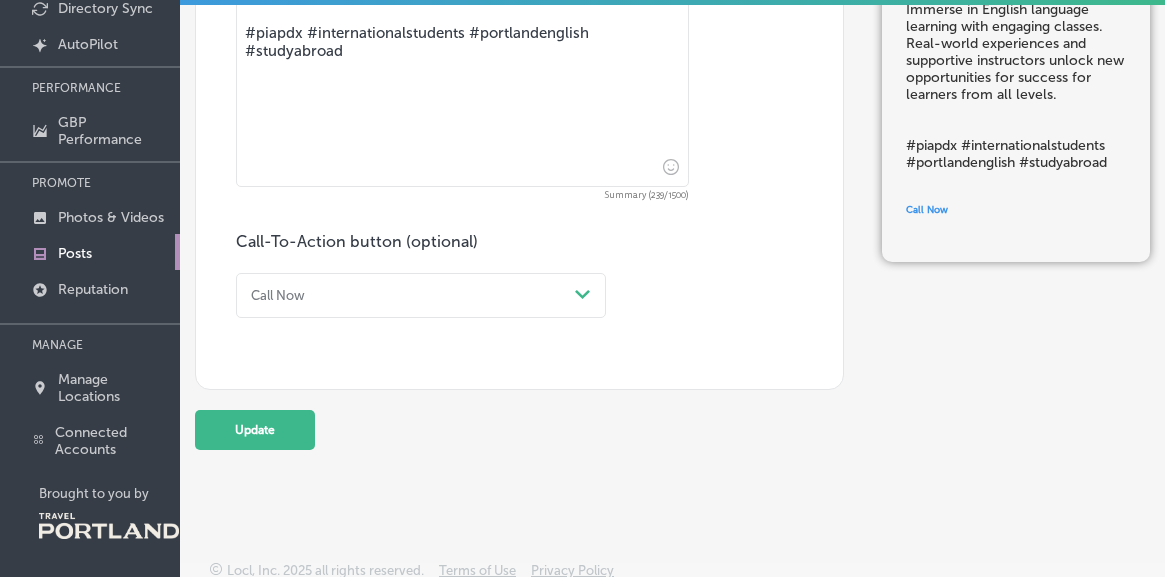 scroll, scrollTop: 705, scrollLeft: 0, axis: vertical 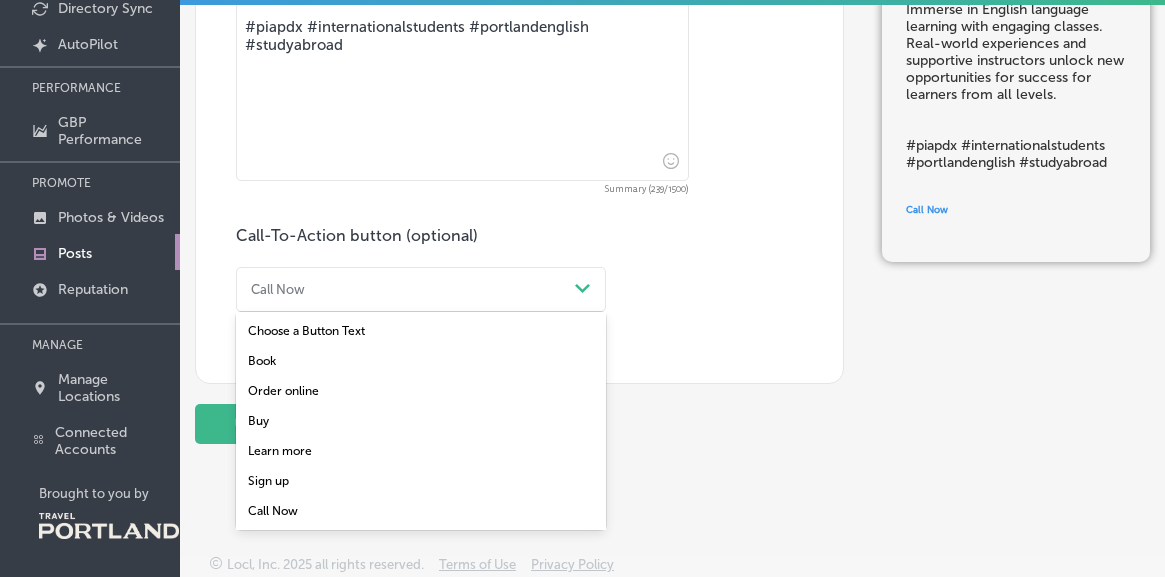 click on "Call Now
Path
Created with Sketch." at bounding box center (421, 289) 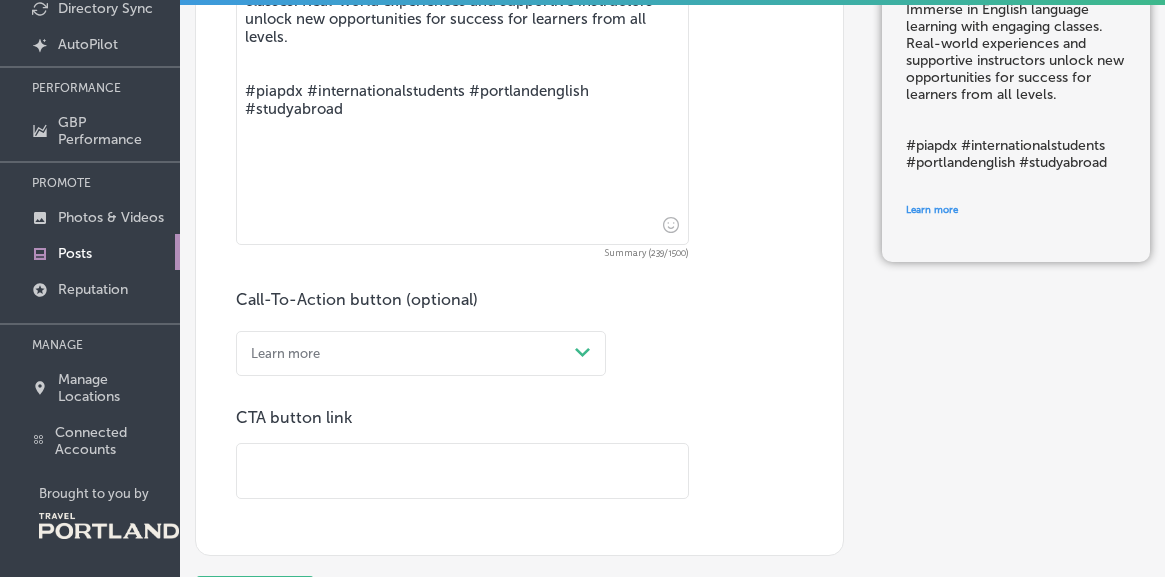 scroll, scrollTop: 660, scrollLeft: 0, axis: vertical 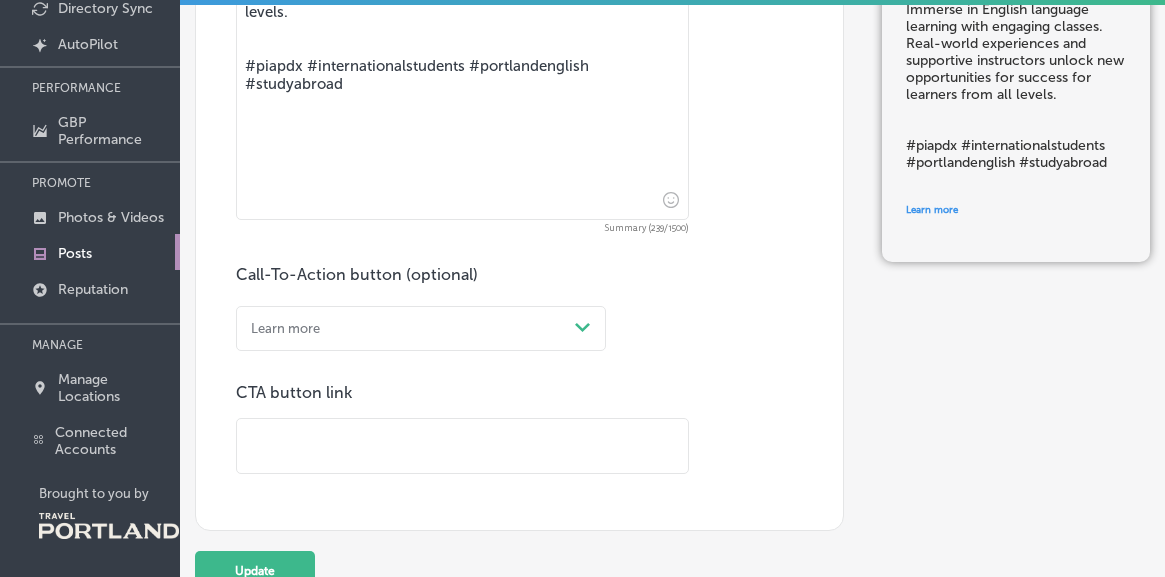 click at bounding box center (462, 446) 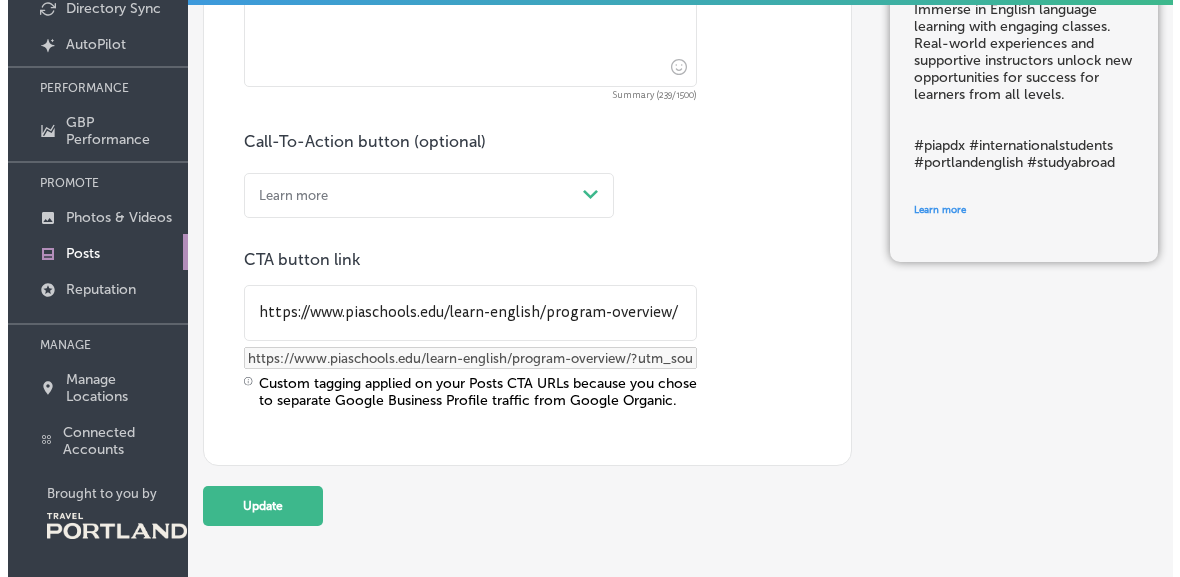 scroll, scrollTop: 817, scrollLeft: 0, axis: vertical 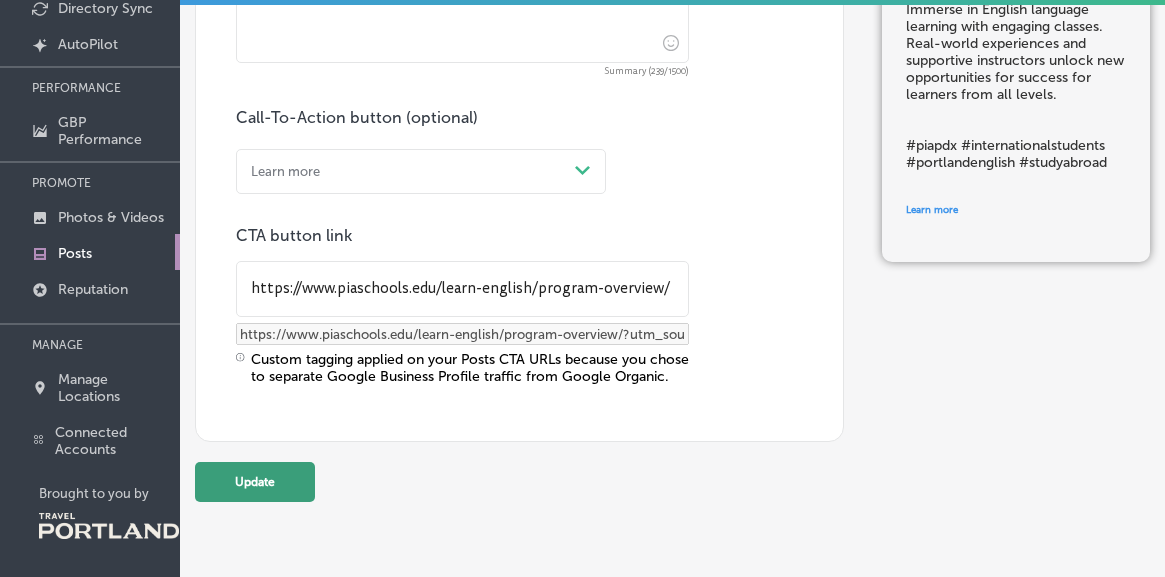 type on "https://www.piaschools.edu/learn-english/program-overview/" 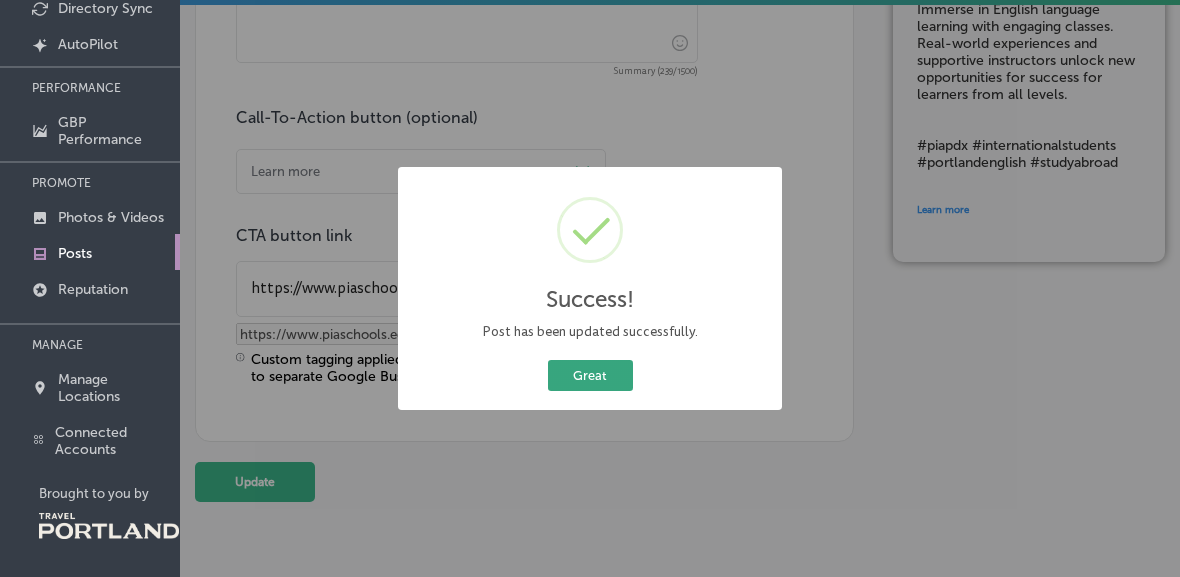 click on "Great" at bounding box center (590, 375) 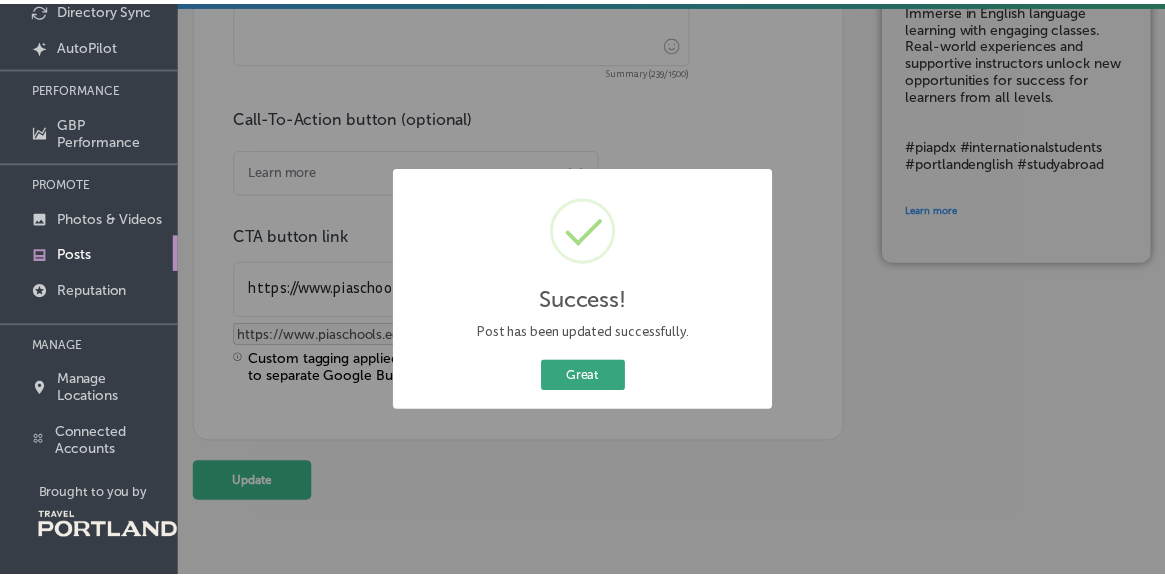 scroll, scrollTop: 0, scrollLeft: 0, axis: both 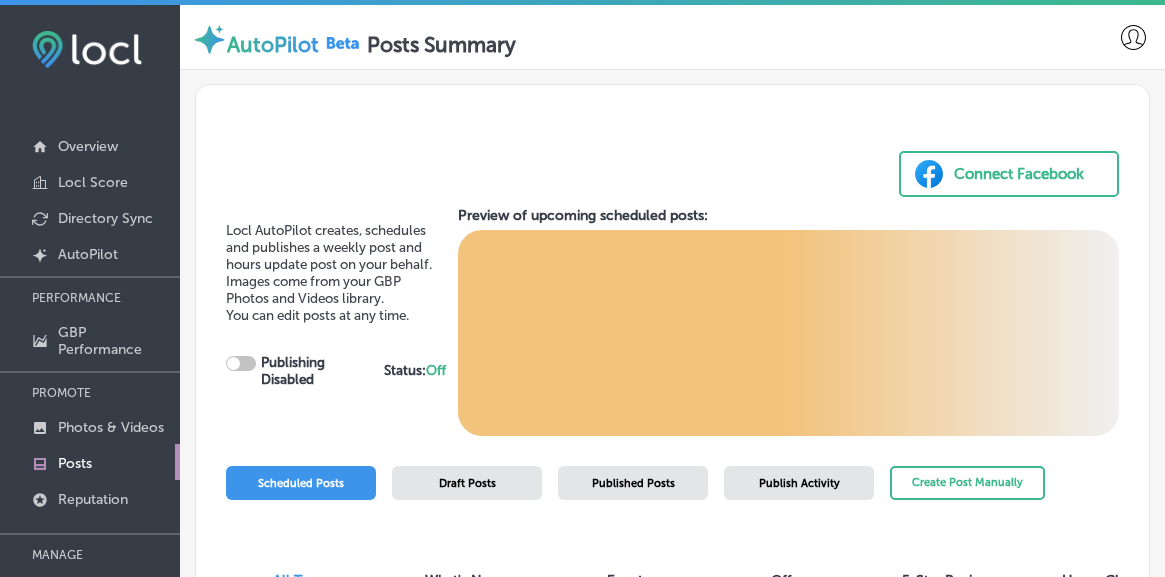 checkbox on "true" 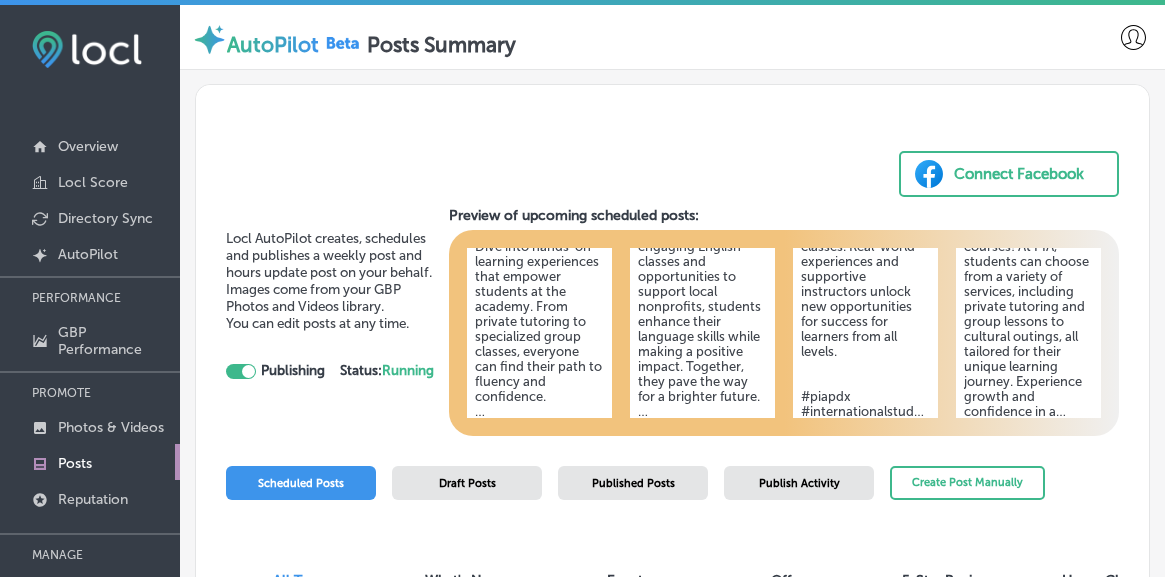 scroll, scrollTop: 234, scrollLeft: 0, axis: vertical 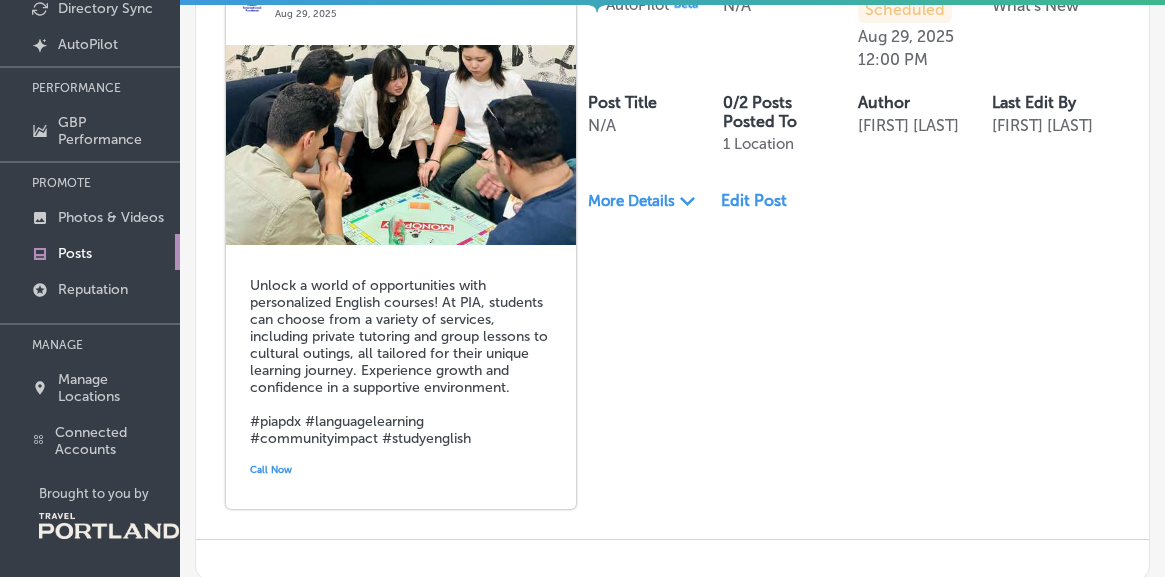 click on "Source AutoPilot Publish Date N/A Status
Scheduled Aug 29, 2025 12:00 PM Post Type   What's New   Post Title N/A 0/2 Posts Posted To 1
Location Author   Rahi Ghazimorad   Last Edit By Ari Mukhanova More Details
Path
Created with Sketch.
Edit Post" at bounding box center (853, 86) 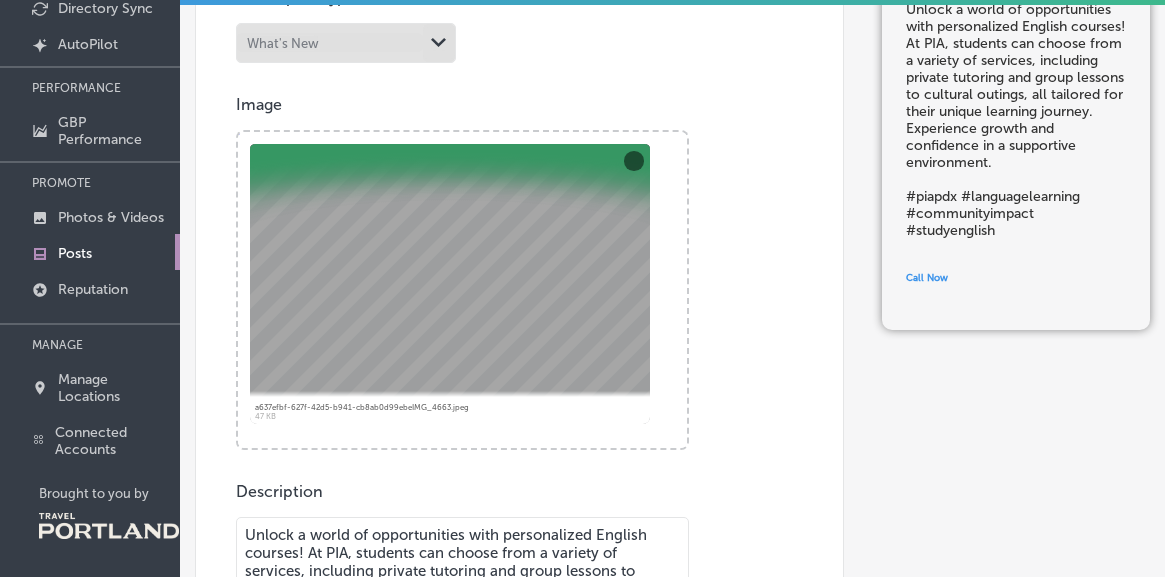 scroll, scrollTop: 121, scrollLeft: 0, axis: vertical 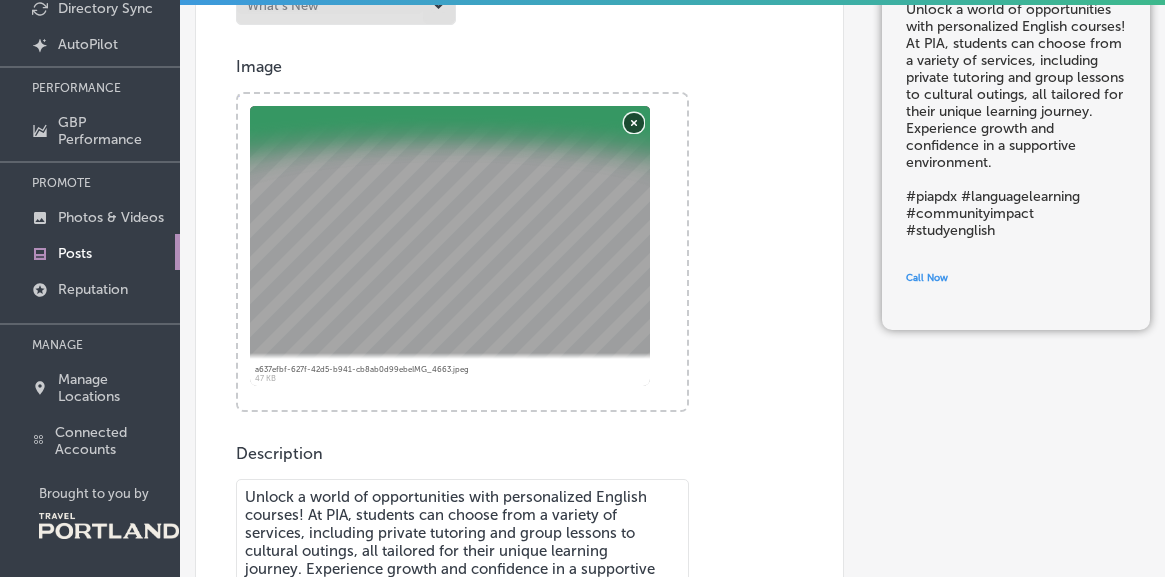 click on "Remove" at bounding box center [634, 122] 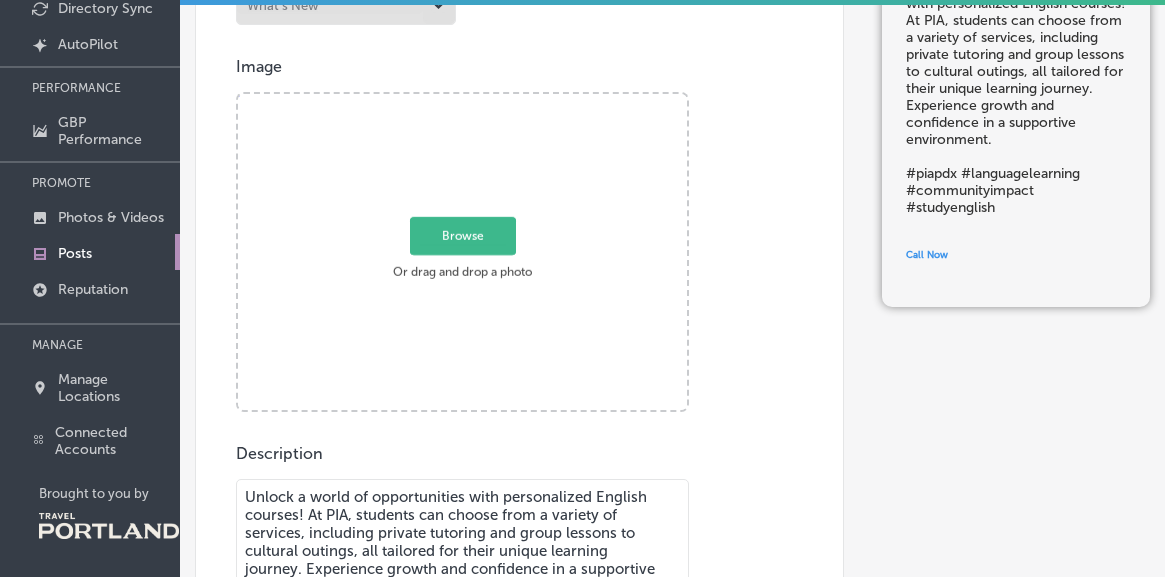 click on "Browse     Or drag and drop a photo" at bounding box center (462, 253) 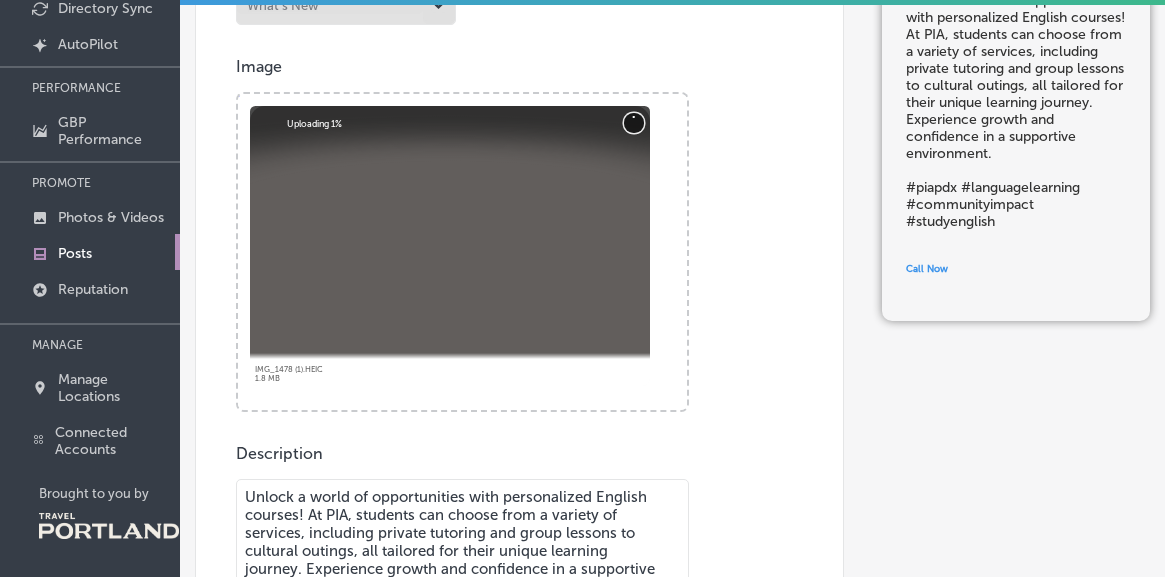 click on "Cancel" at bounding box center (634, 122) 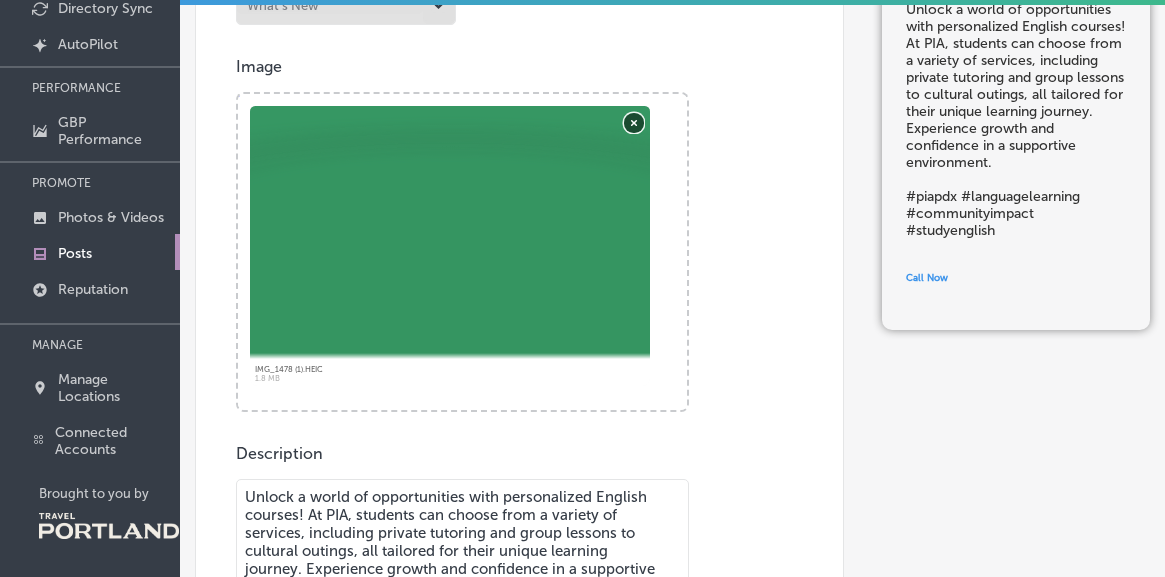 click on "Remove" at bounding box center (634, 122) 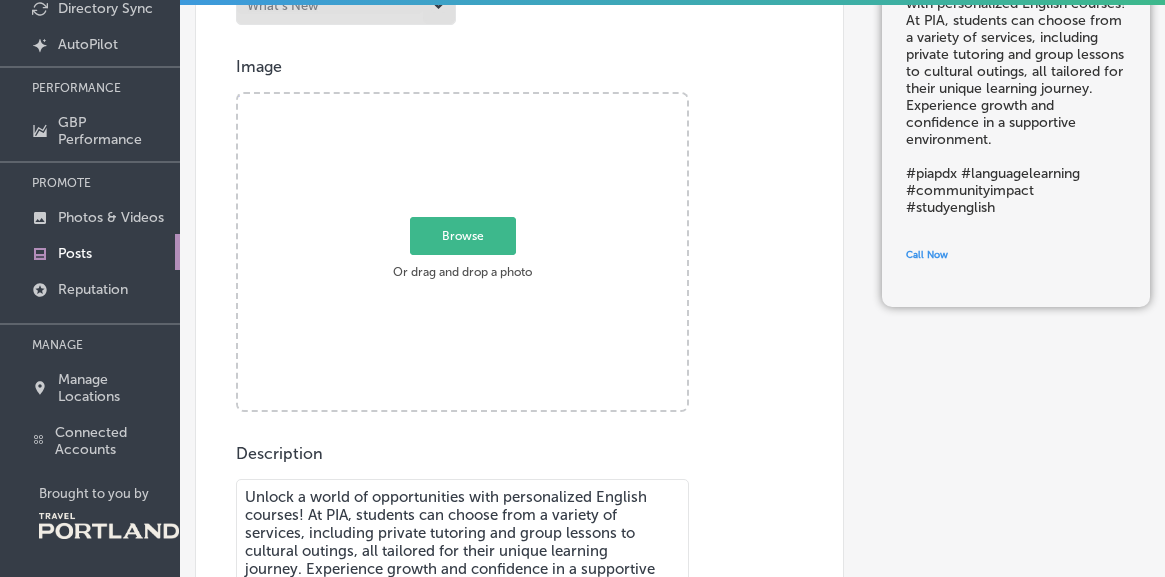 click on "Browse" at bounding box center (463, 235) 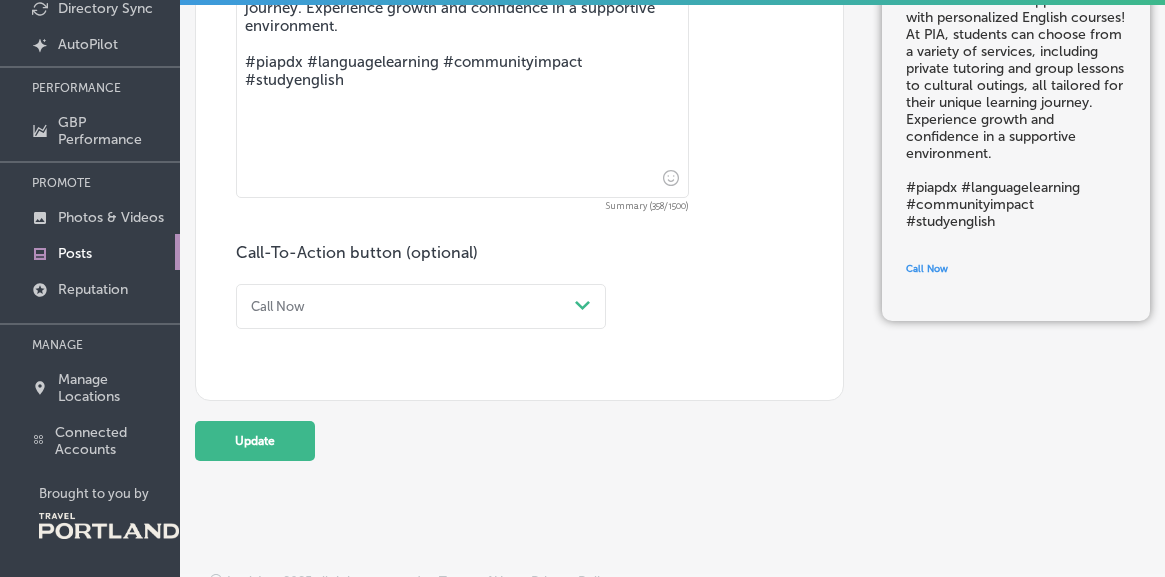 scroll, scrollTop: 705, scrollLeft: 0, axis: vertical 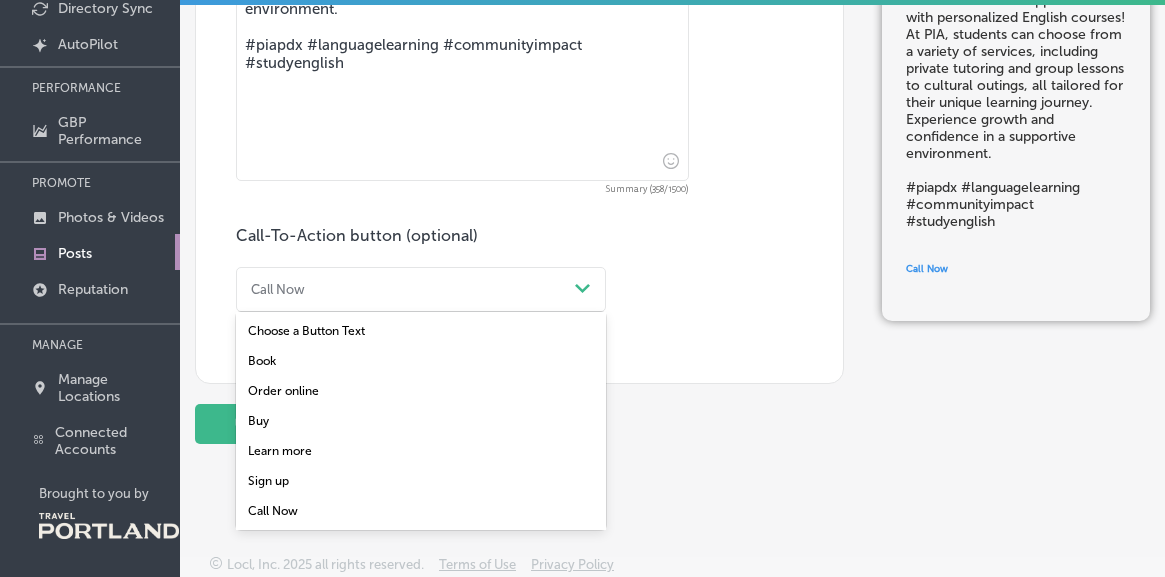 click on "Call Now" at bounding box center (405, 289) 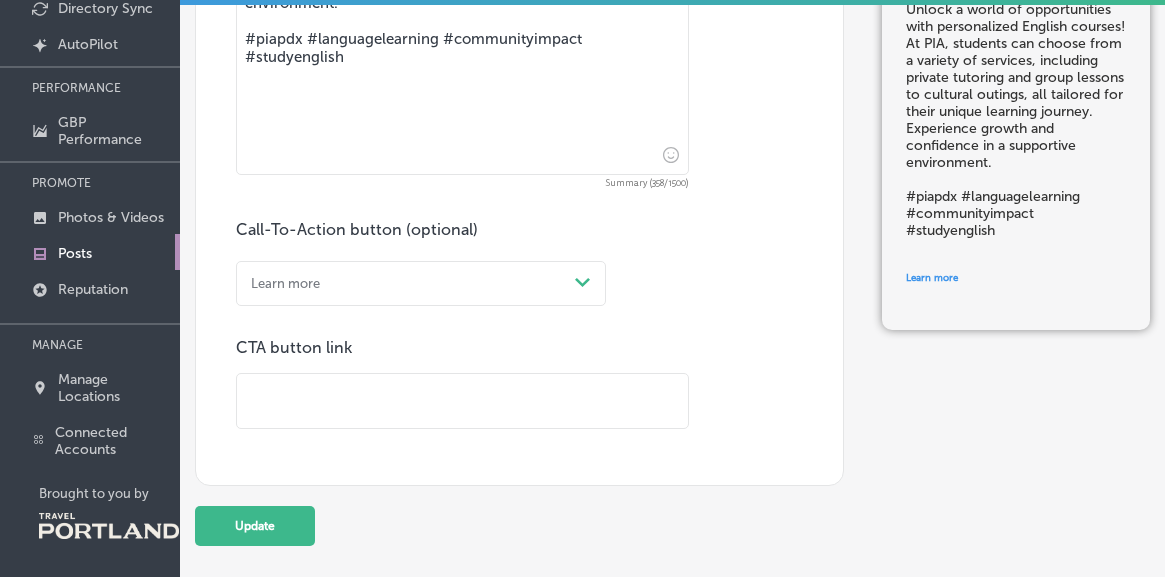click at bounding box center [462, 401] 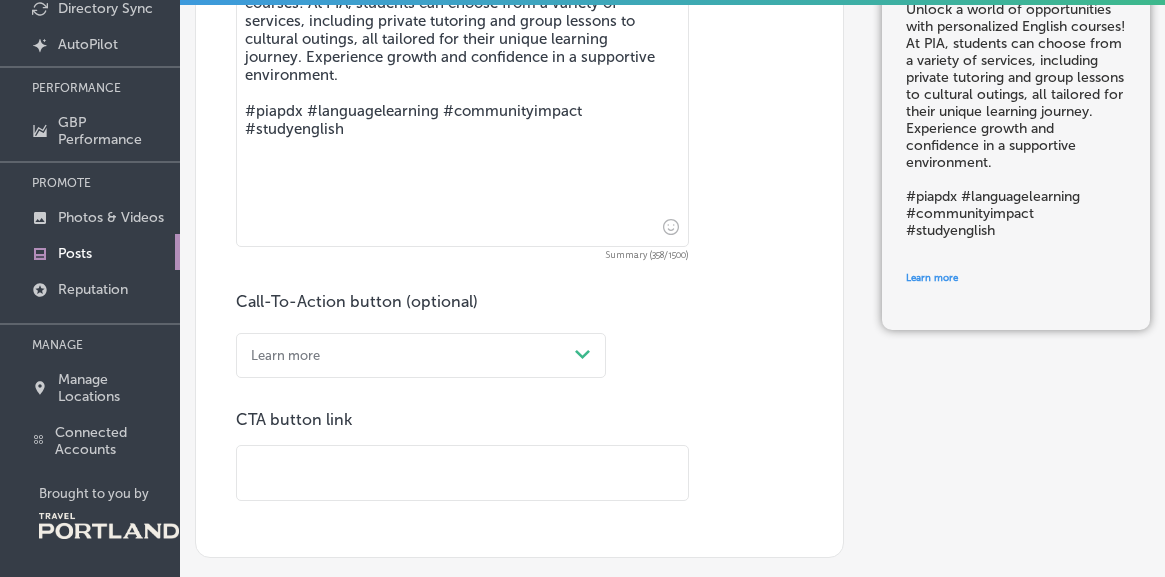scroll, scrollTop: 591, scrollLeft: 0, axis: vertical 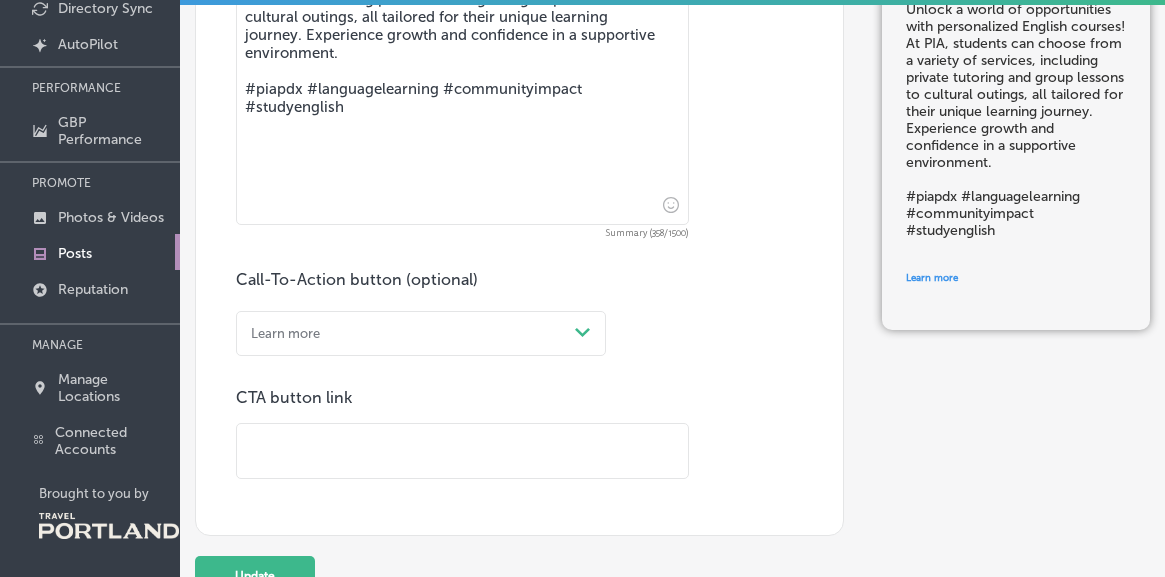 paste on "https://www.piaschools.edu/learn-english/intensive-english/" 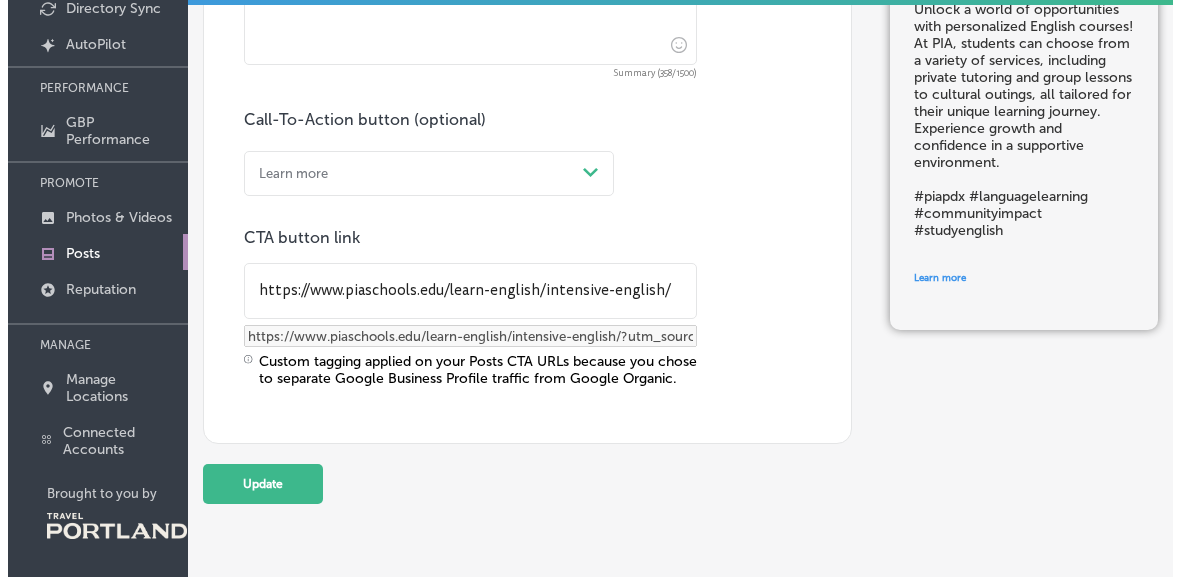 scroll, scrollTop: 897, scrollLeft: 0, axis: vertical 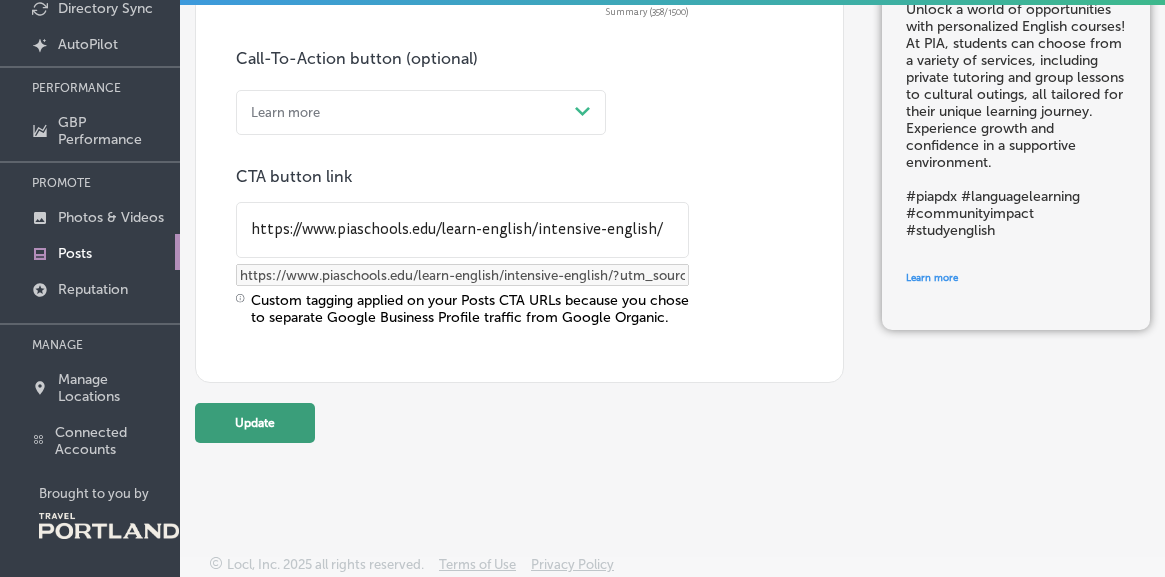 type on "https://www.piaschools.edu/learn-english/intensive-english/" 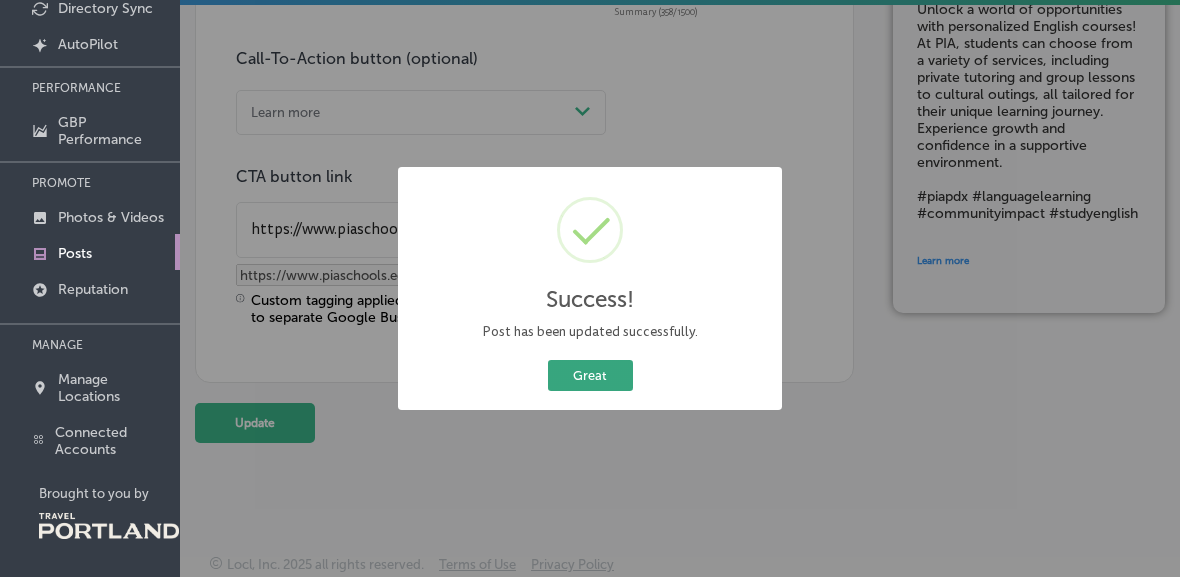 click on "Great" at bounding box center [590, 375] 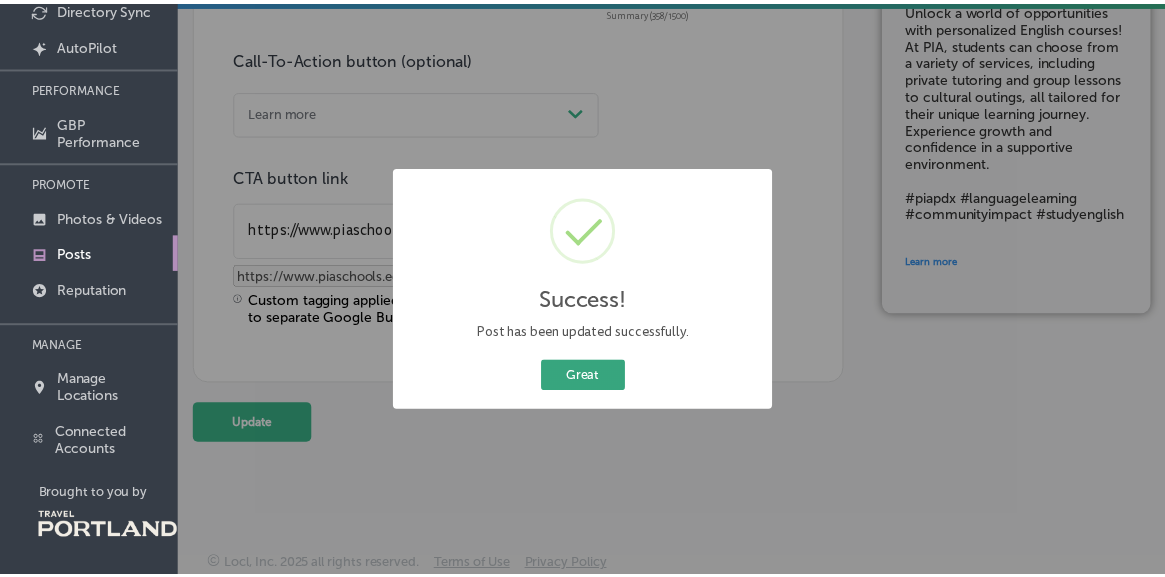 scroll, scrollTop: 0, scrollLeft: 0, axis: both 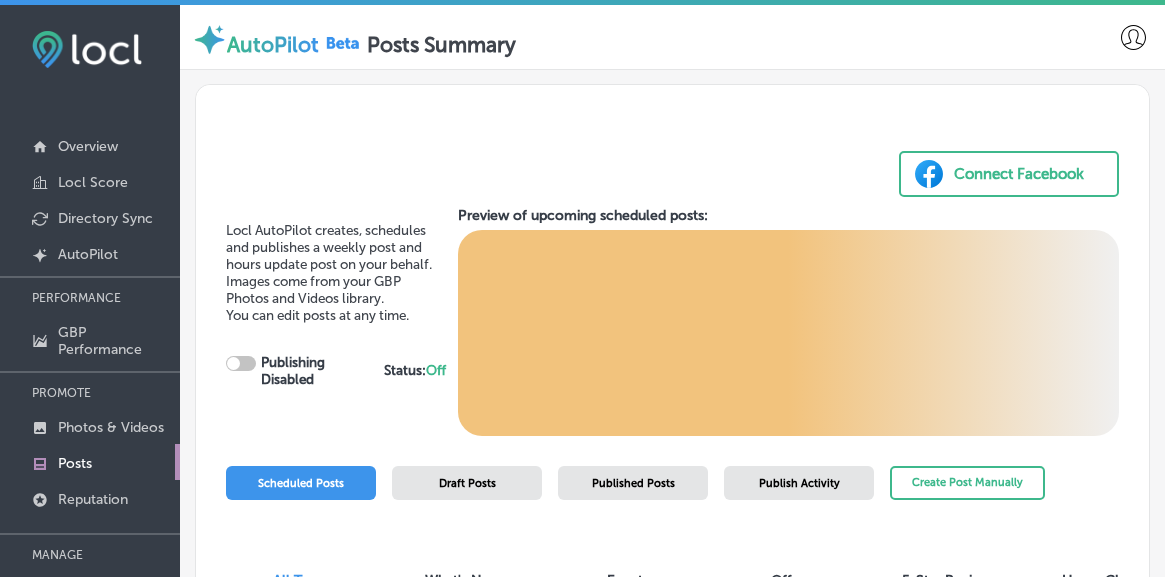 checkbox on "true" 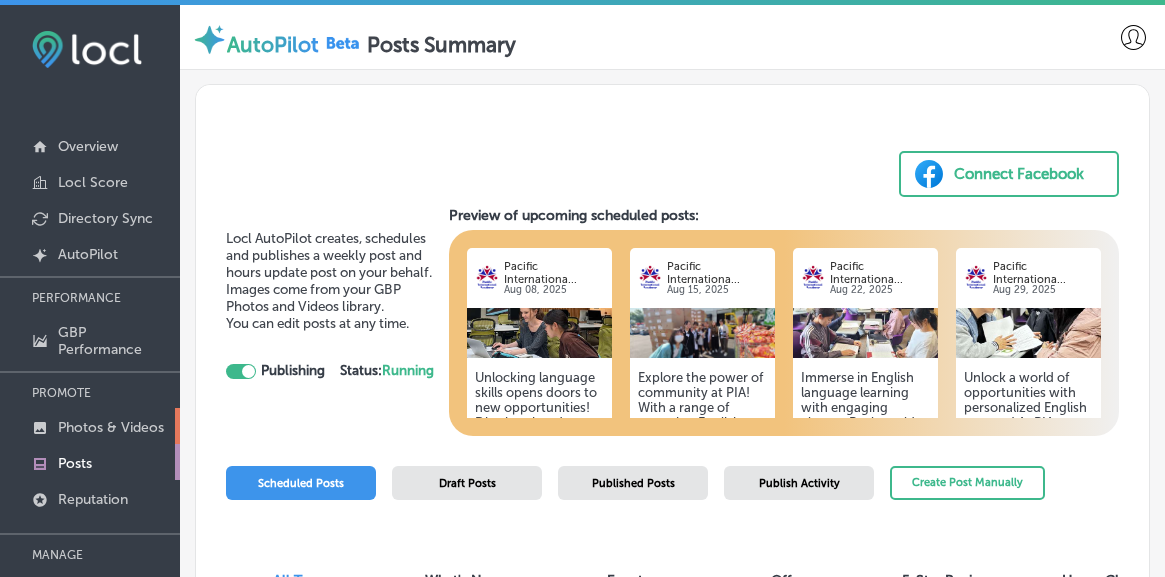 click on "Photos & Videos" at bounding box center (111, 427) 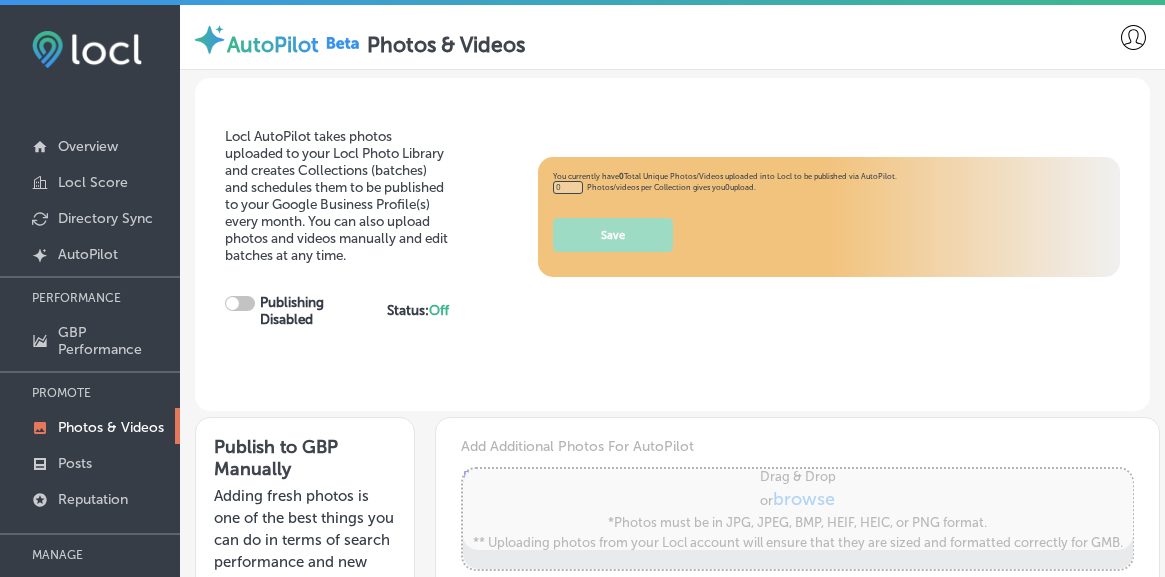 type on "5" 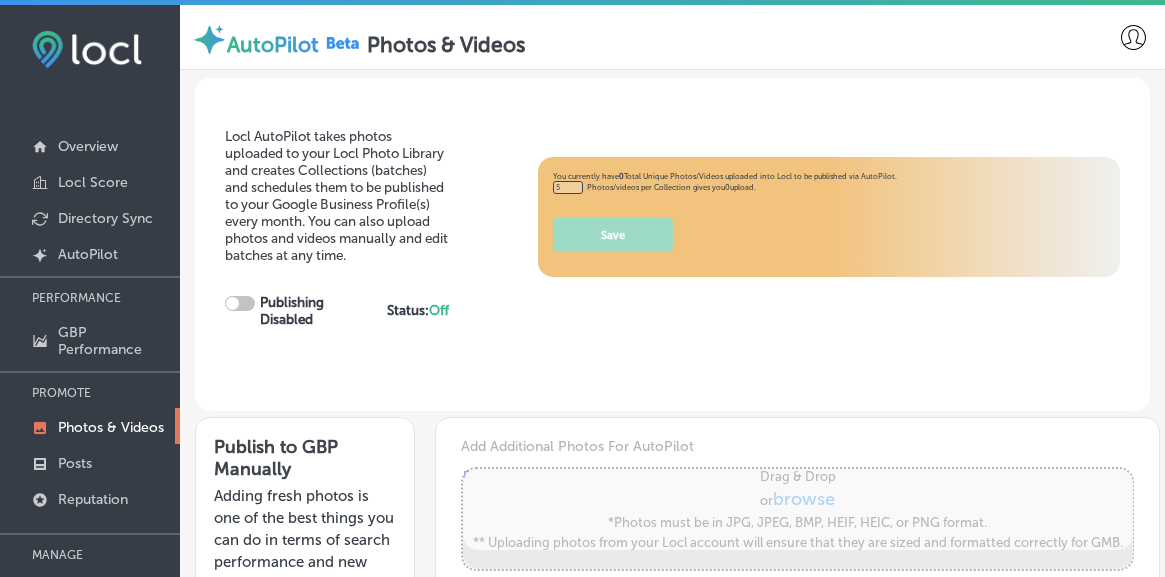 checkbox on "true" 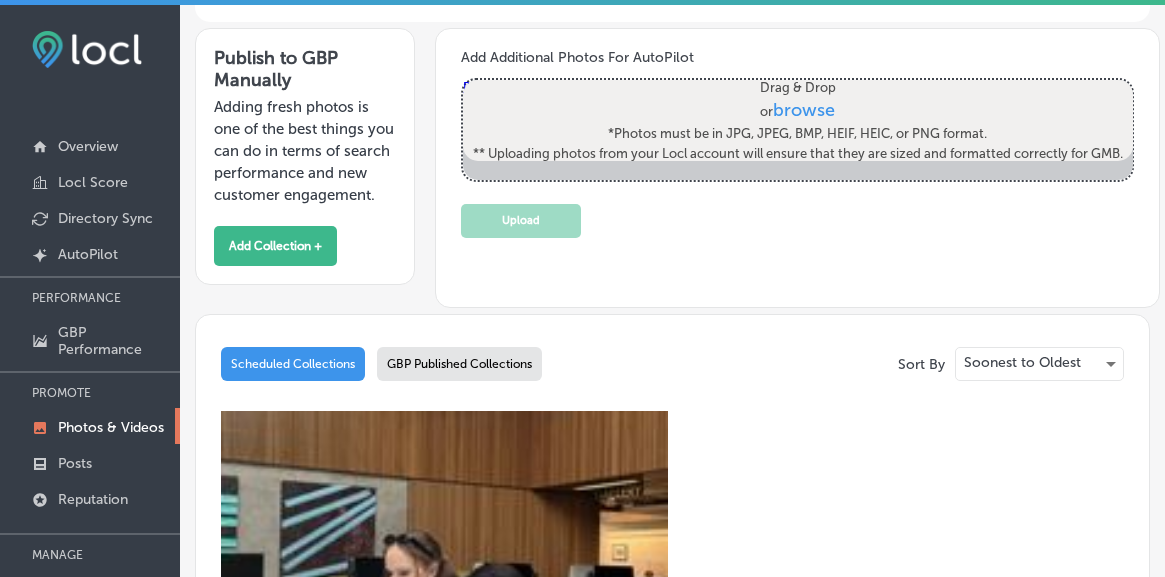 scroll, scrollTop: 373, scrollLeft: 0, axis: vertical 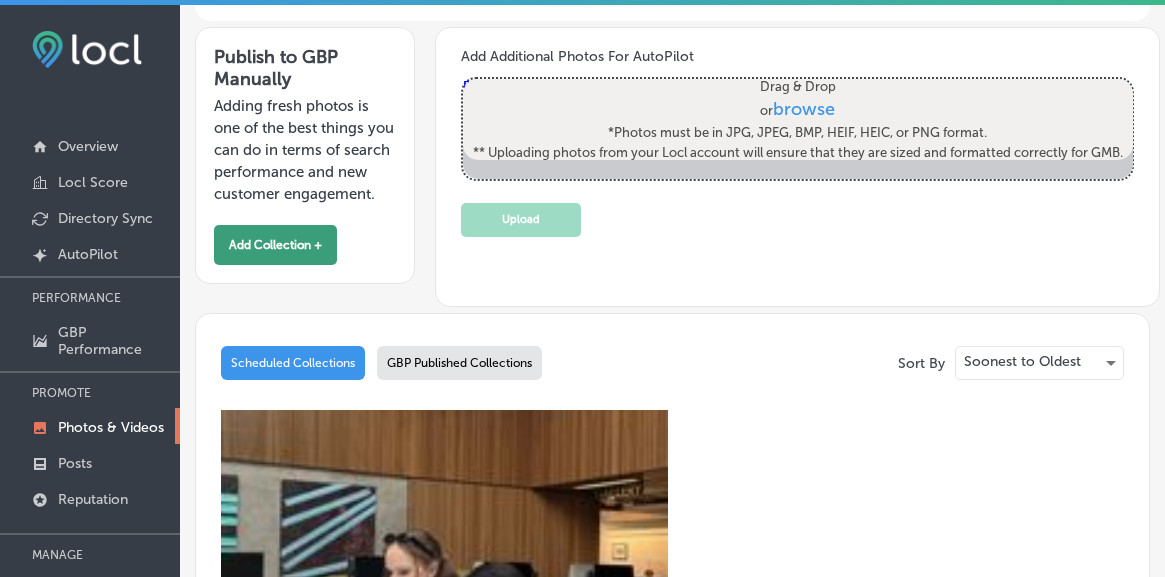 click on "Add Collection +" at bounding box center (275, 245) 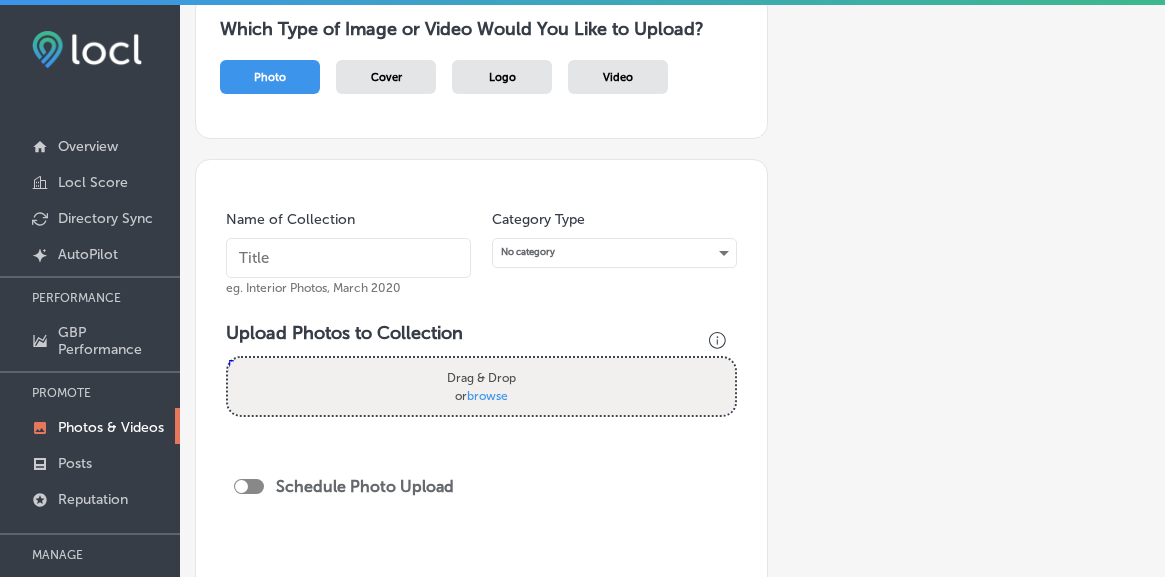 scroll, scrollTop: 0, scrollLeft: 0, axis: both 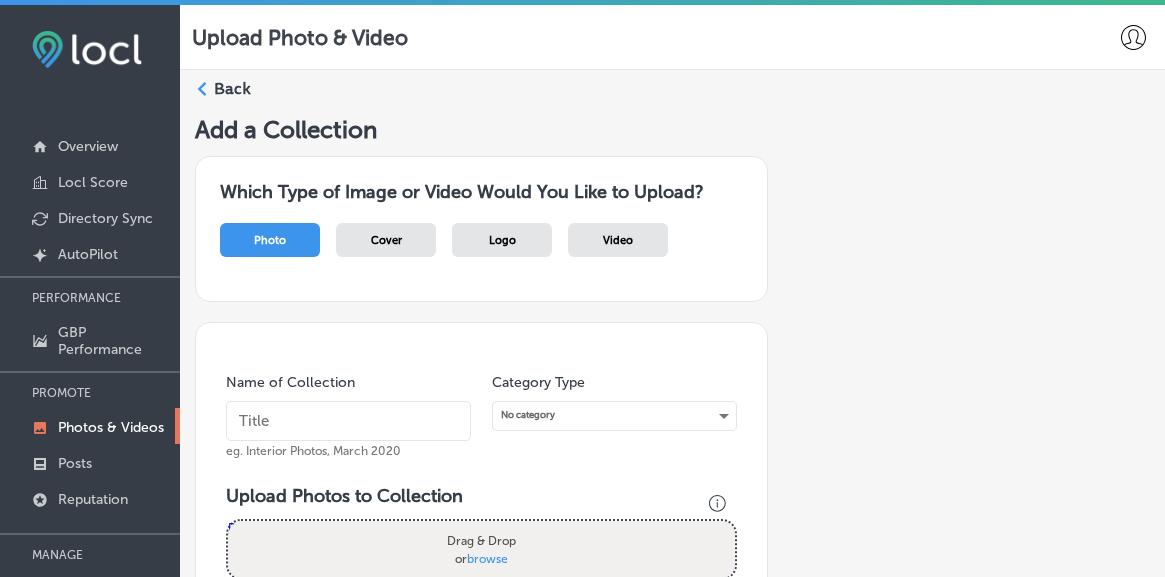 click on "Back" at bounding box center [232, 89] 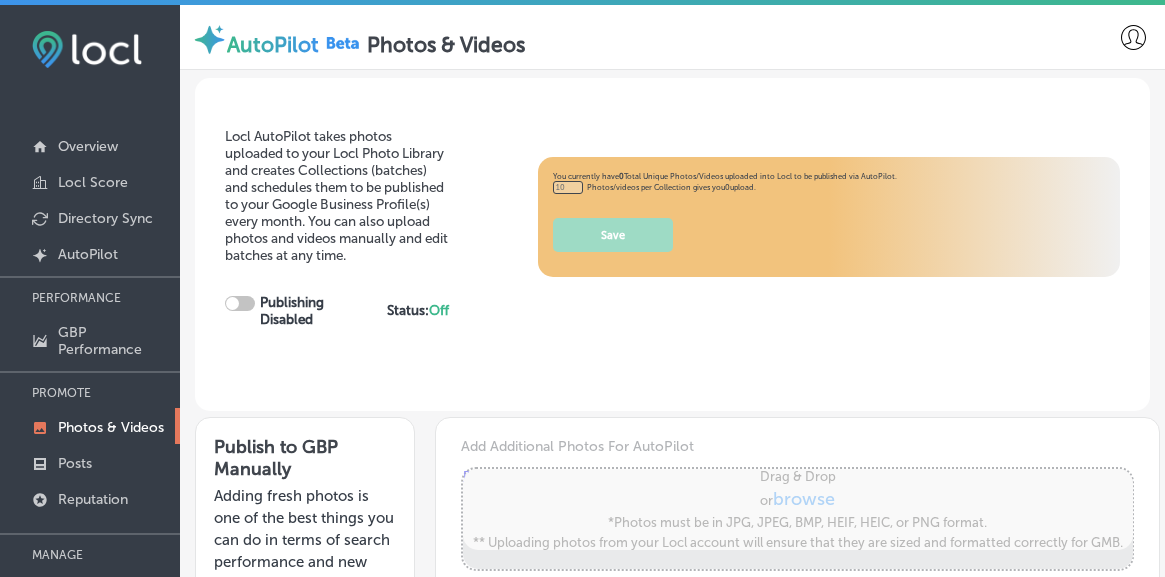 type on "0" 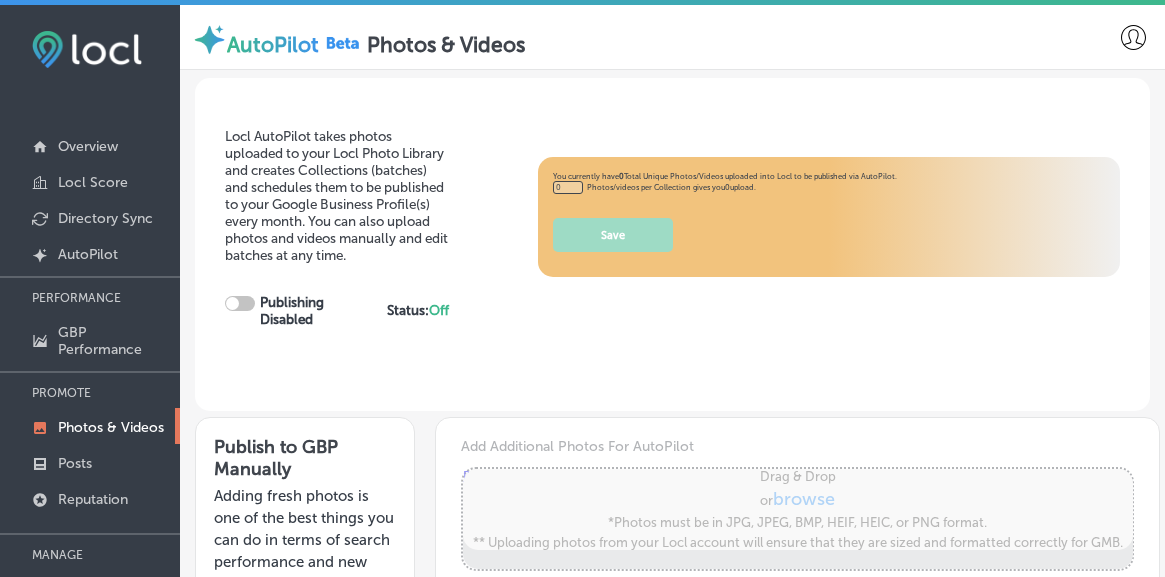 checkbox on "true" 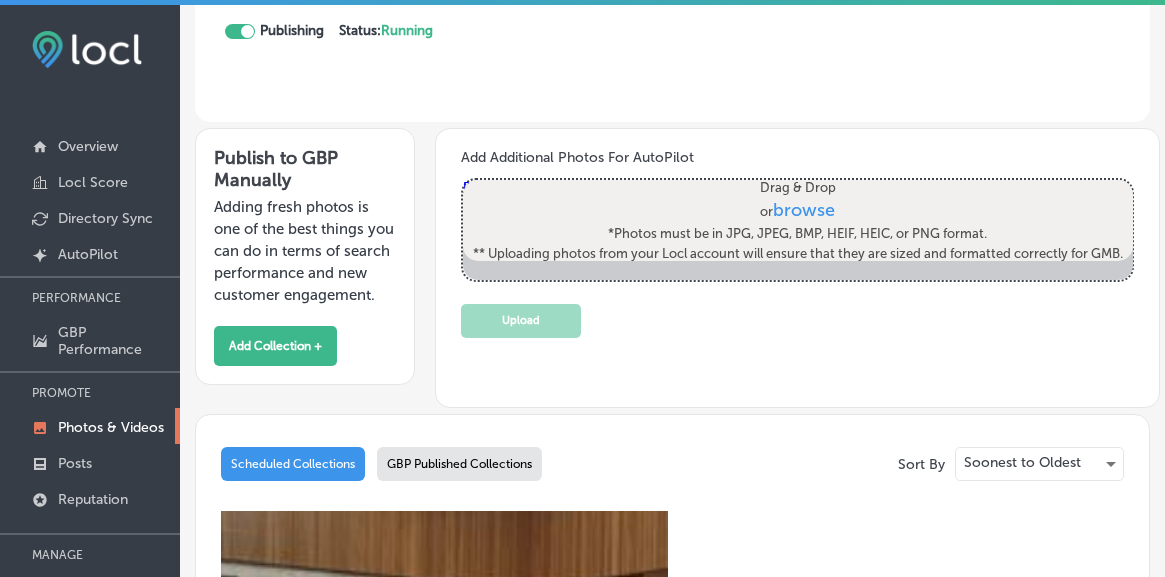 scroll, scrollTop: 280, scrollLeft: 0, axis: vertical 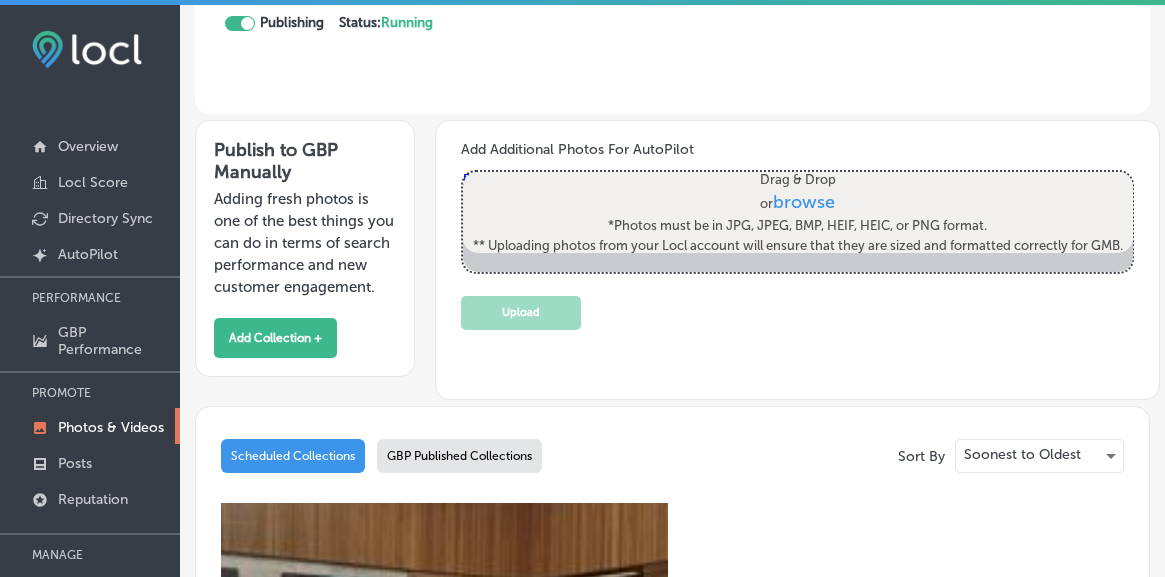click on "browse" at bounding box center (804, 202) 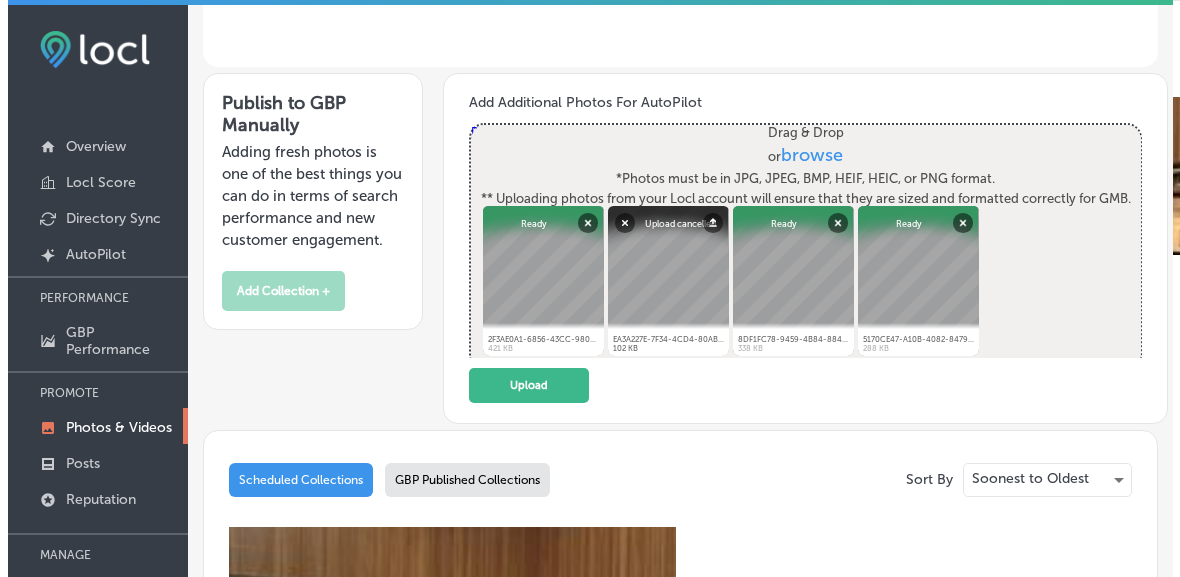 scroll, scrollTop: 369, scrollLeft: 0, axis: vertical 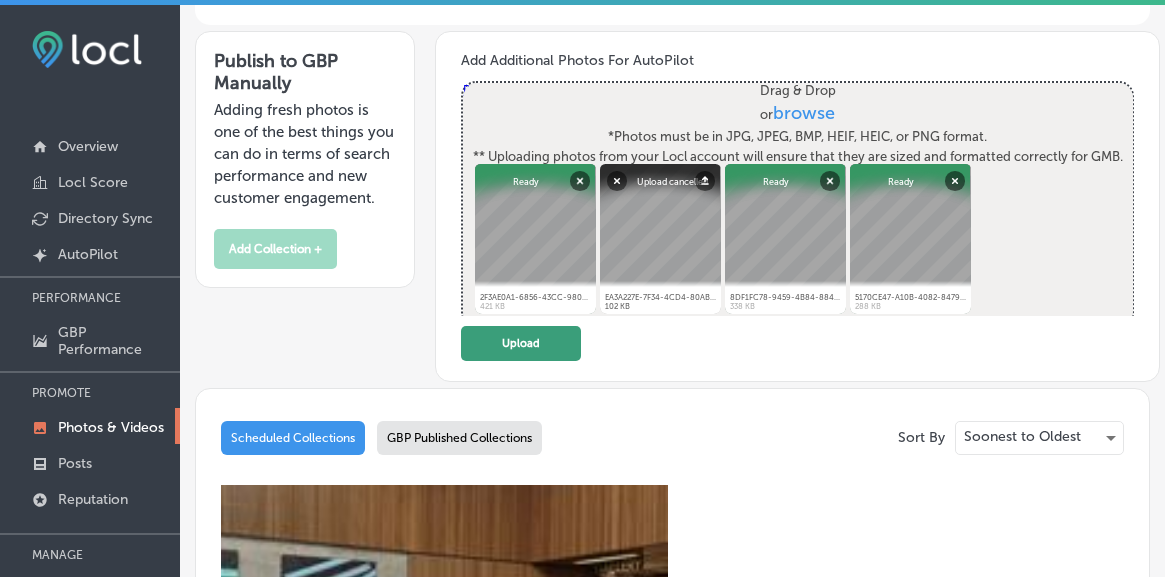 click on "Upload" 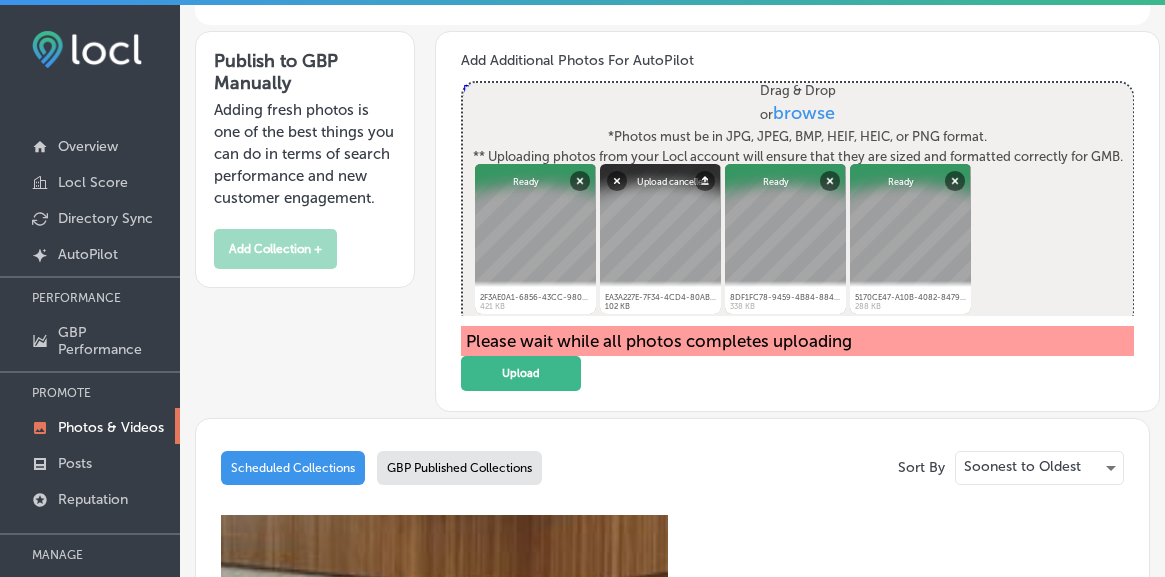 click on "Add Additional Photos For AutoPilot Powered by PQINA
Drag & Drop  or  browse
*Photos must be in JPG, JPEG, BMP, HEIF, HEIC, or PNG format.
** Uploading photos from your Locl account will ensure that they are sized and formatted correctly for GMB.
2F3AE0A1-6856-43CC-980D-87F6CBD4D976_1_105_c.jpeg Abort Retry Remove Upload Cancel Retry Remove 2F3AE0A1-6856-43CC-980D-87F6CBD4D976_1_105_c.jpeg 421 KB Ready tap to undo" at bounding box center (798, 221) 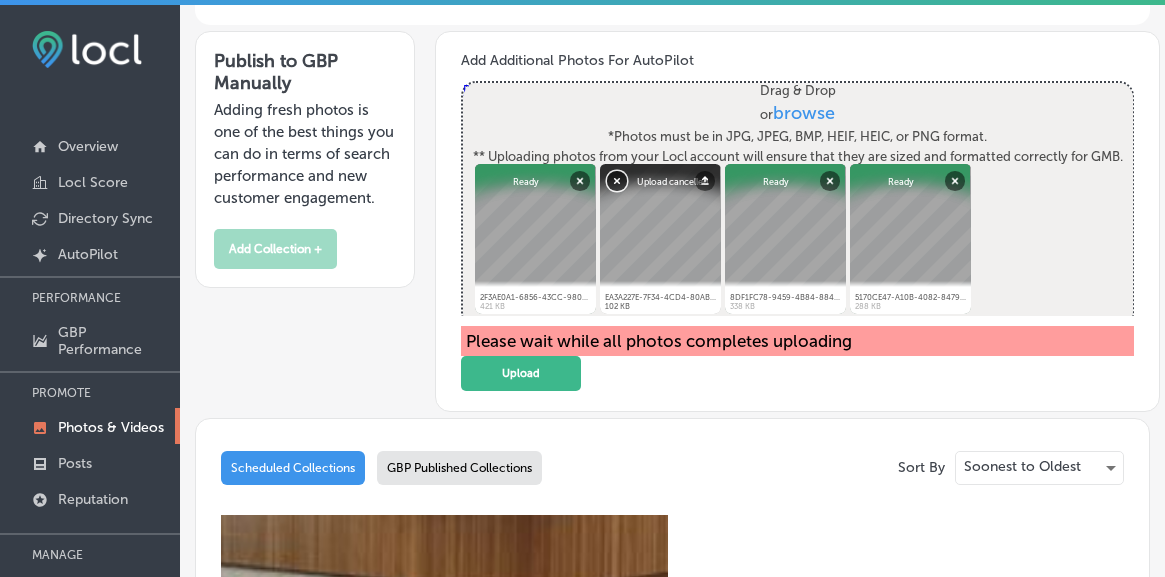 click on "Remove" at bounding box center (616, 180) 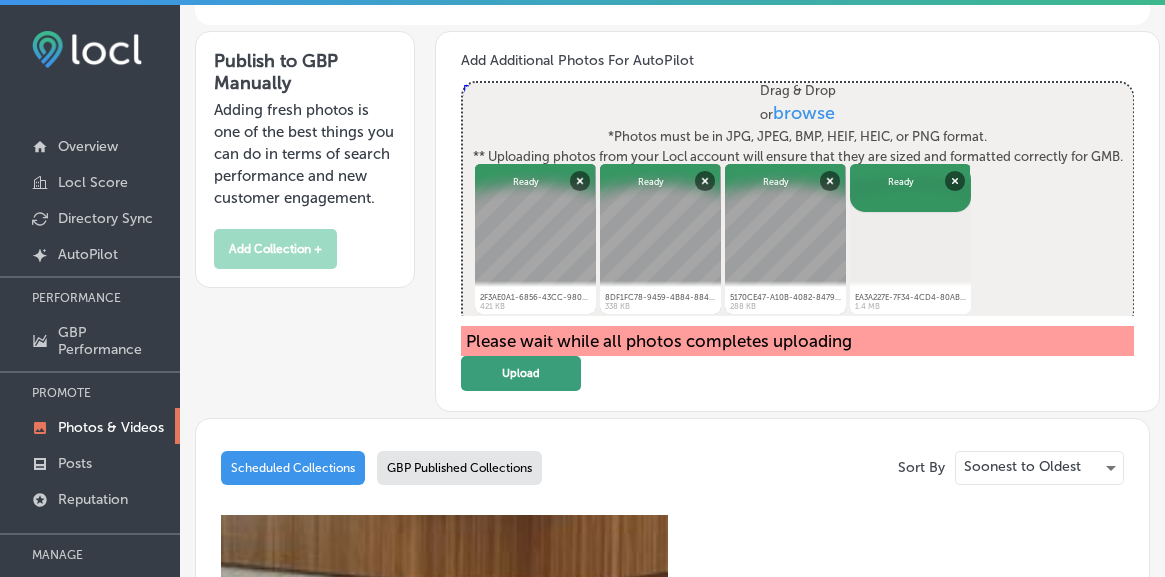 click on "Upload" at bounding box center [521, 373] 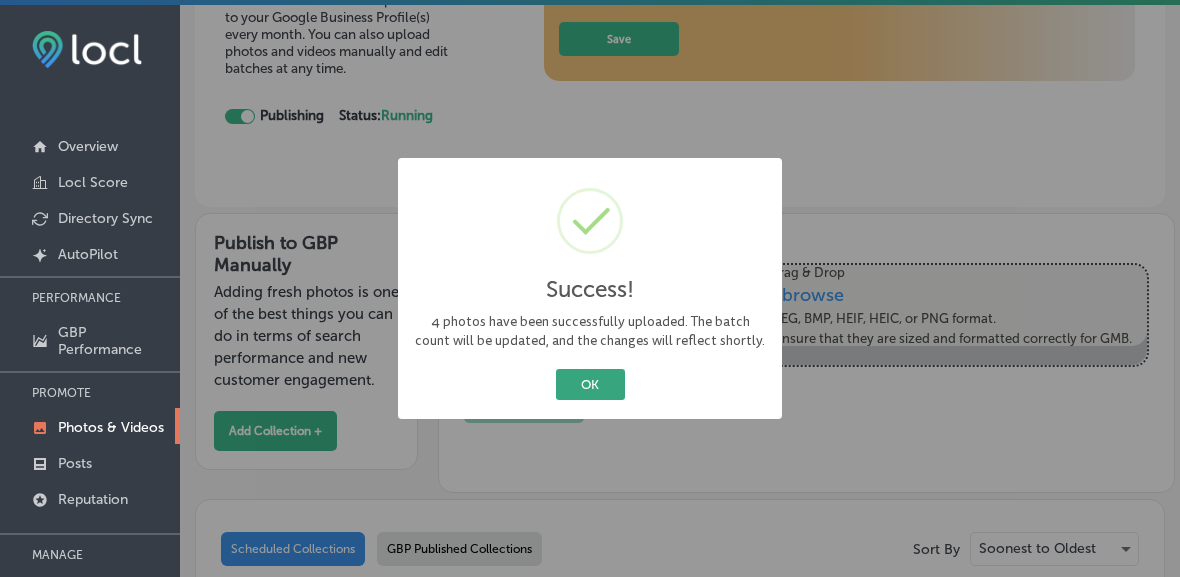 click on "OK" at bounding box center (590, 384) 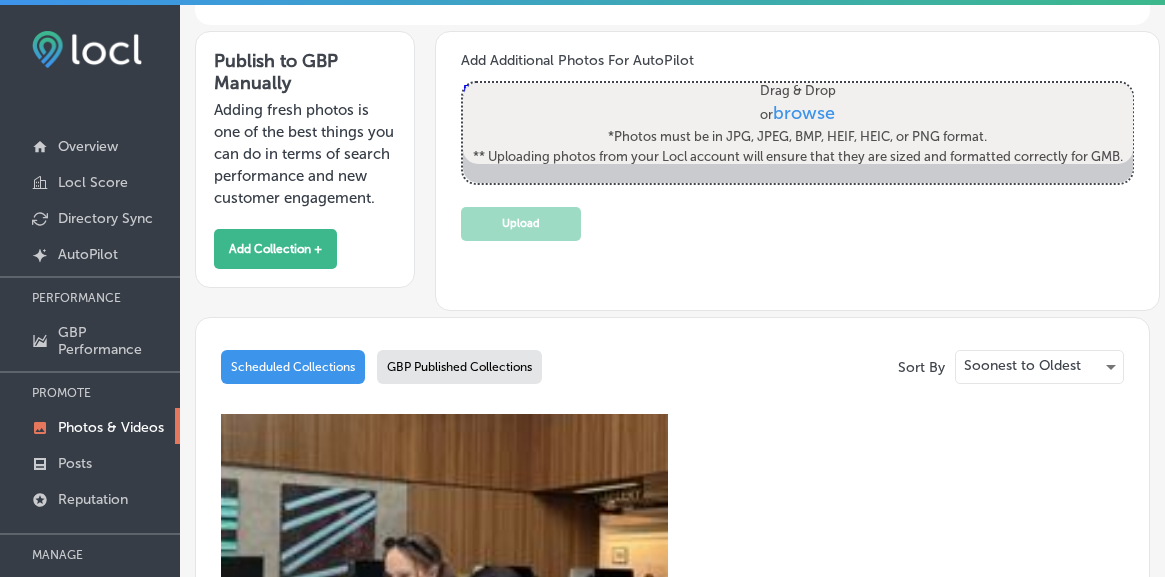 scroll, scrollTop: 773, scrollLeft: 0, axis: vertical 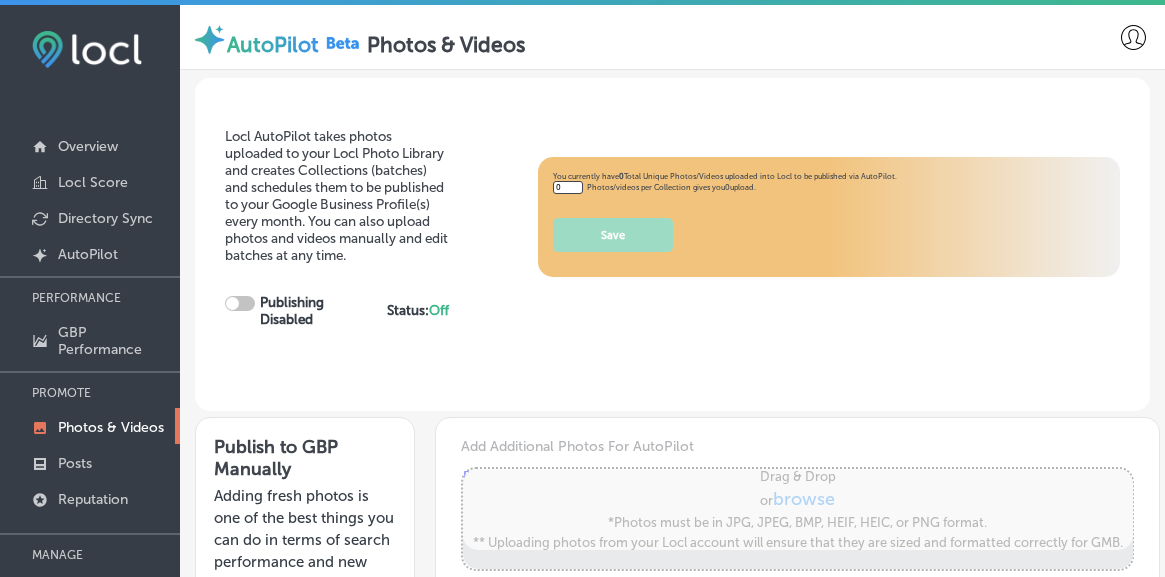 type on "5" 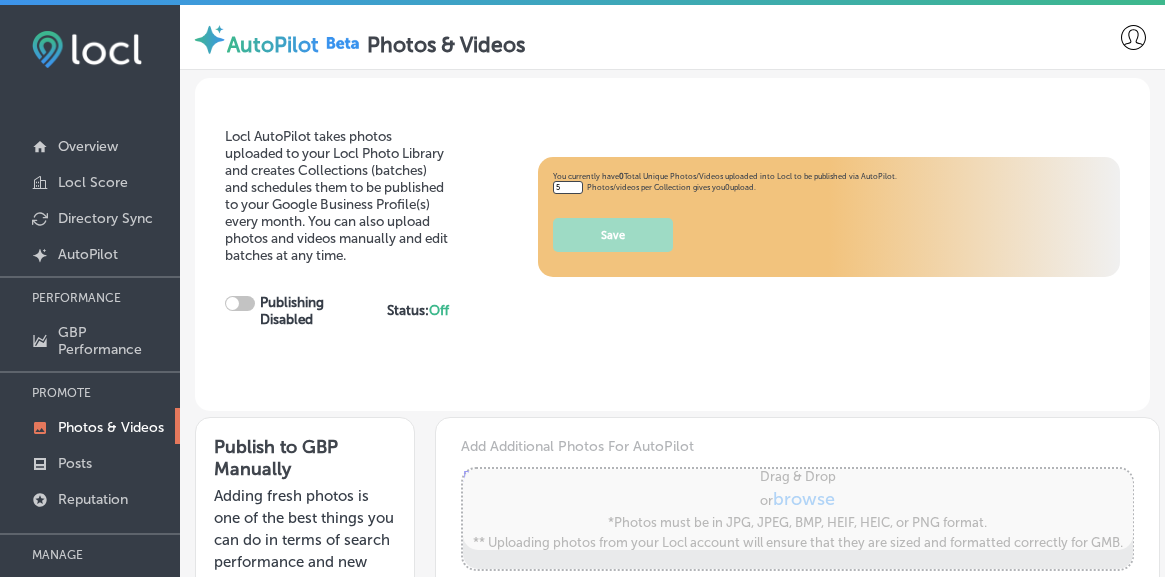 checkbox on "true" 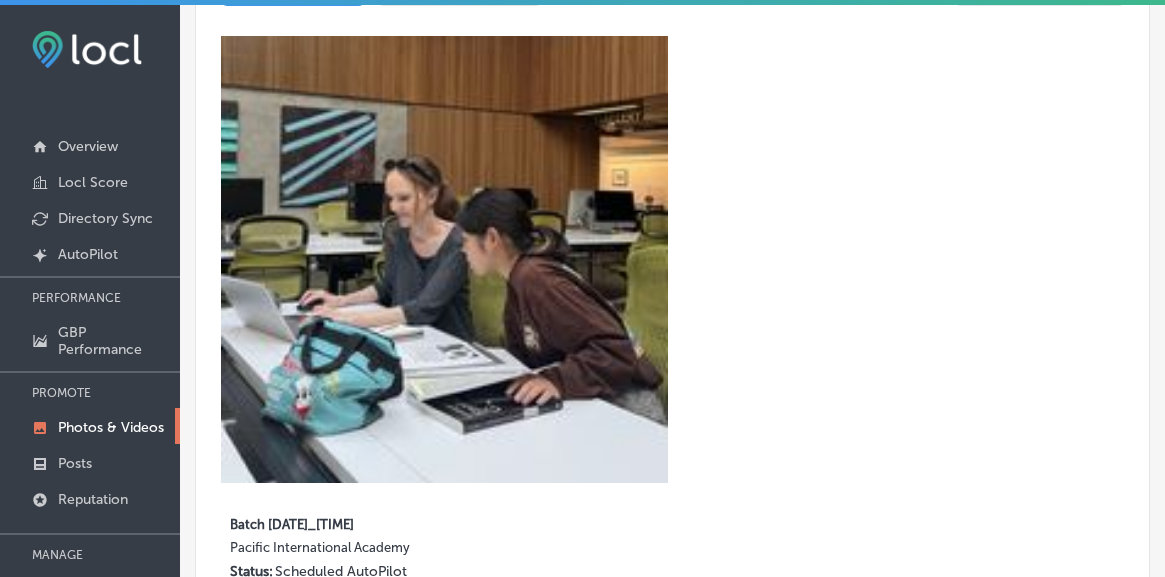 scroll, scrollTop: 773, scrollLeft: 0, axis: vertical 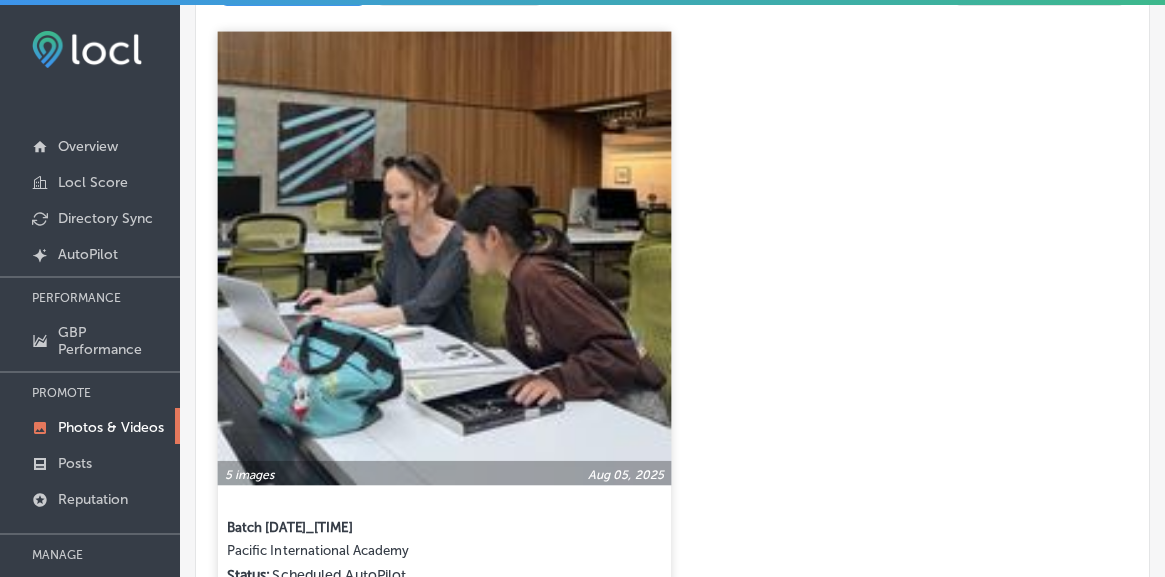 click at bounding box center (444, 258) 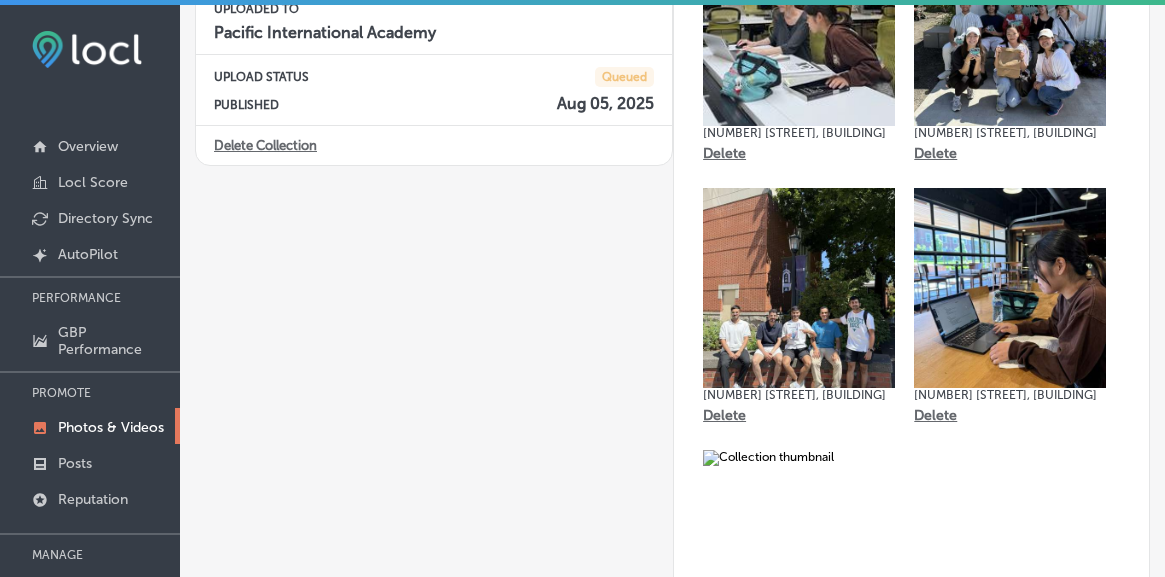 scroll, scrollTop: 276, scrollLeft: 0, axis: vertical 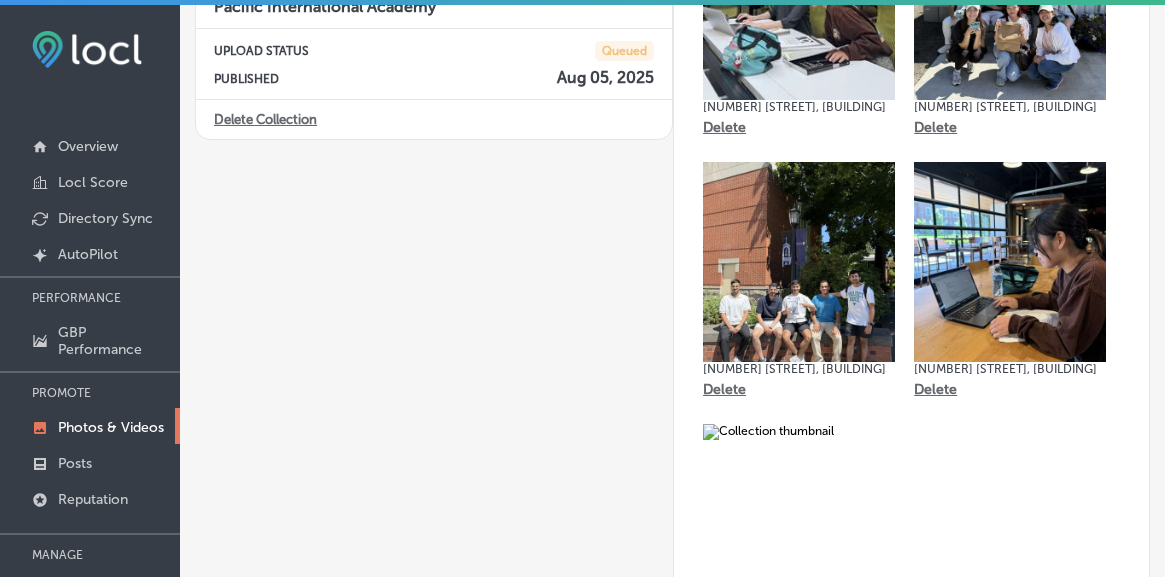 click at bounding box center (799, 524) 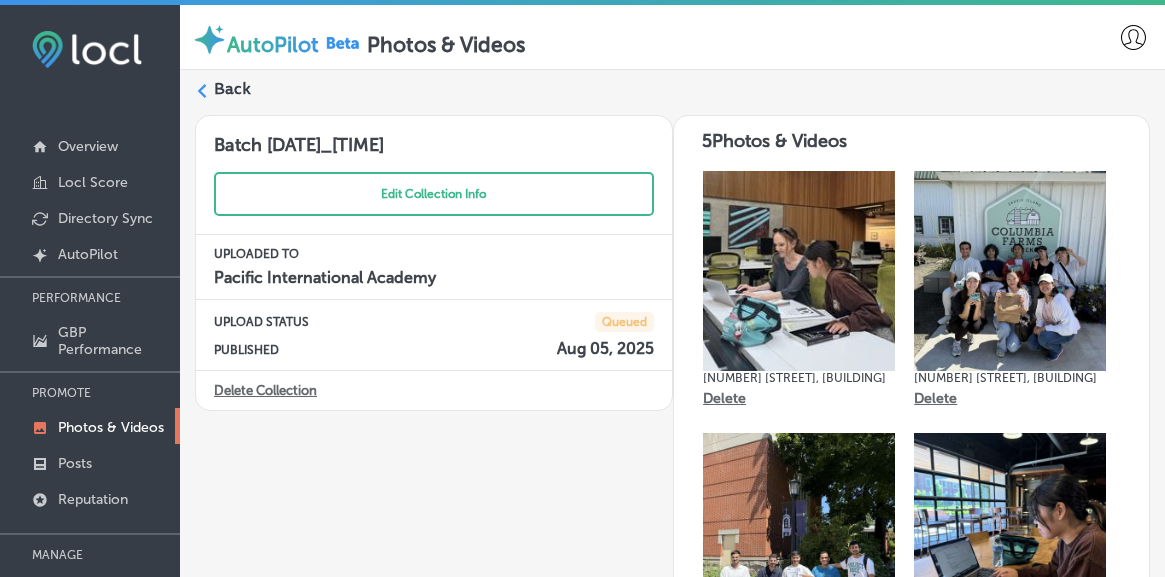 click on "Back" at bounding box center (672, 96) 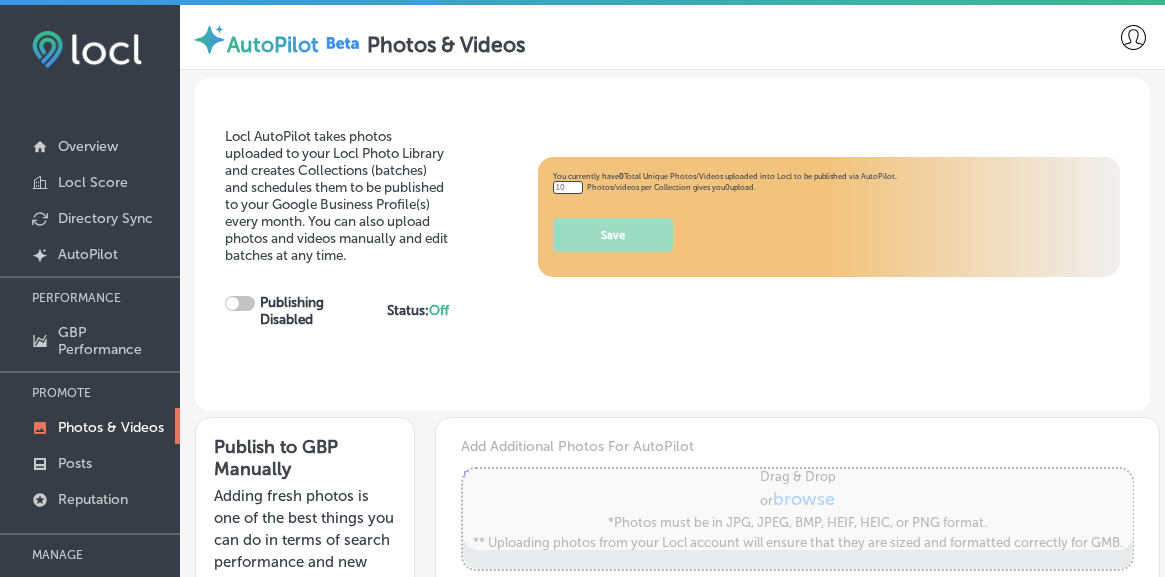 type on "5" 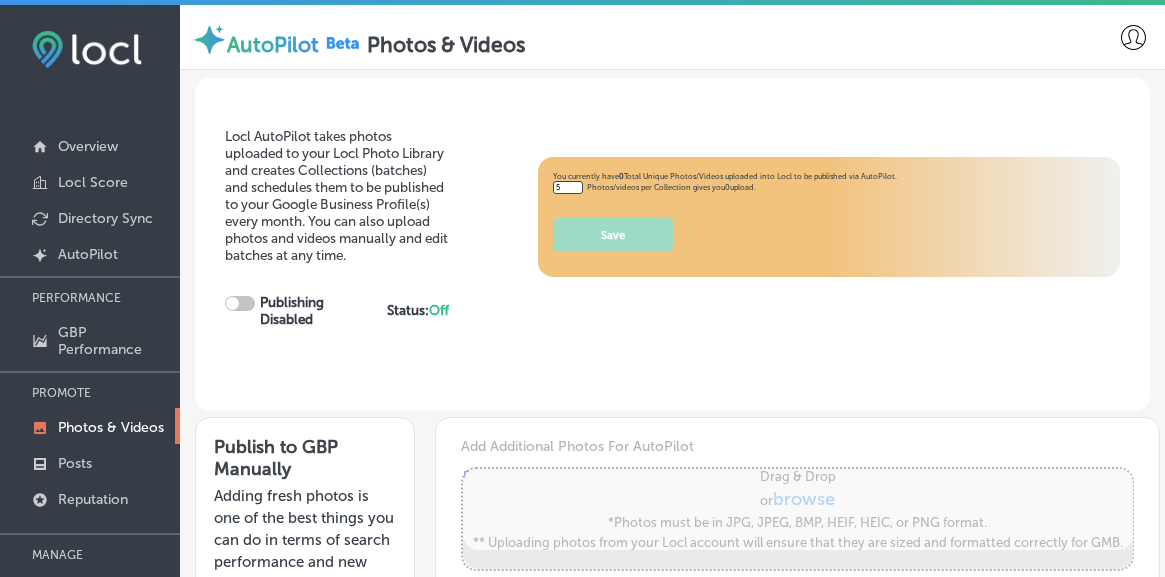 checkbox on "true" 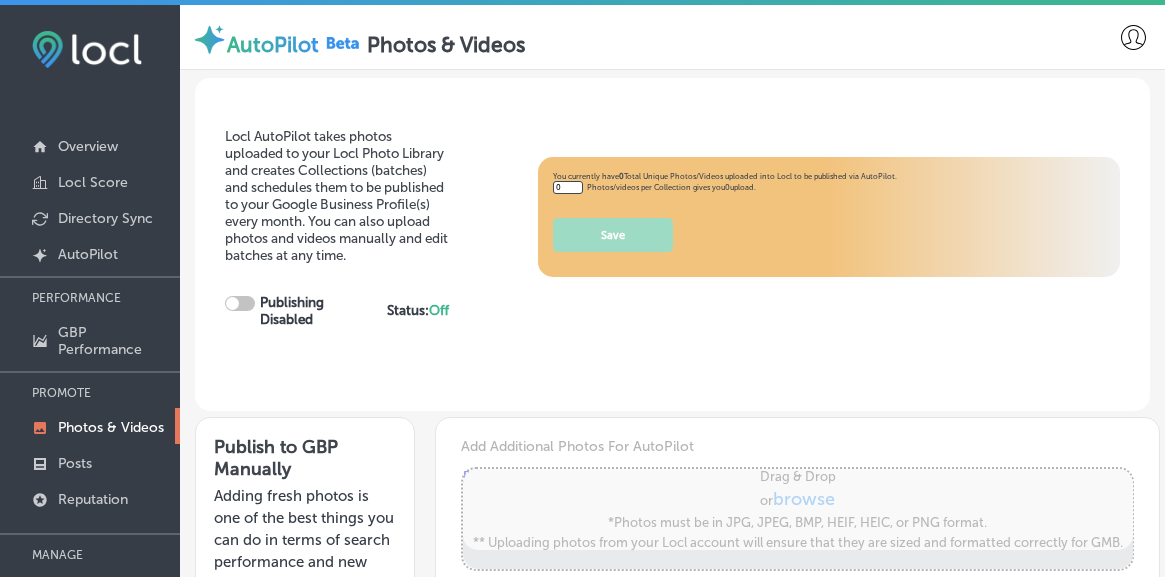 type on "5" 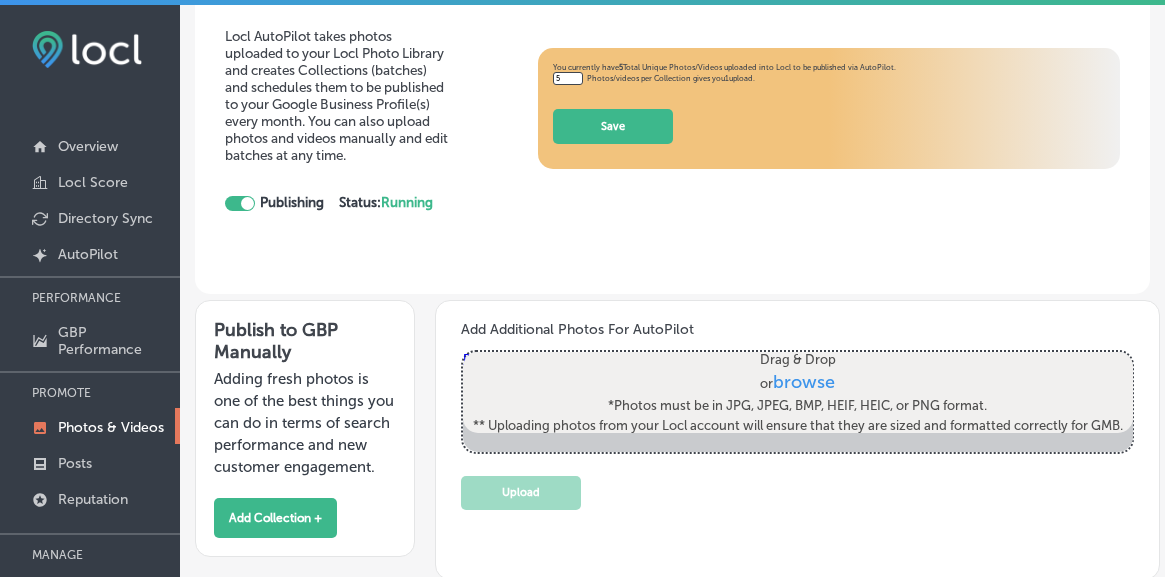 scroll, scrollTop: 303, scrollLeft: 0, axis: vertical 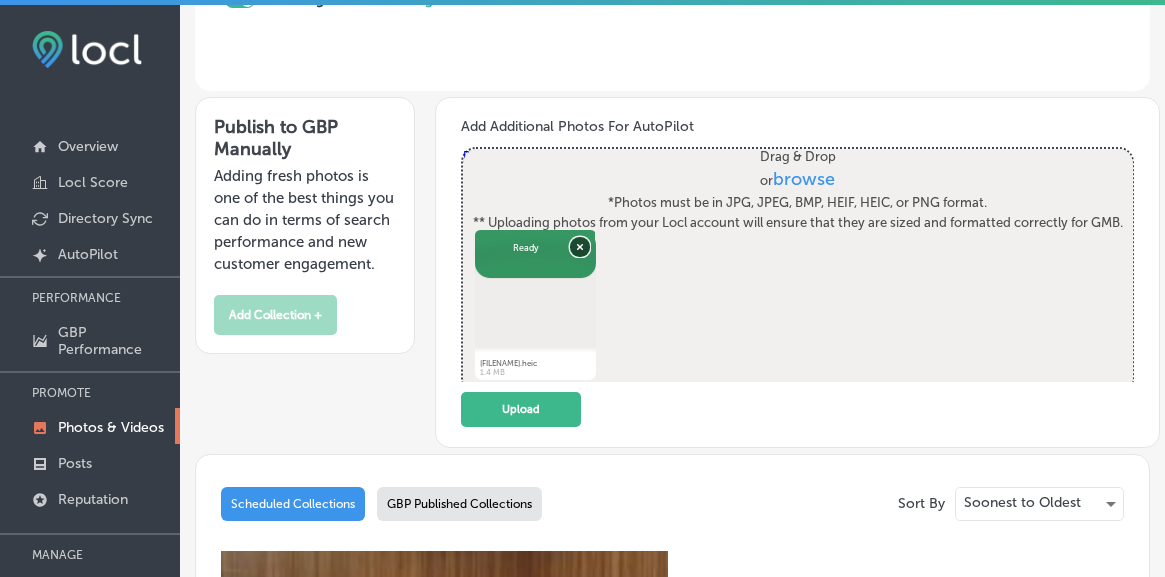 click on "Remove" at bounding box center (579, 246) 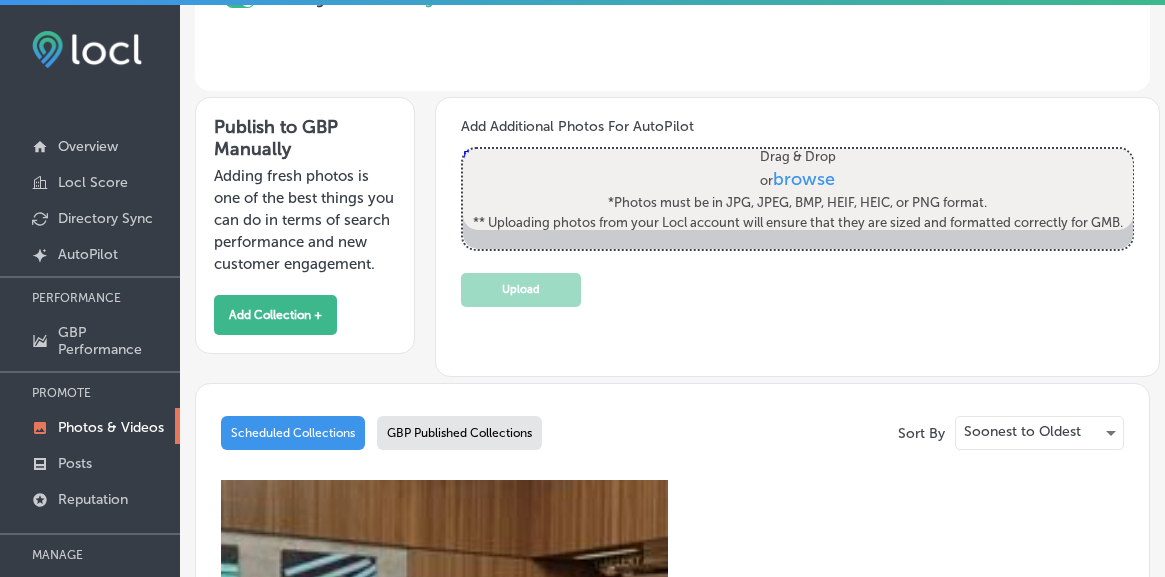 click on "Drag & Drop  or  browse
*Photos must be in JPG, JPEG, BMP, HEIF, HEIC, or PNG format.
** Uploading photos from your Locl account will ensure that they are sized and formatted correctly for GMB." at bounding box center [797, 189] 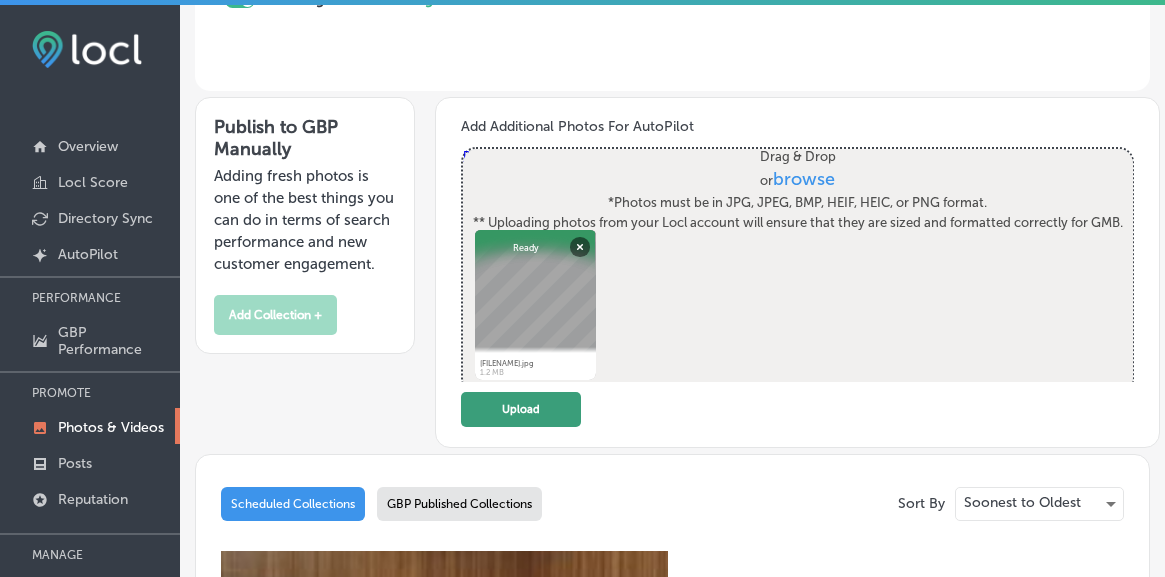 click on "Upload" 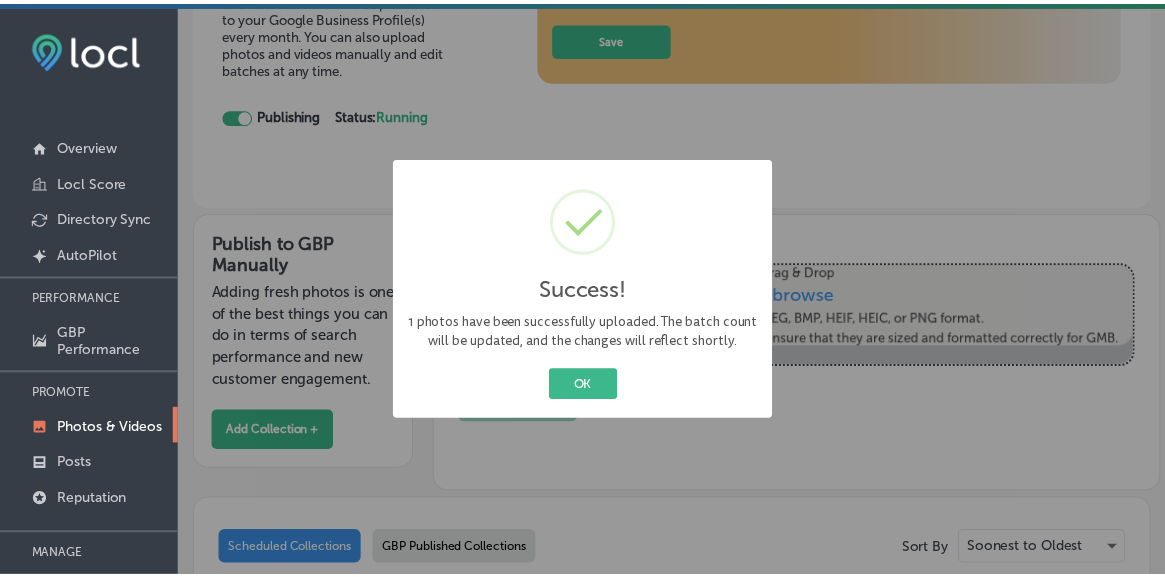 scroll, scrollTop: 183, scrollLeft: 0, axis: vertical 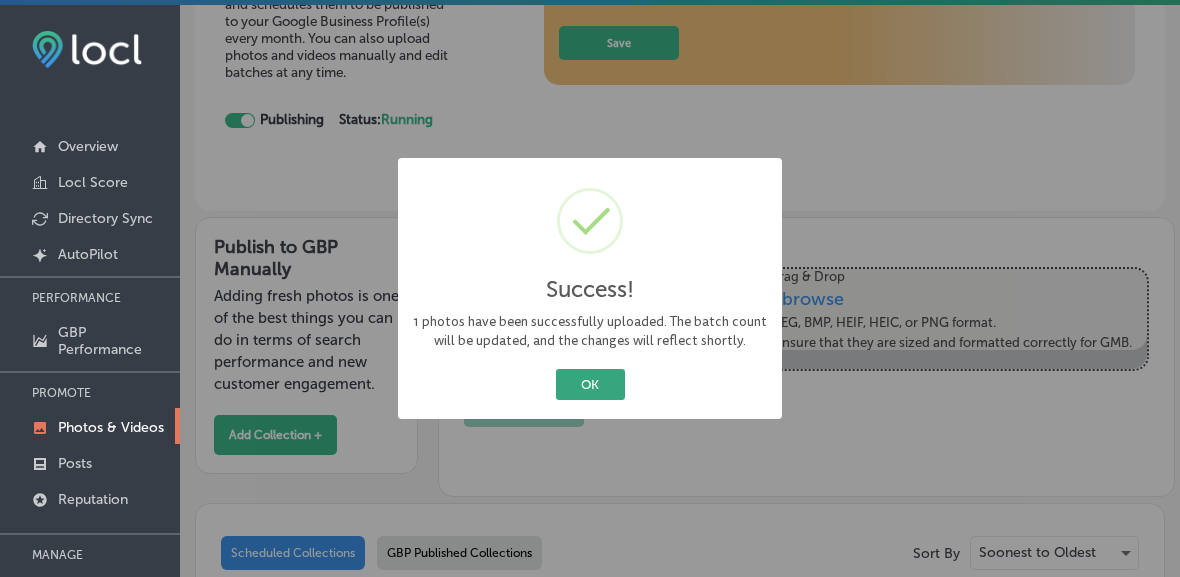 click on "OK" at bounding box center (590, 384) 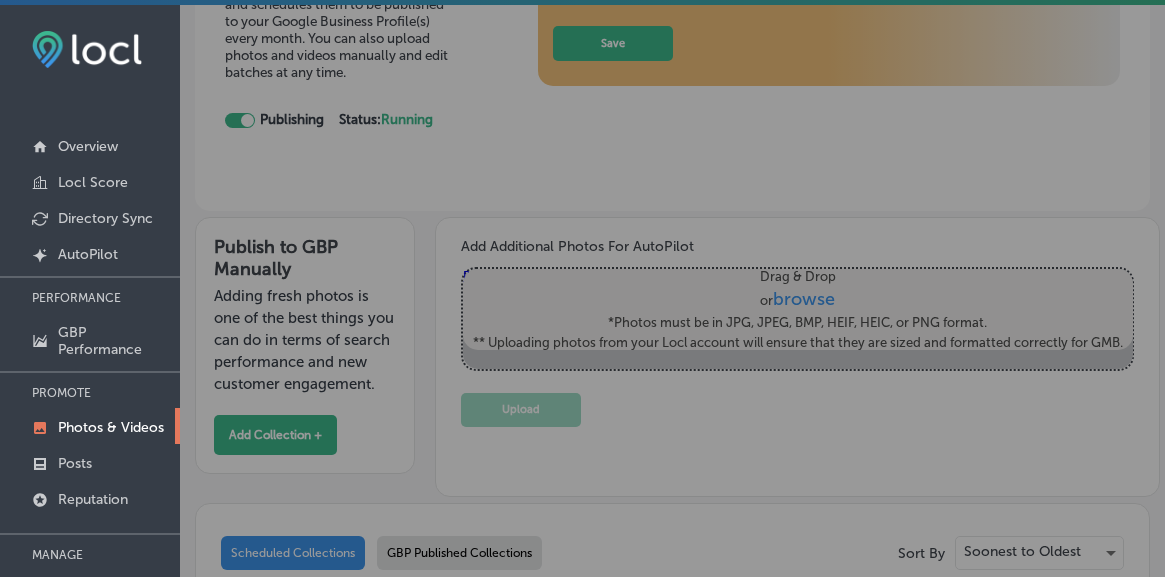 scroll, scrollTop: 221, scrollLeft: 0, axis: vertical 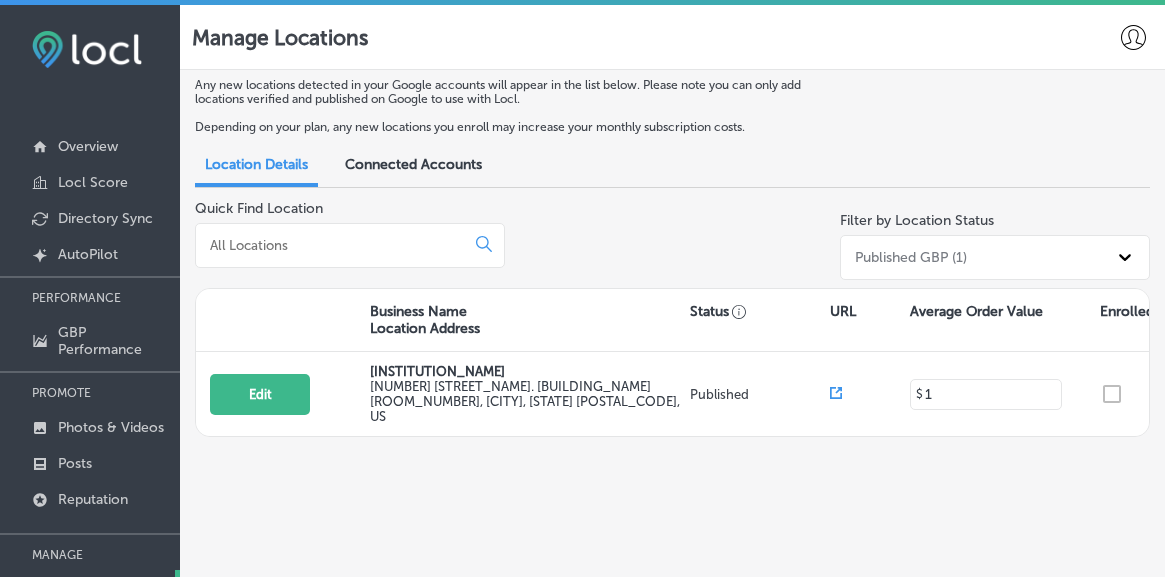 click on "Any new locations detected in your Google accounts will appear in the list below. Please note you can only add locations verified and published on Google to use with Locl. Depending on your plan, any new locations you enroll may increase your monthly subscription costs." at bounding box center (672, 112) 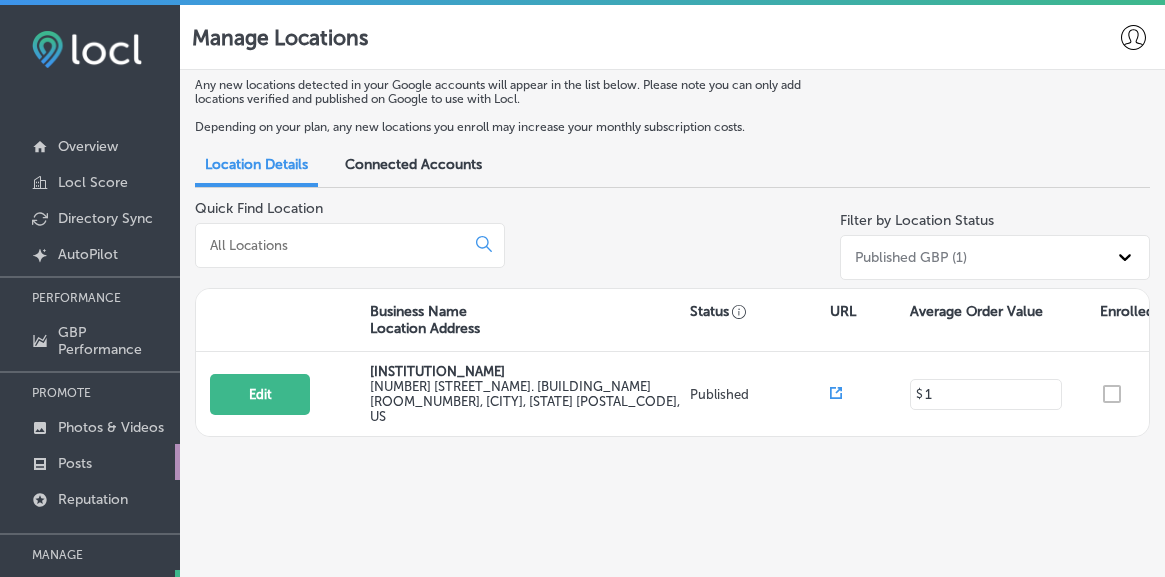 click on "Posts" at bounding box center [90, 462] 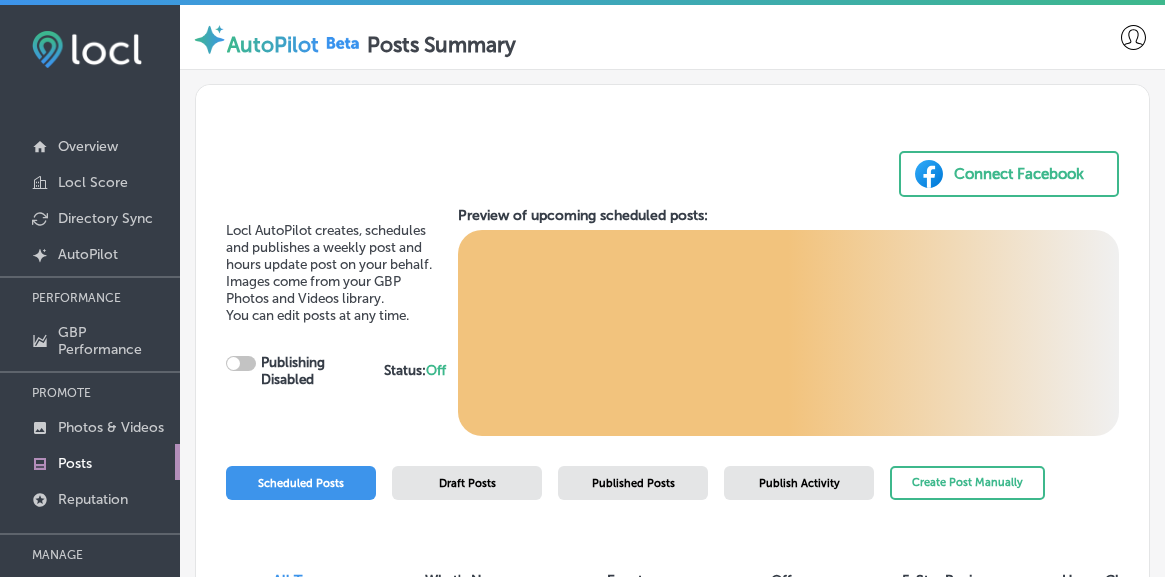 scroll, scrollTop: 7, scrollLeft: 0, axis: vertical 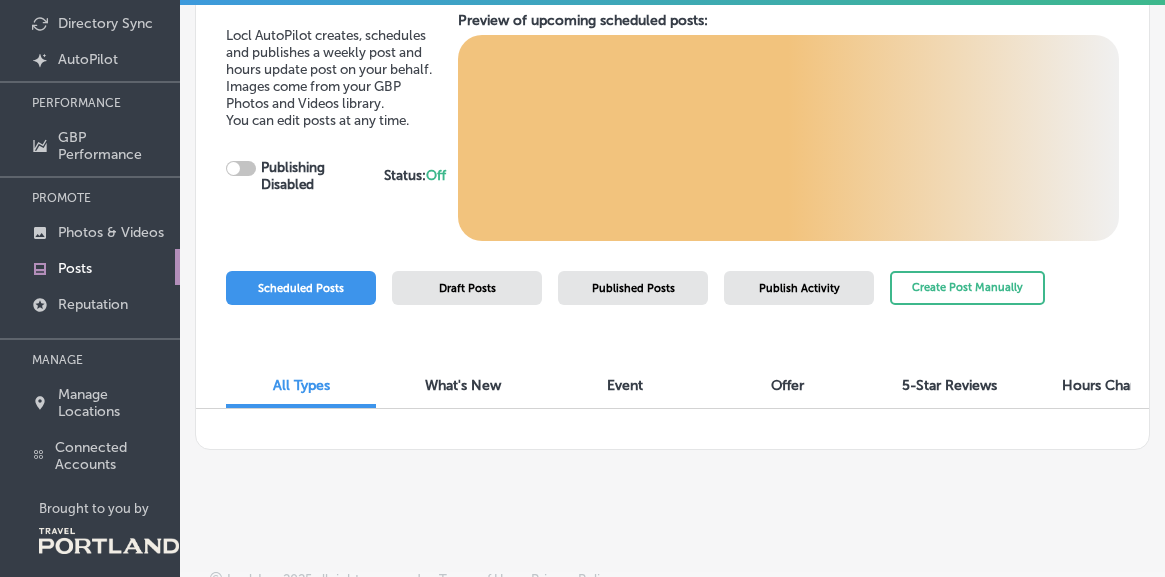 checkbox on "true" 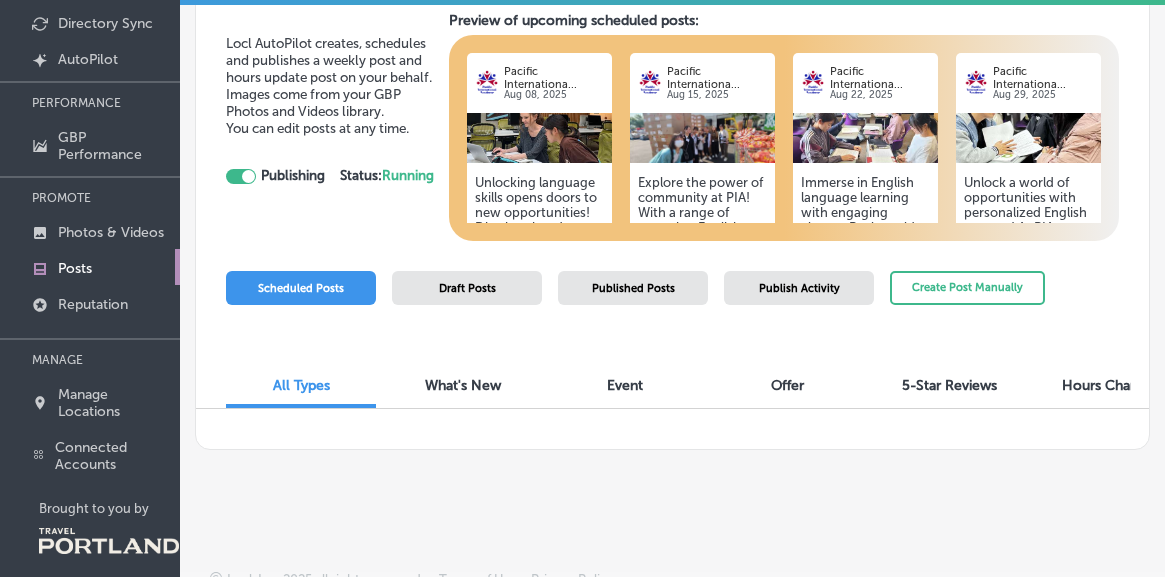scroll, scrollTop: 210, scrollLeft: 0, axis: vertical 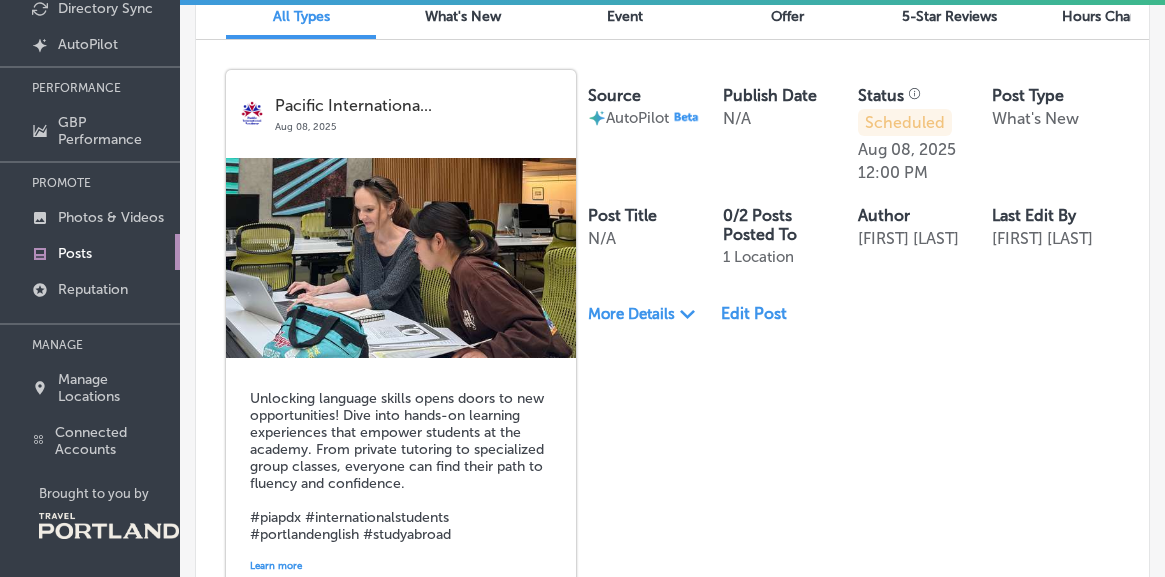 click on "Edit Post" at bounding box center (760, 313) 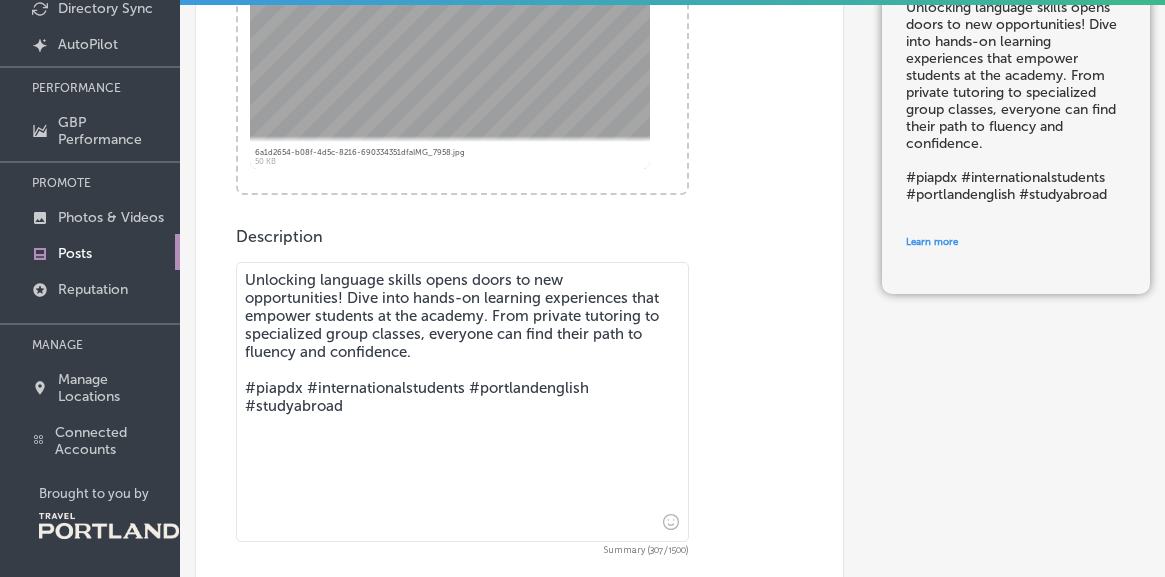 scroll, scrollTop: 0, scrollLeft: 0, axis: both 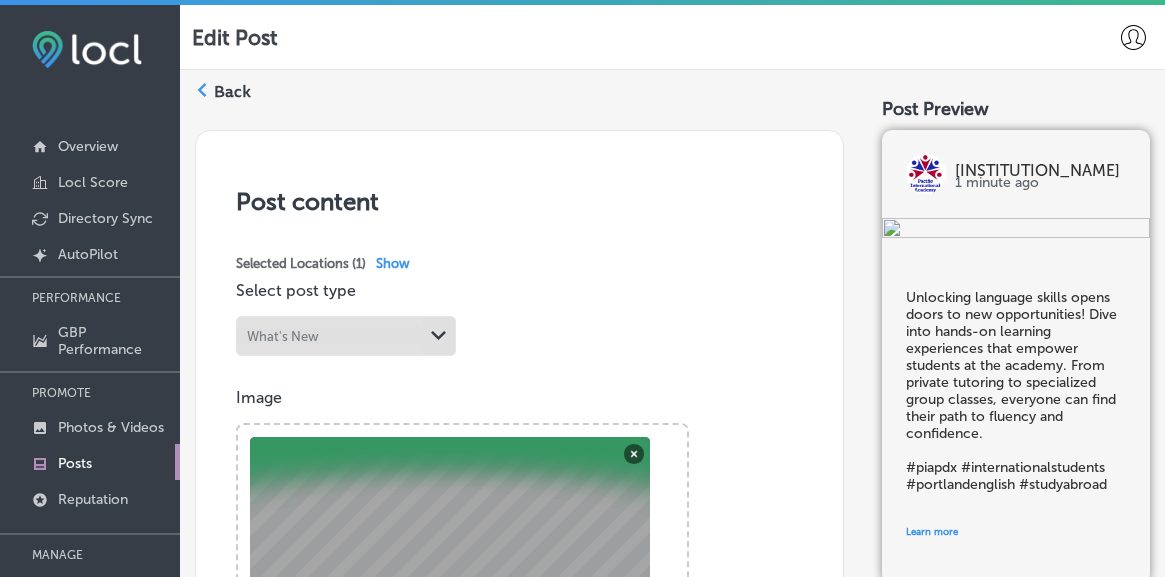 click on "Back" at bounding box center (232, 92) 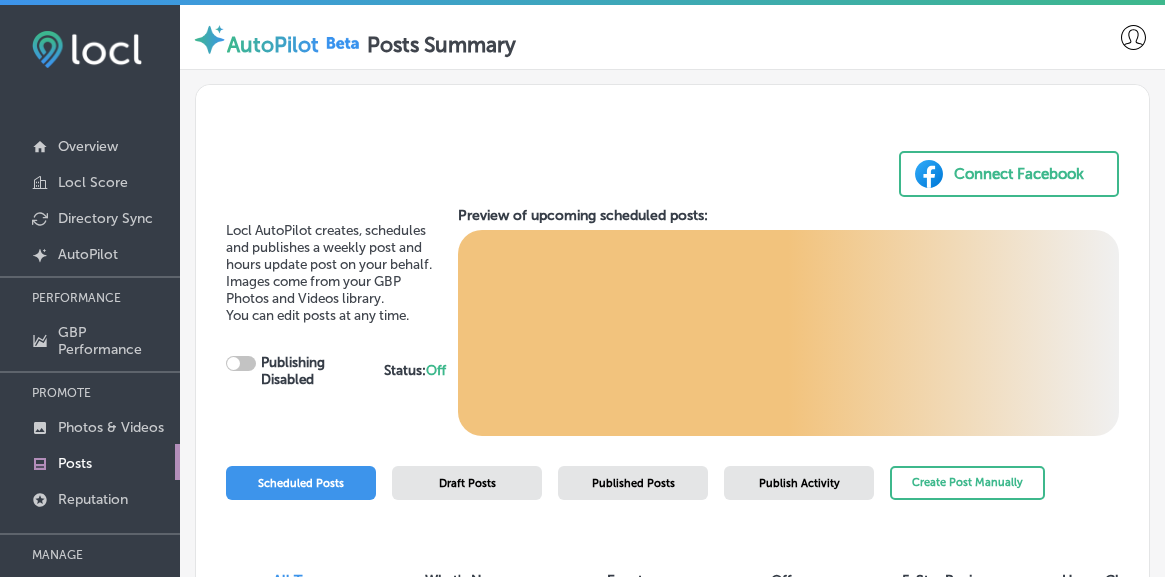 checkbox on "true" 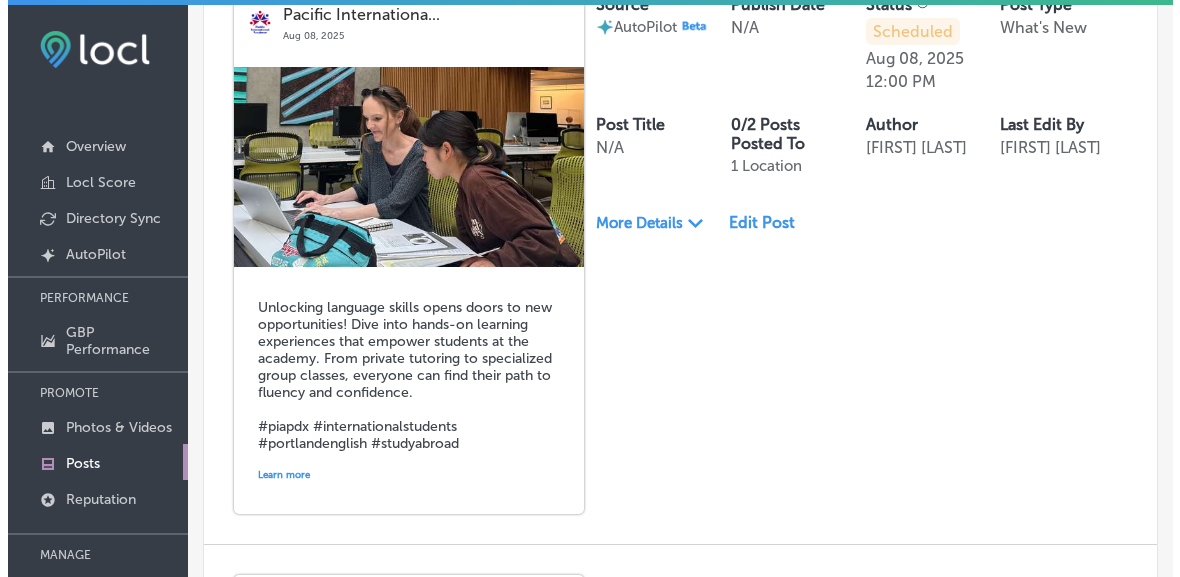 scroll, scrollTop: 656, scrollLeft: 0, axis: vertical 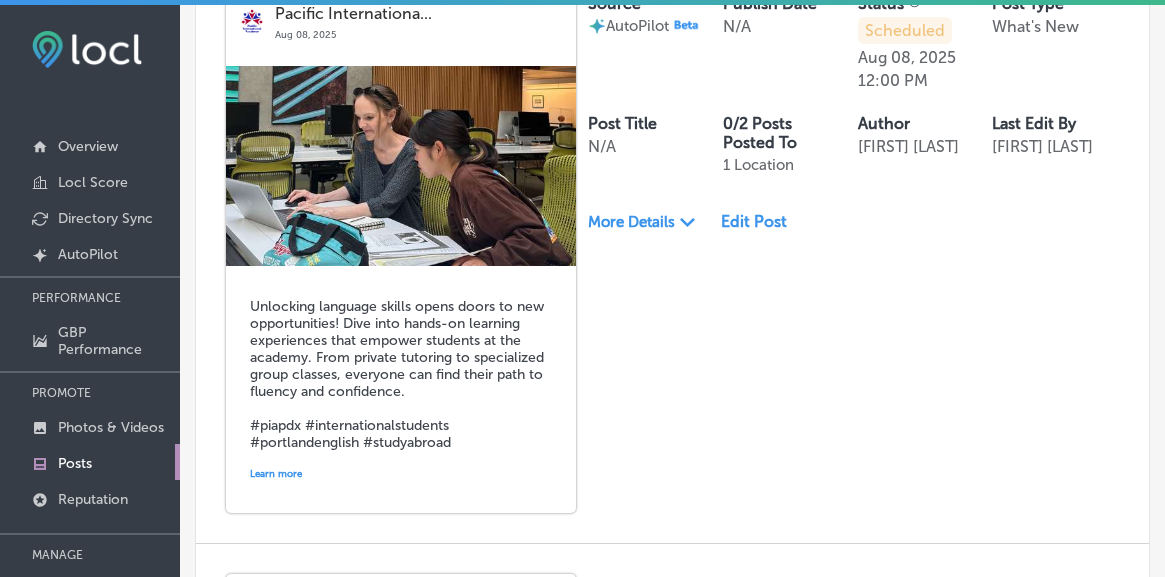 click at bounding box center [401, 166] 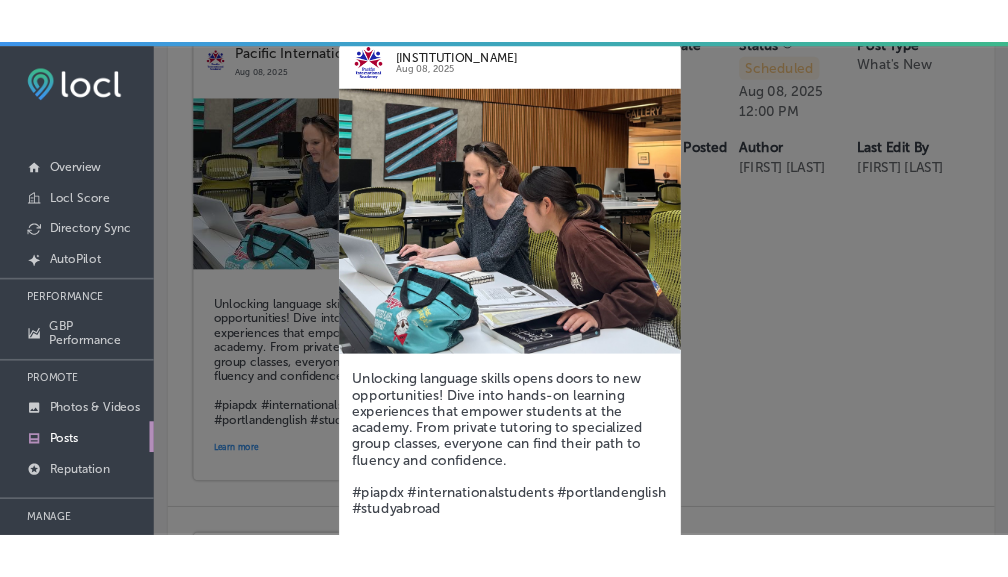 scroll, scrollTop: 96, scrollLeft: 0, axis: vertical 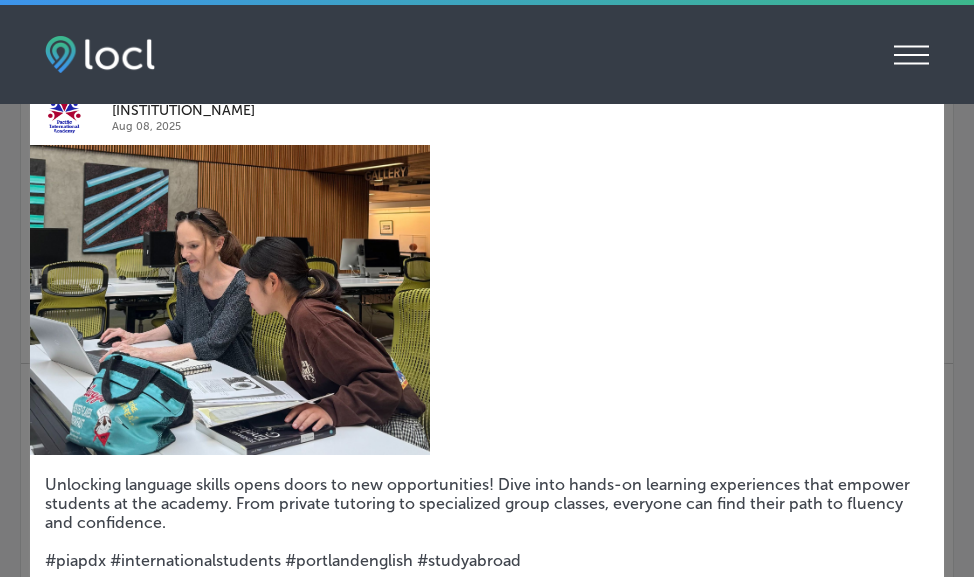 click on "Pacific International Academy Aug 08, 2025 Unlocking language skills opens doors to new opportunities! Dive into hands-on learning experiences that empower students at the academy. From private tutoring to specialized group classes, everyone can find their path to fluency and confidence.
#piapdx #internationalstudents #portlandenglish #studyabroad Learn more" at bounding box center [487, 368] 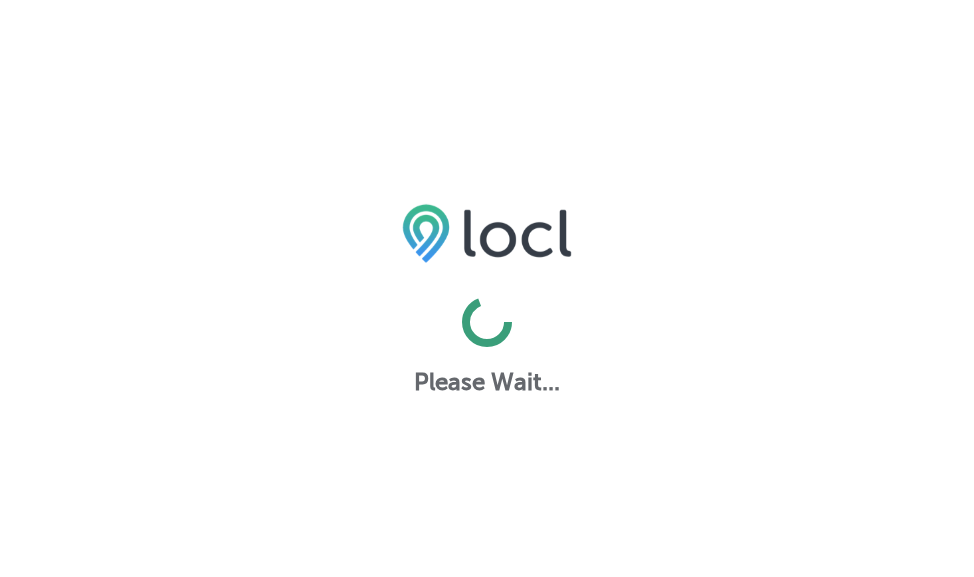 scroll, scrollTop: 0, scrollLeft: 0, axis: both 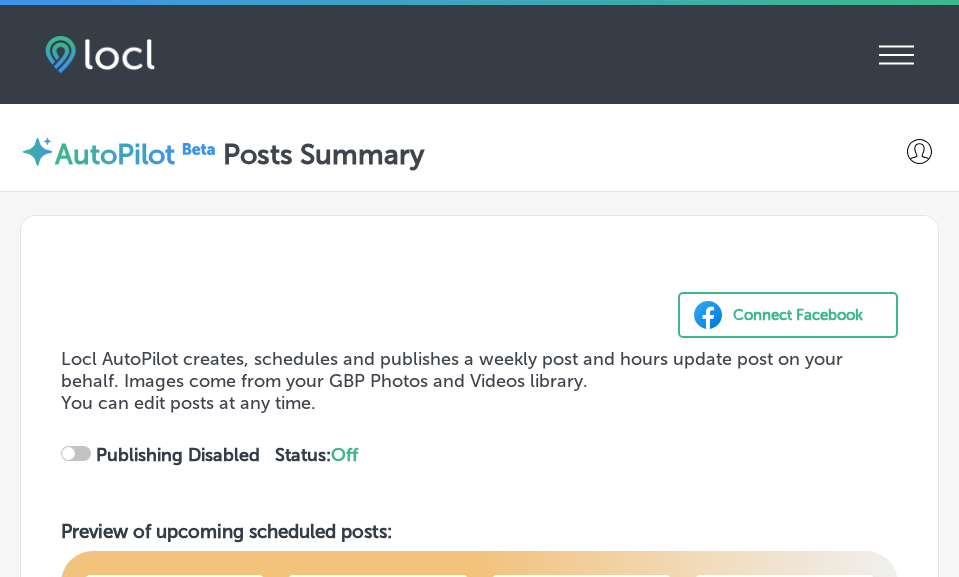 checkbox on "true" 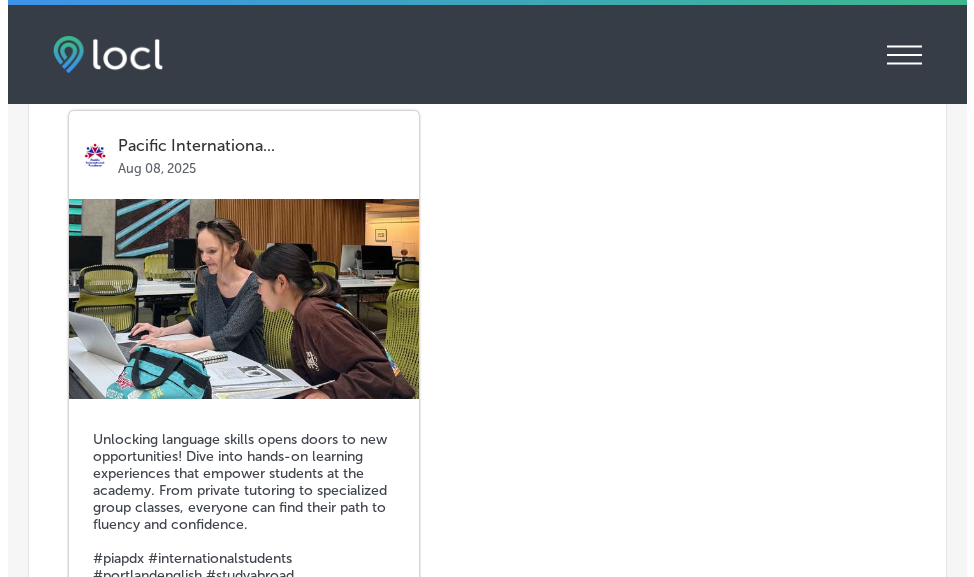 scroll, scrollTop: 1011, scrollLeft: 0, axis: vertical 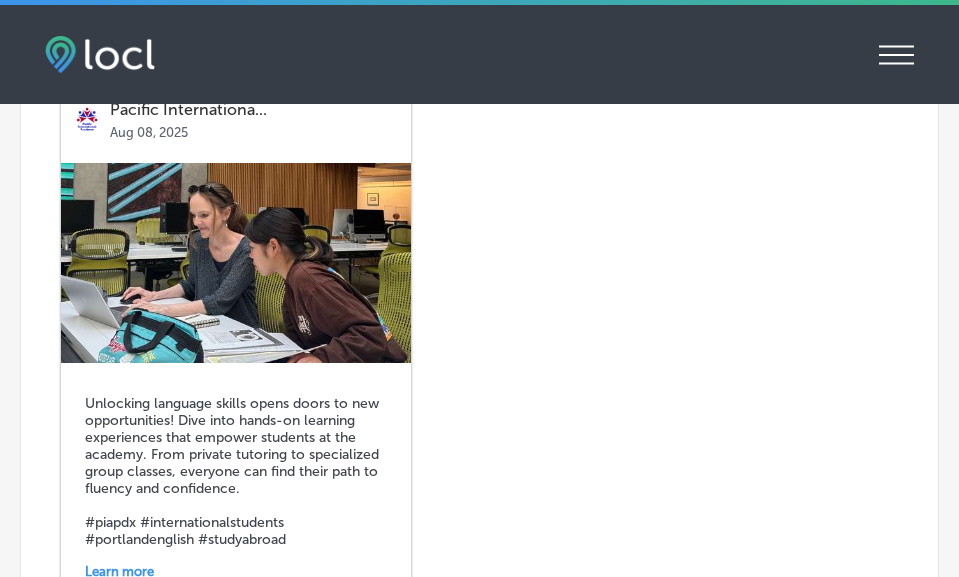 click at bounding box center [236, 263] 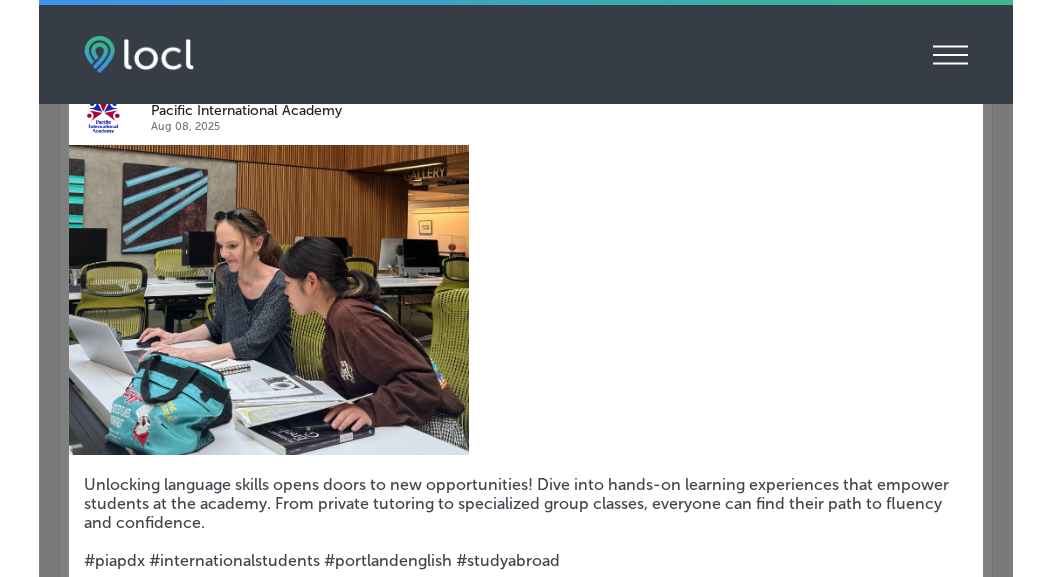 scroll, scrollTop: 36, scrollLeft: 0, axis: vertical 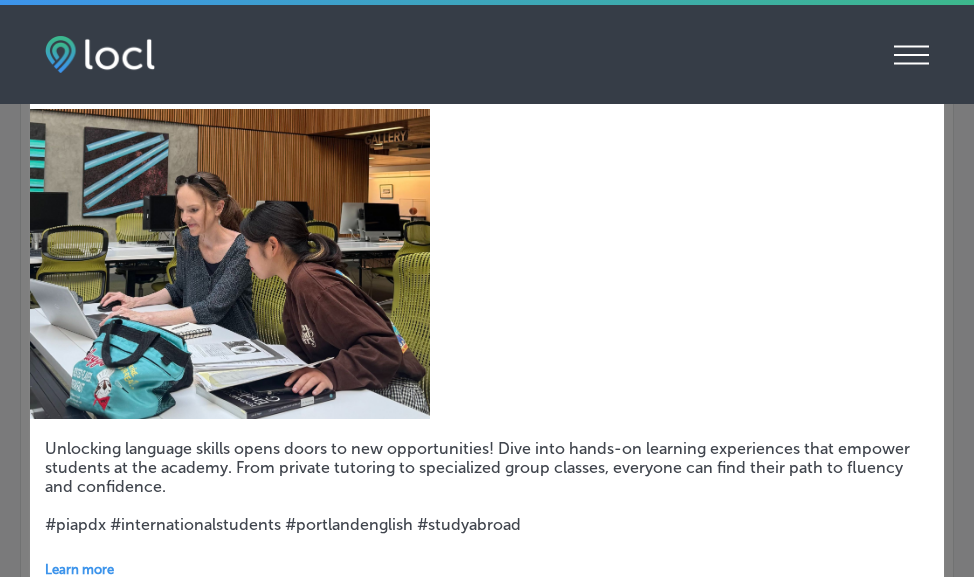 click on "Pacific International Academy Aug 08, 2025 Unlocking language skills opens doors to new opportunities! Dive into hands-on learning experiences that empower students at the academy. From private tutoring to specialized group classes, everyone can find their path to fluency and confidence.
#piapdx #internationalstudents #portlandenglish #studyabroad Learn more" at bounding box center [487, 332] 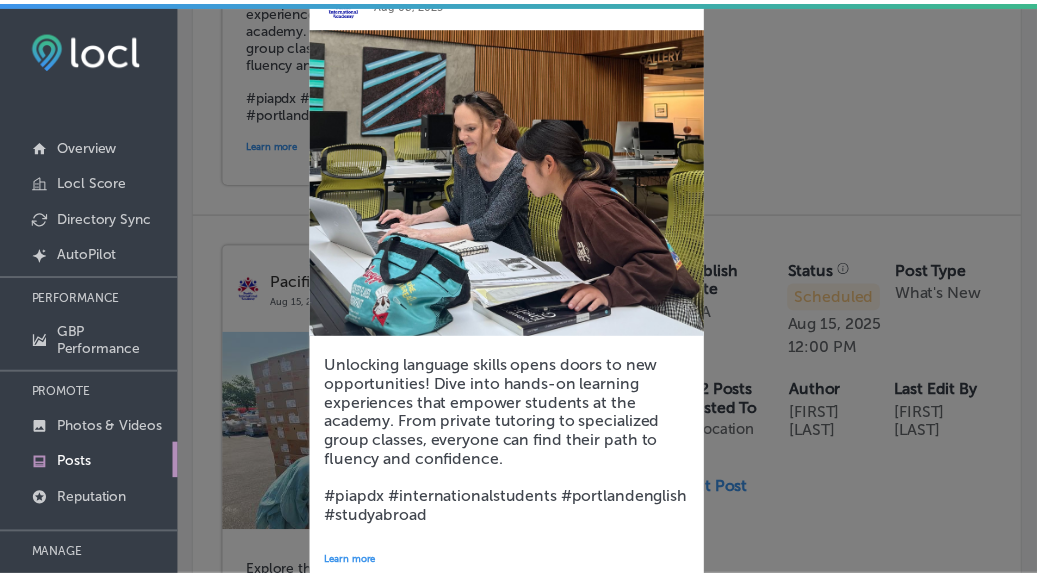 scroll, scrollTop: 96, scrollLeft: 0, axis: vertical 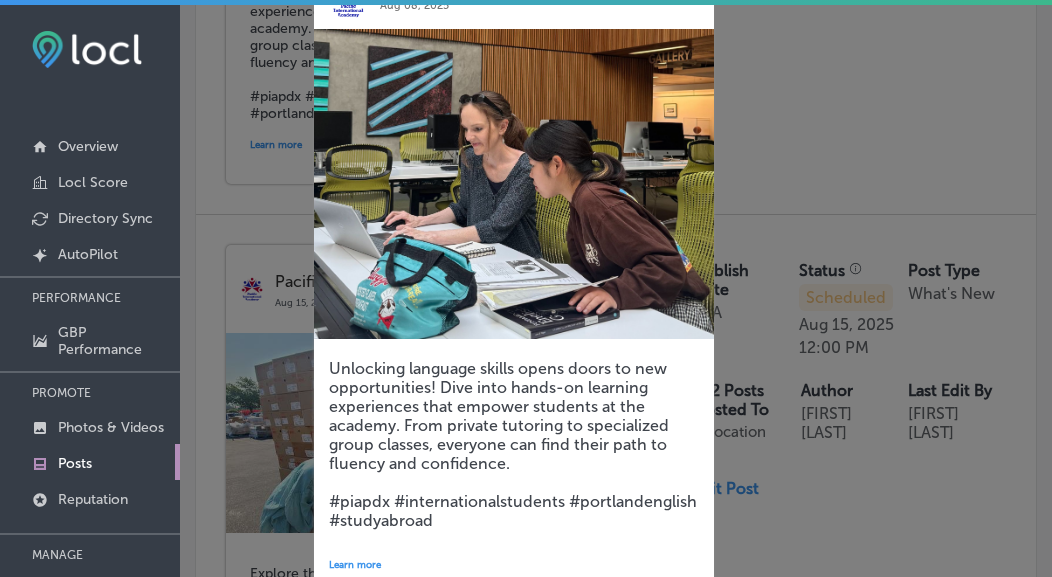 click at bounding box center (526, 288) 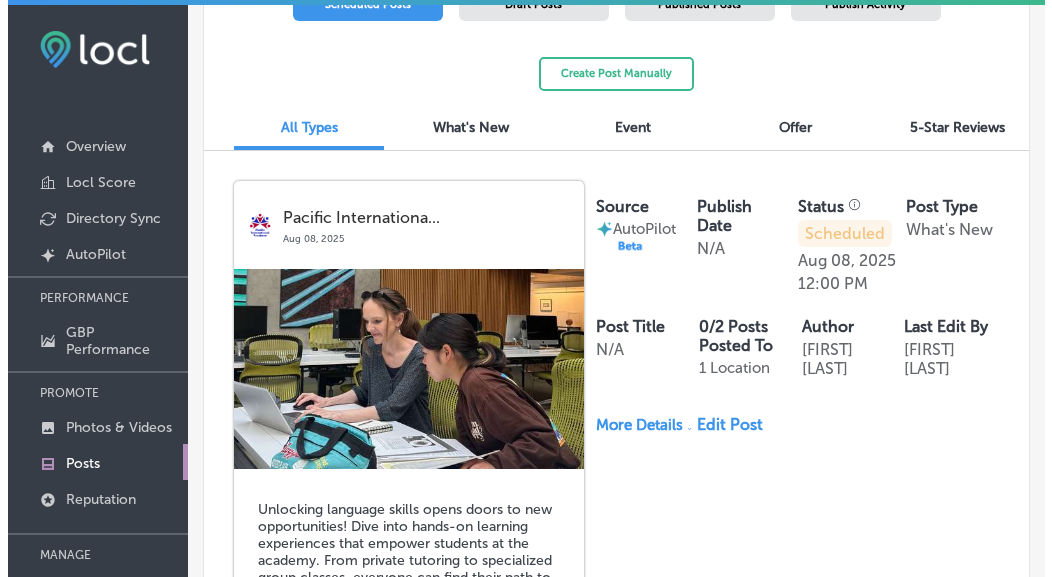 scroll, scrollTop: 493, scrollLeft: 0, axis: vertical 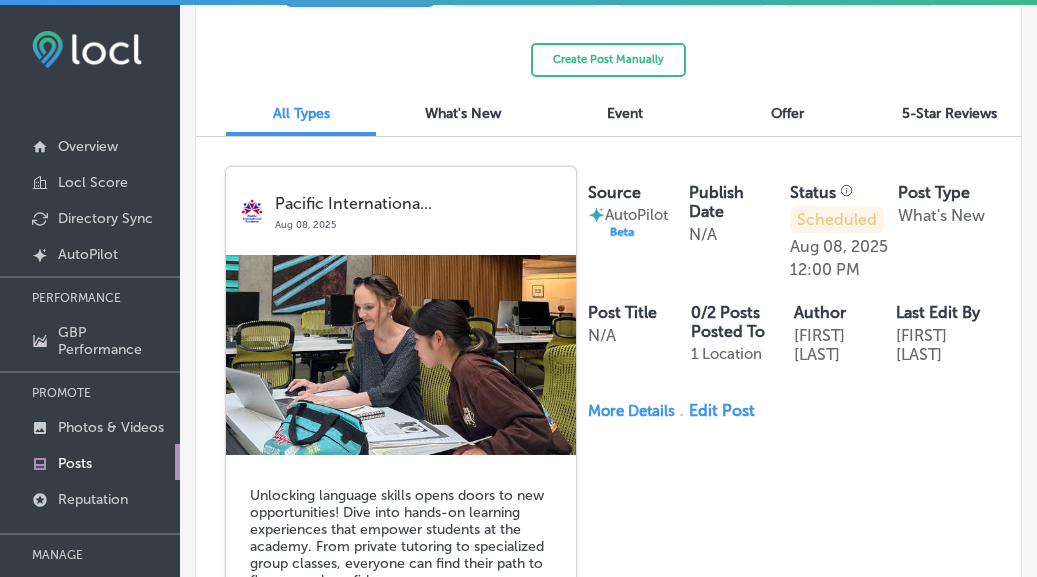 click at bounding box center [401, 355] 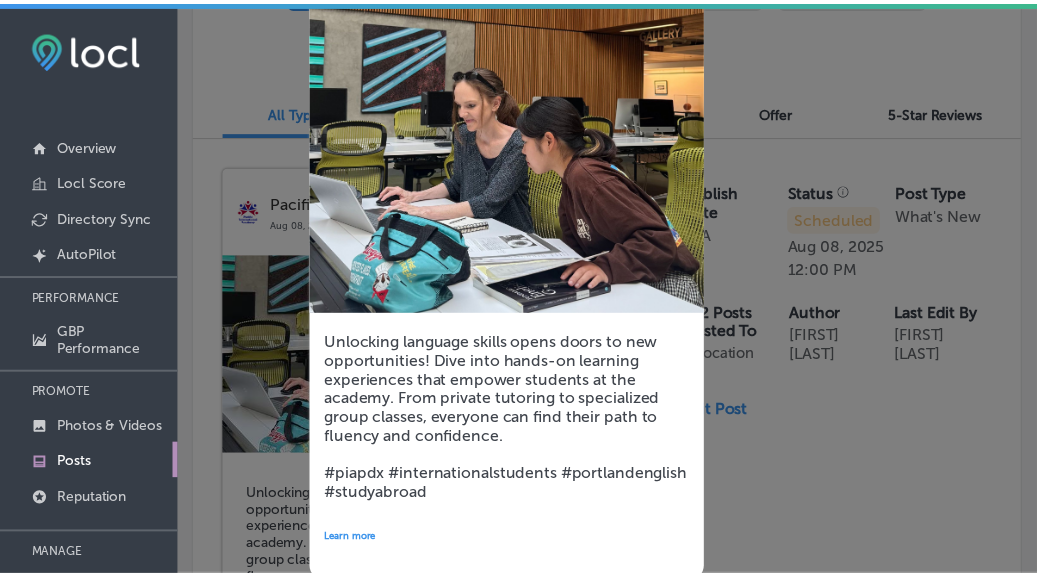 scroll, scrollTop: 123, scrollLeft: 0, axis: vertical 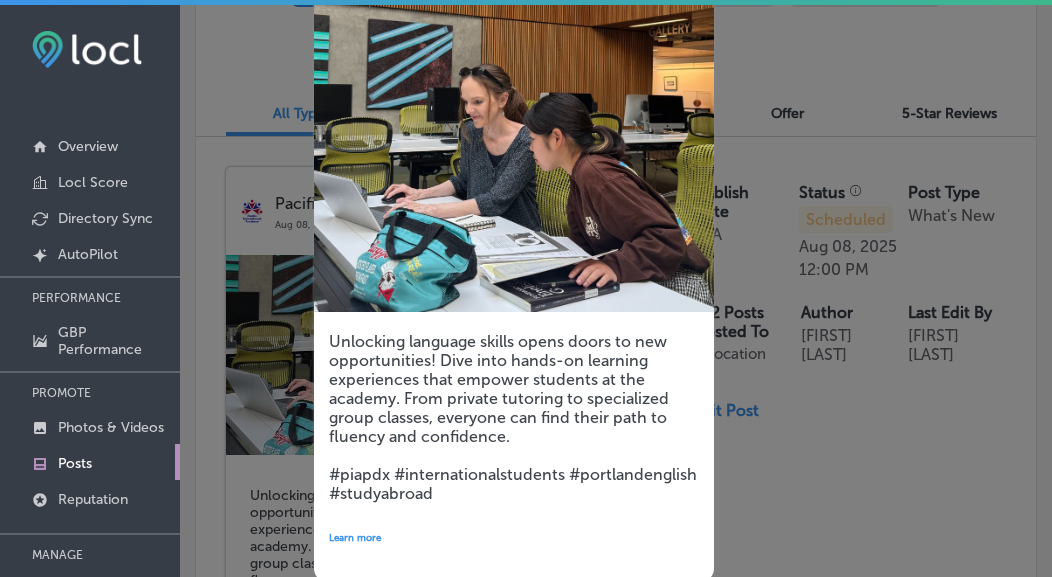 click at bounding box center (526, 288) 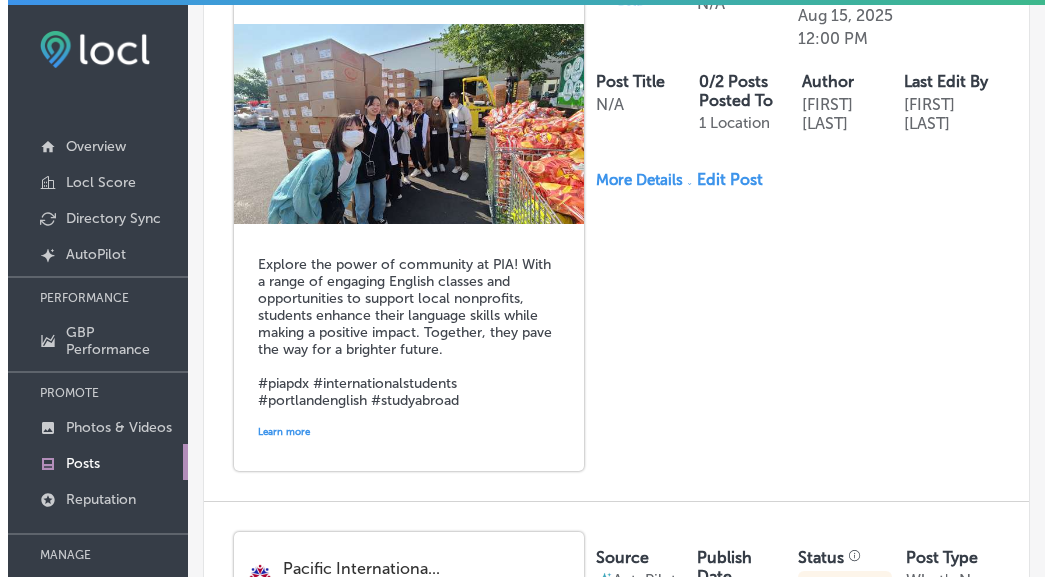 scroll, scrollTop: 1321, scrollLeft: 0, axis: vertical 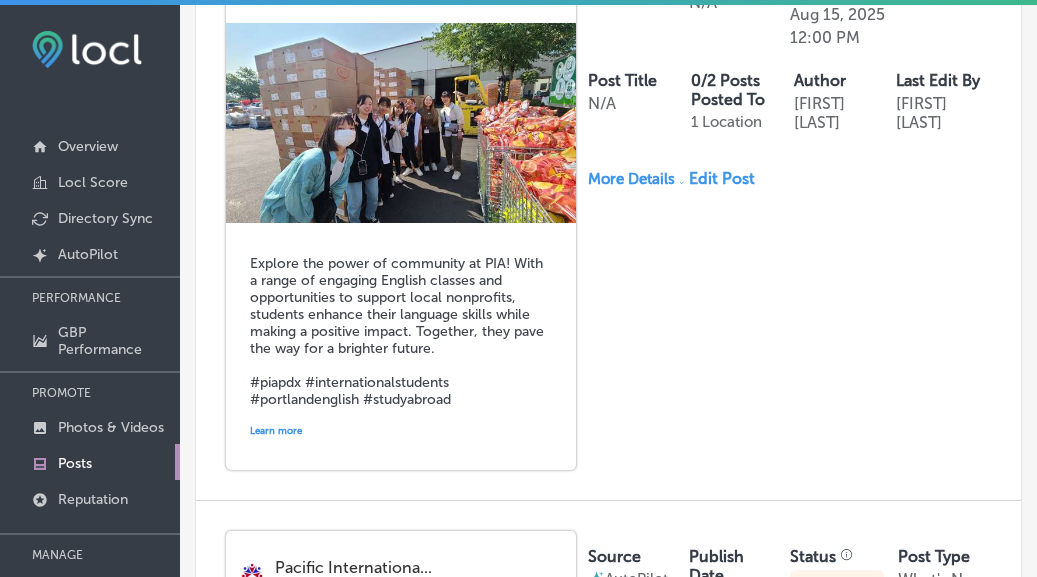 click at bounding box center [401, 123] 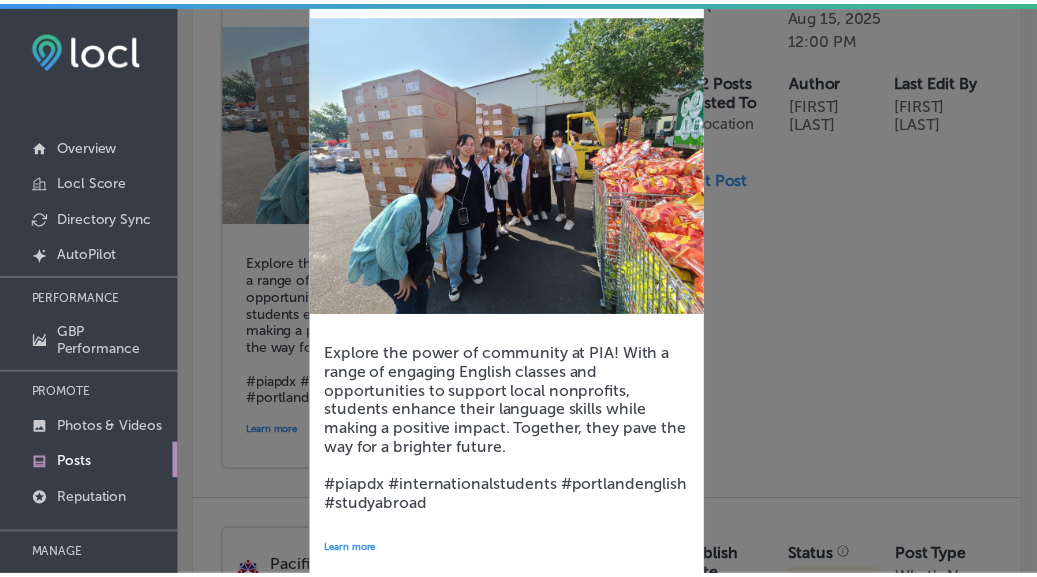 scroll, scrollTop: 158, scrollLeft: 0, axis: vertical 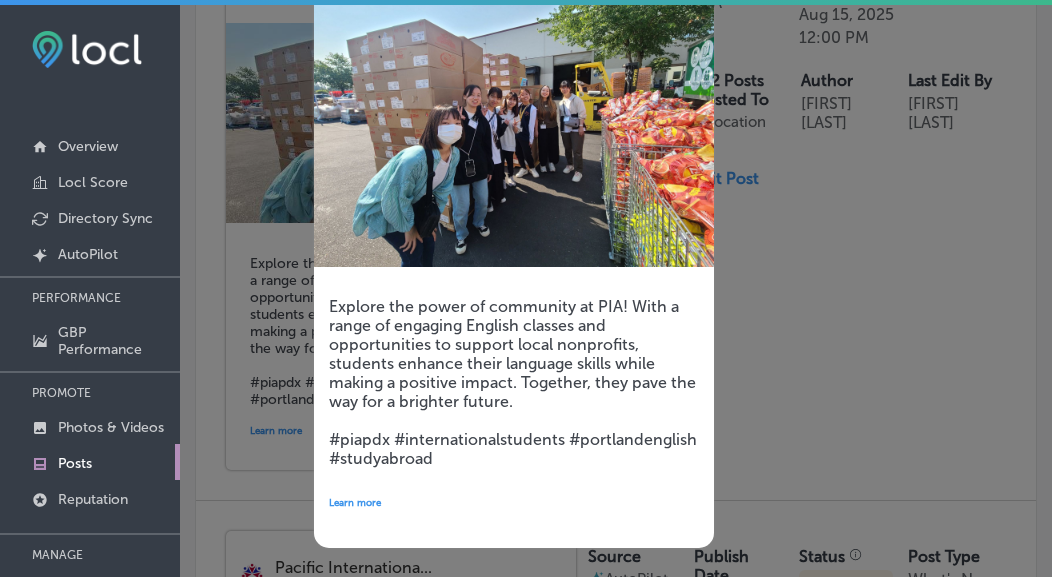 click at bounding box center (526, 288) 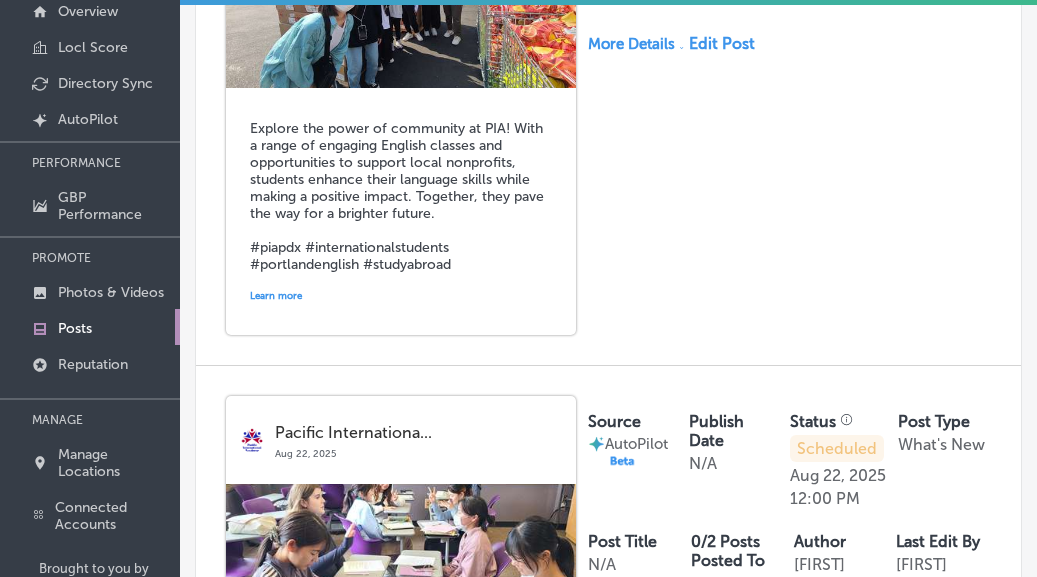 scroll, scrollTop: 210, scrollLeft: 0, axis: vertical 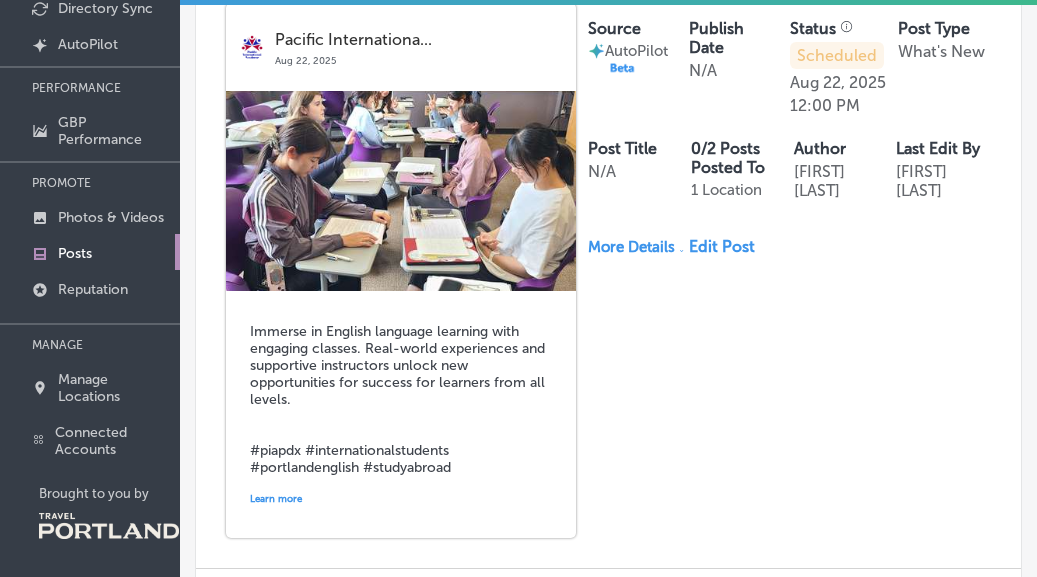 click on "Immerse in English language learning with engaging classes. Real-world experiences and supportive instructors unlock new opportunities for success for learners from all levels.
#piapdx #internationalstudents #portlandenglish #studyabroad" at bounding box center (401, 399) 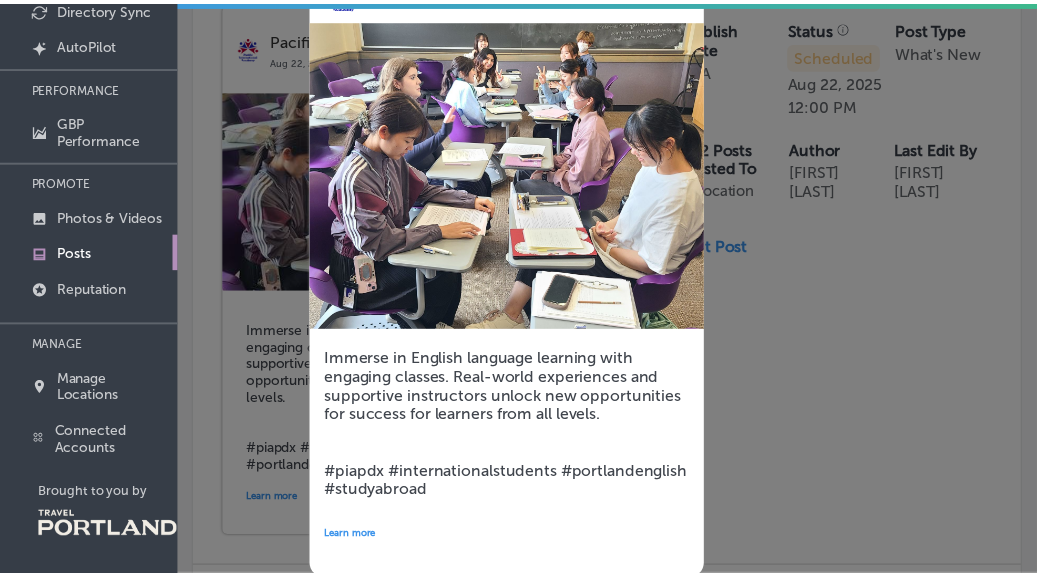 scroll, scrollTop: 139, scrollLeft: 0, axis: vertical 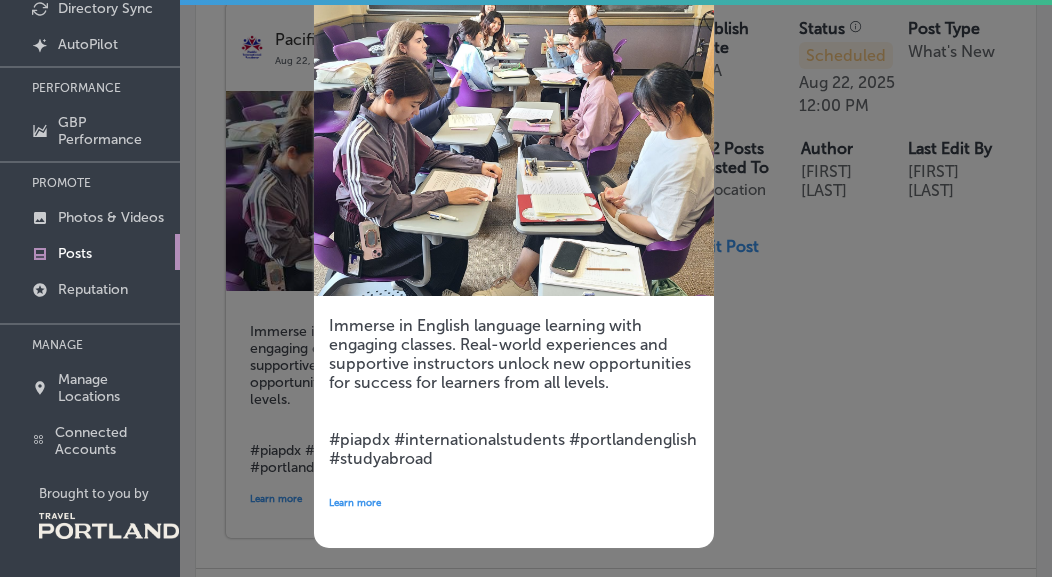 click at bounding box center (526, 288) 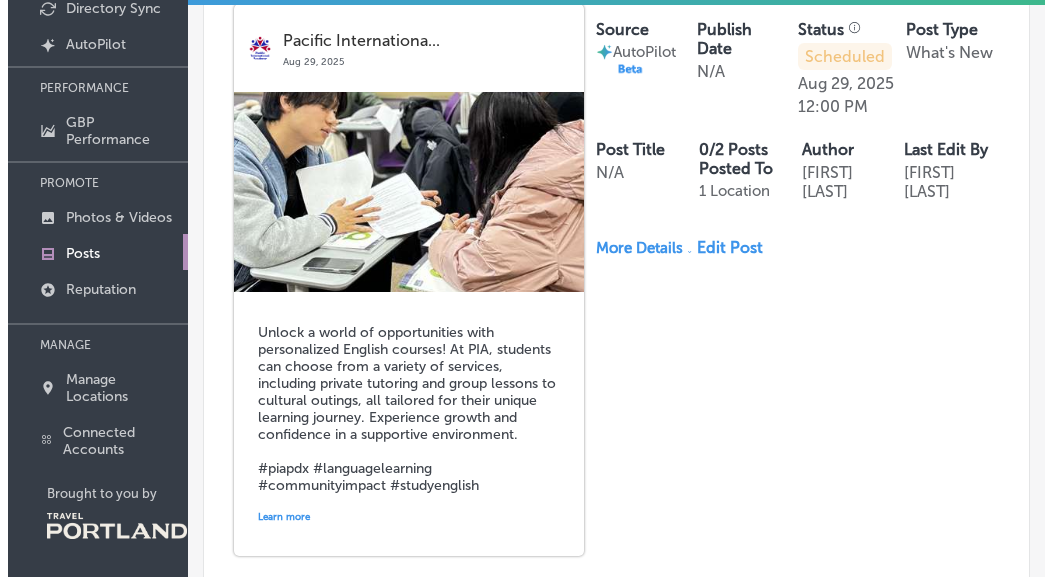 scroll, scrollTop: 2253, scrollLeft: 0, axis: vertical 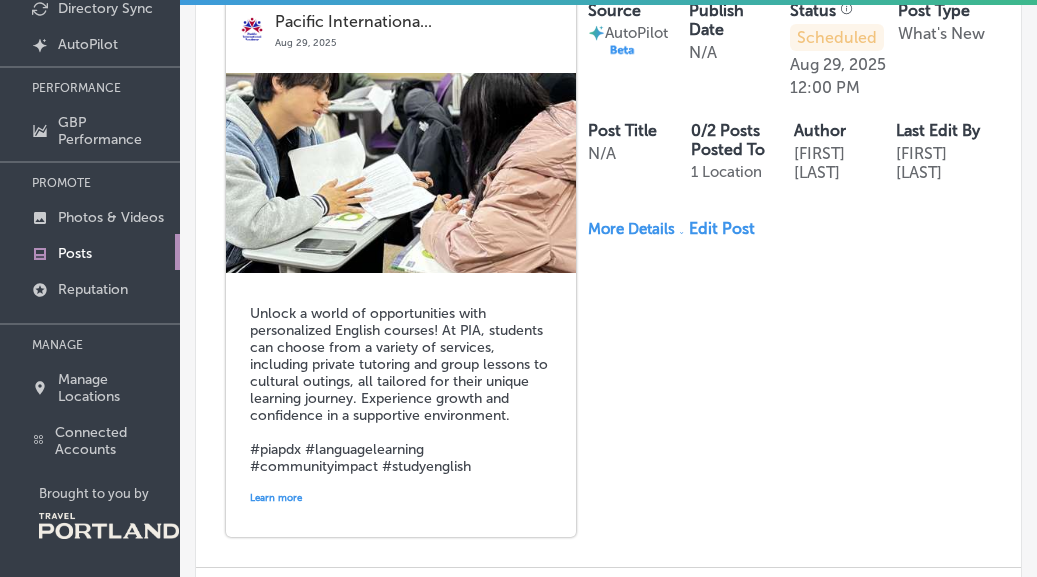 click on "Unlock a world of opportunities with personalized English courses! At PIA, students can choose from a variety of services, including private tutoring and group lessons to cultural outings, all tailored for their unique learning journey. Experience growth and confidence in a supportive environment.
#piapdx #languagelearning #communityimpact #studyenglish" at bounding box center (401, 390) 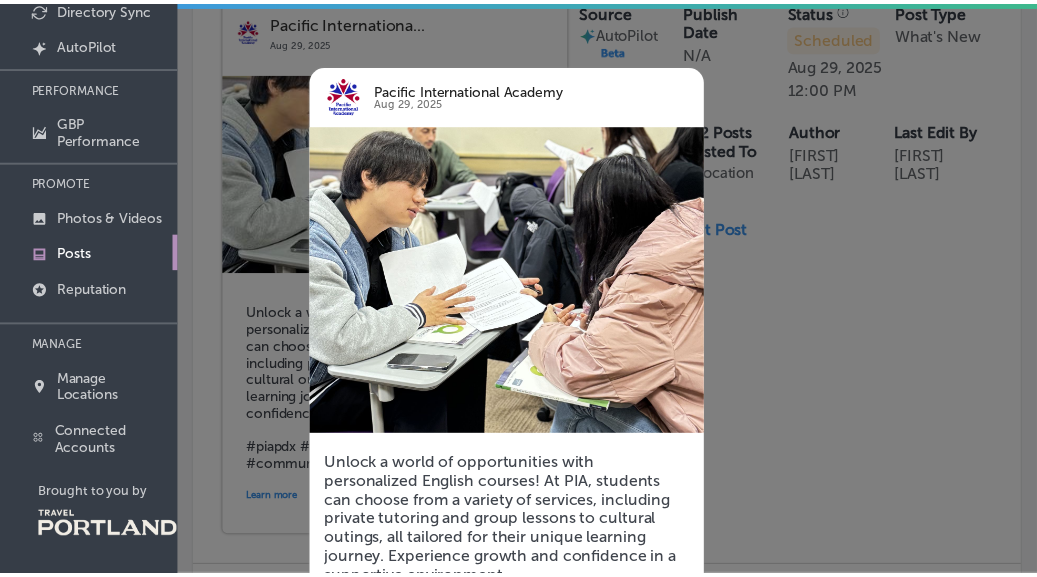 scroll, scrollTop: 177, scrollLeft: 0, axis: vertical 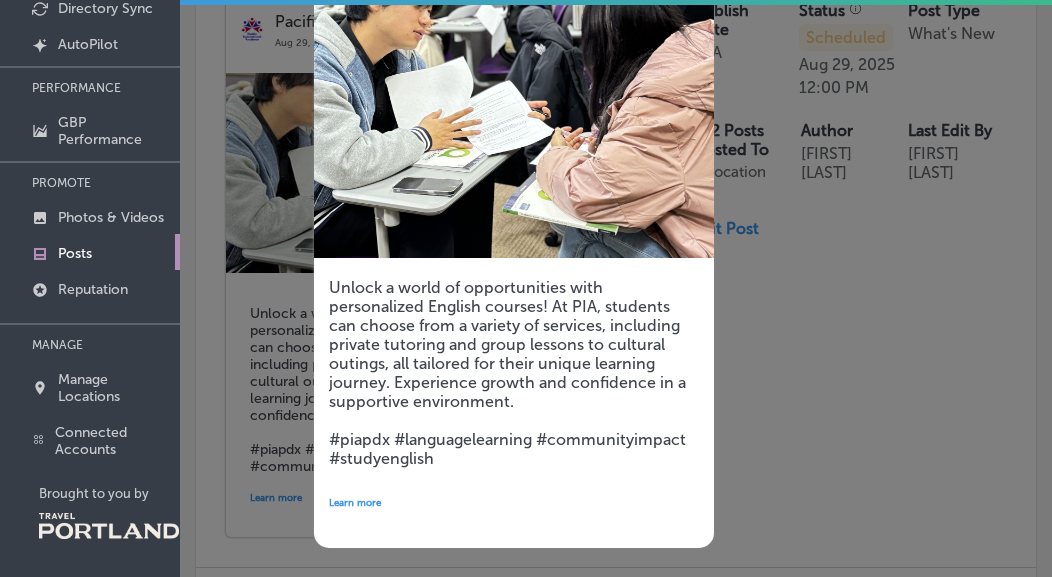 click at bounding box center [526, 288] 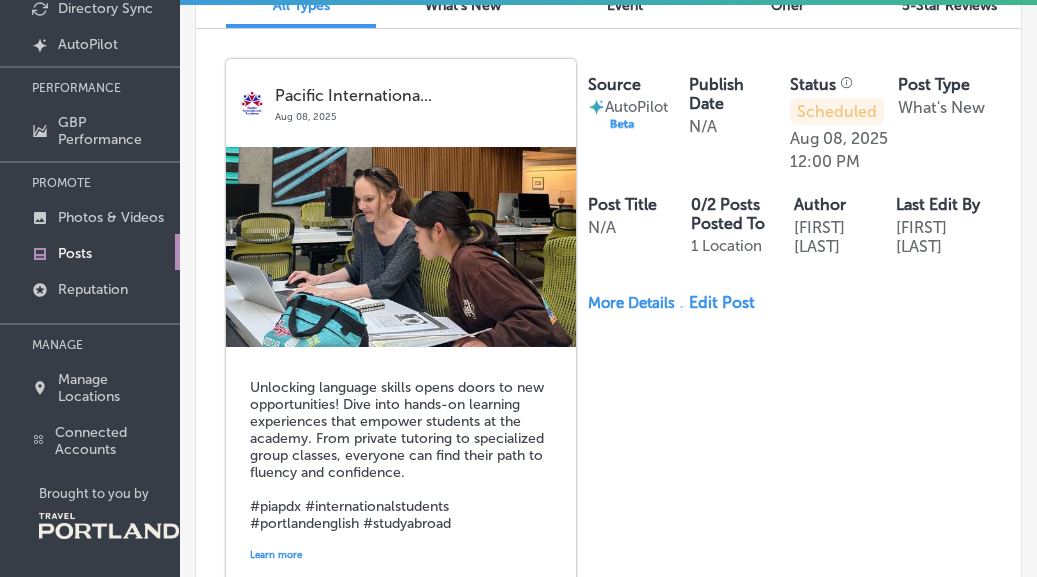 scroll, scrollTop: 418, scrollLeft: 0, axis: vertical 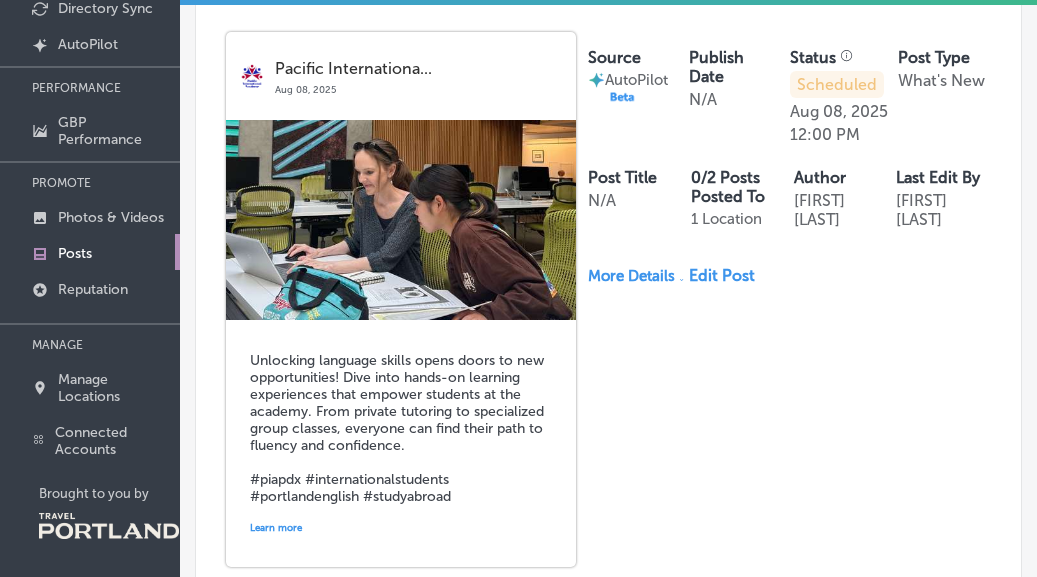 click on "Edit Post" at bounding box center [728, 275] 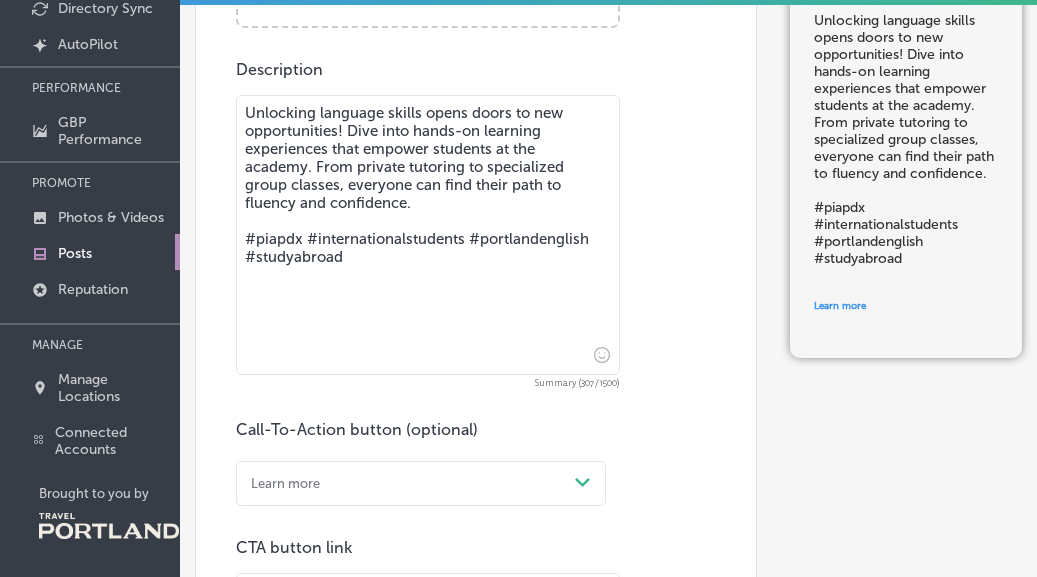scroll, scrollTop: 501, scrollLeft: 0, axis: vertical 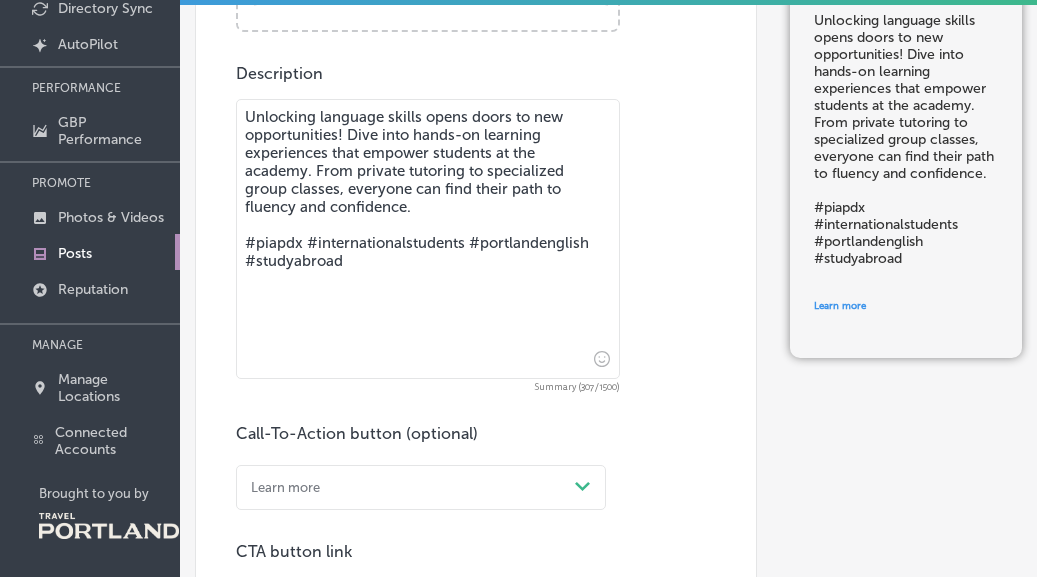 drag, startPoint x: 441, startPoint y: 210, endPoint x: 242, endPoint y: 110, distance: 222.71281 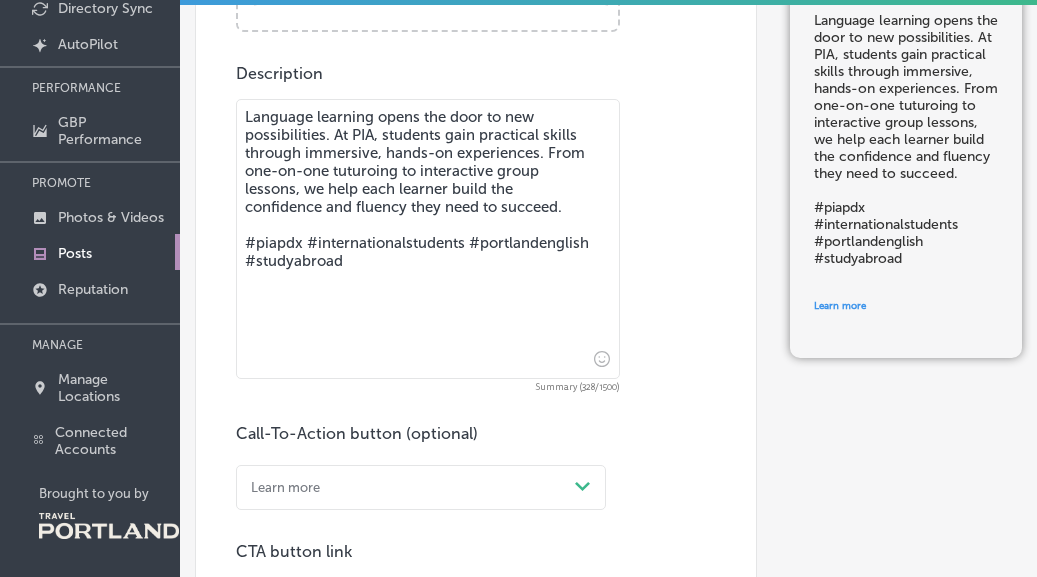 scroll, scrollTop: 514, scrollLeft: 0, axis: vertical 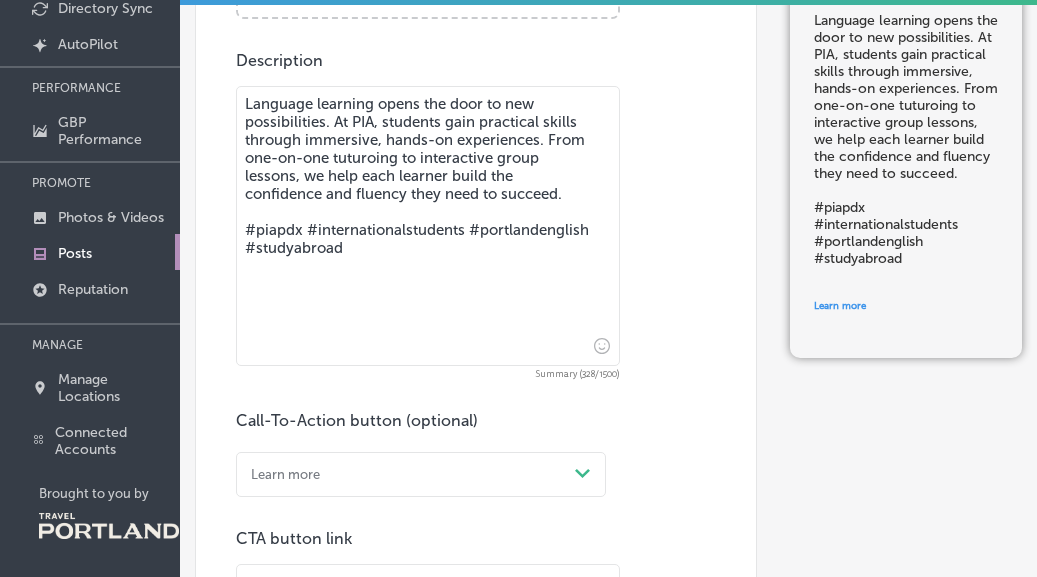 click on "Language learning opens the door to new possibilities. At PIA, students gain practical skills through immersive, hands-on experiences. From one-on-one tuturoing to interactive group lessons, we help each learner build the confidence and fluency they need to succeed.
#piapdx #internationalstudents #portlandenglish #studyabroad" at bounding box center (428, 226) 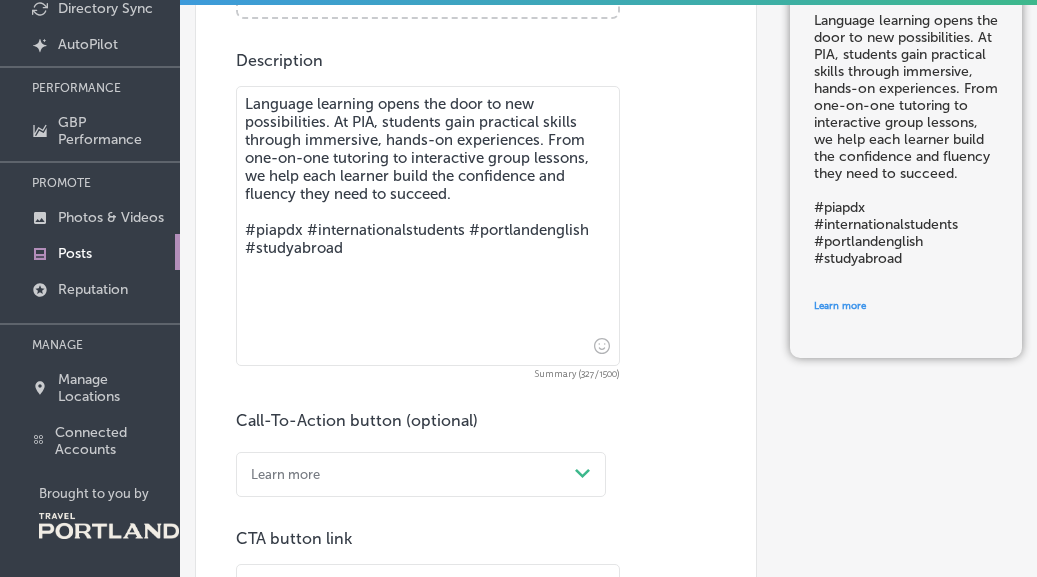 type on "Language learning opens the door to new possibilities. At PIA, students gain practical skills through immersive, hands-on experiences. From one-on-one tutoring to interactive group lessons, we help each learner build the confidence and fluency they need to succeed.
#piapdx #internationalstudents #portlandenglish #studyabroad" 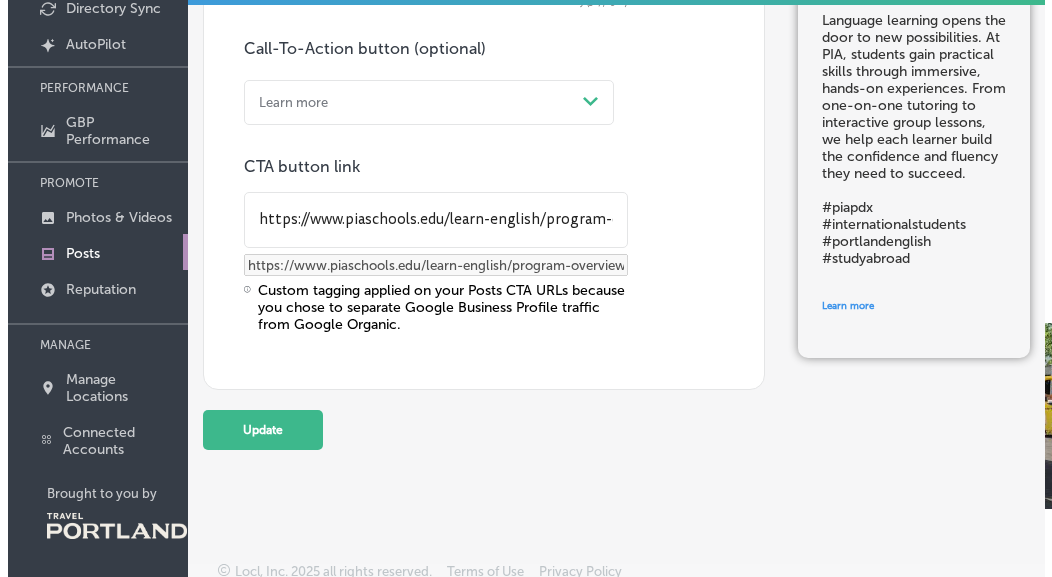 scroll, scrollTop: 897, scrollLeft: 0, axis: vertical 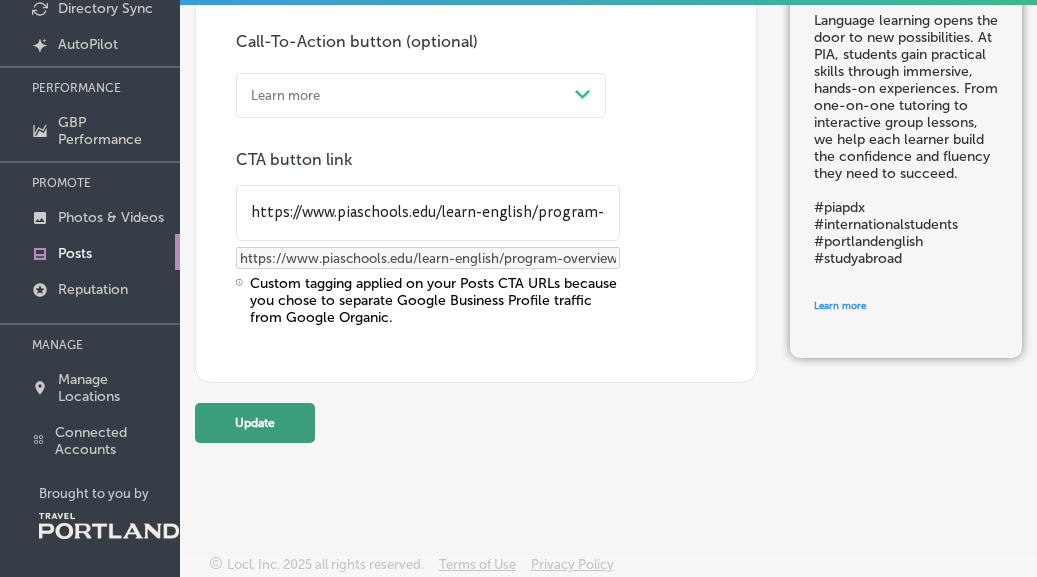 click on "Update" at bounding box center [255, 423] 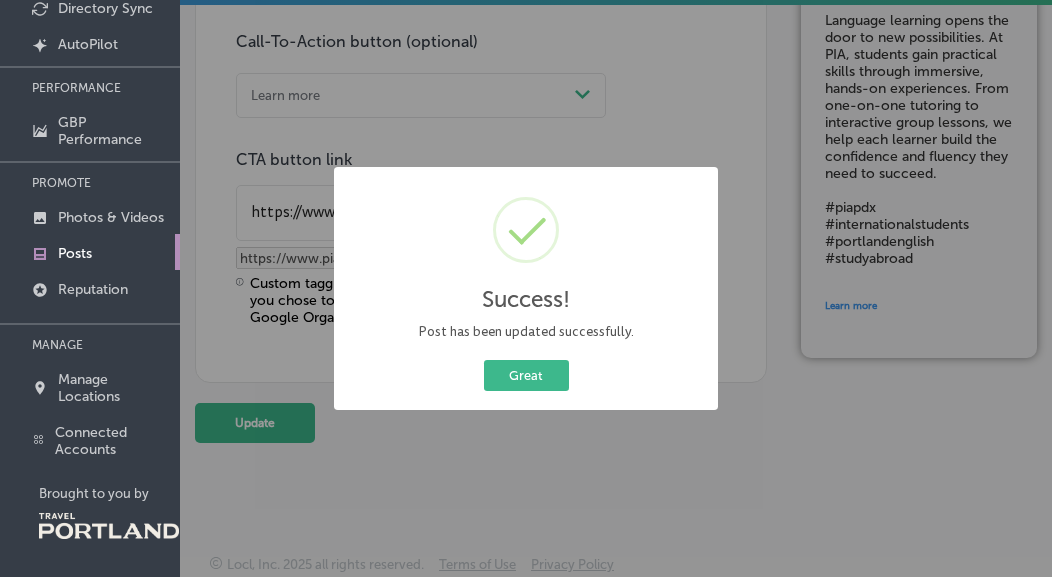 click on "Success! × Post has been updated successfully. Great Cancel" at bounding box center [526, 288] 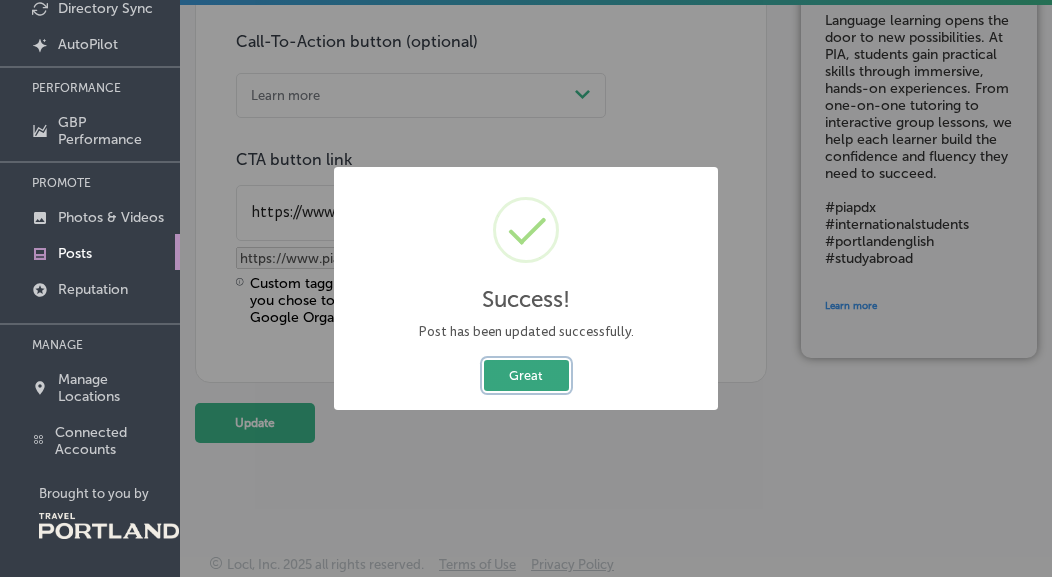 click on "Great" at bounding box center (526, 375) 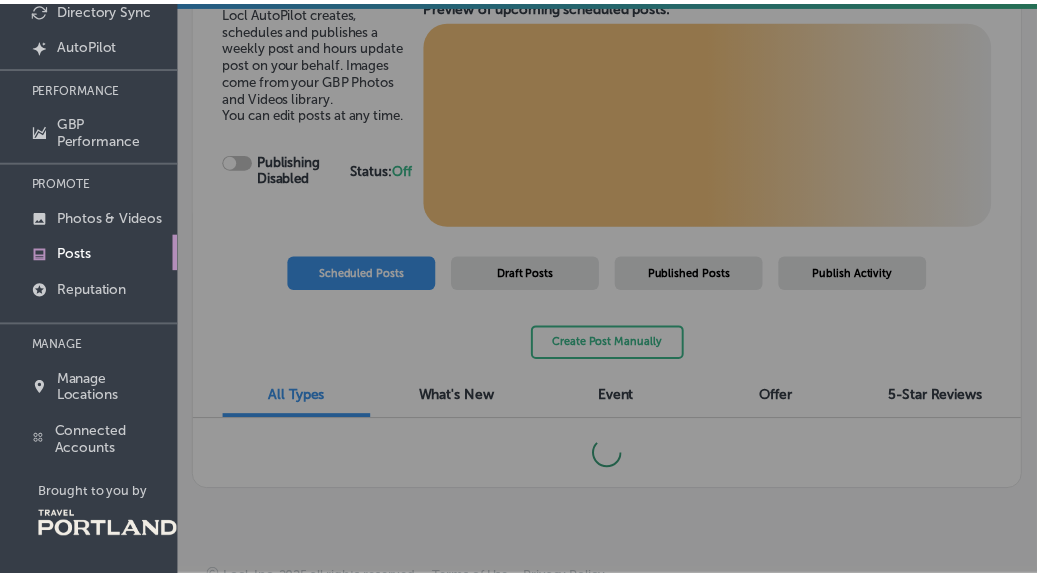 scroll, scrollTop: 0, scrollLeft: 0, axis: both 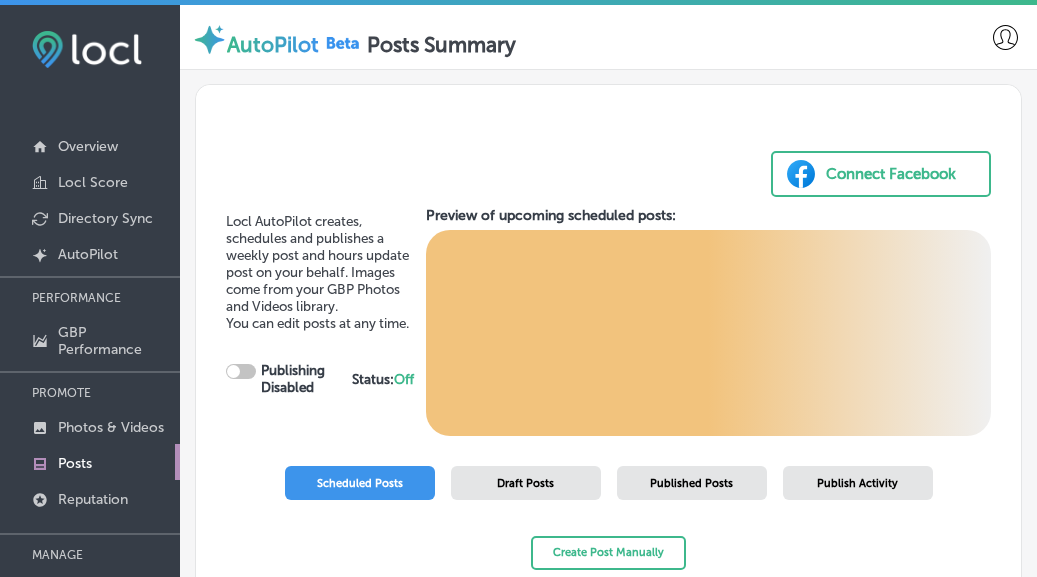 checkbox on "true" 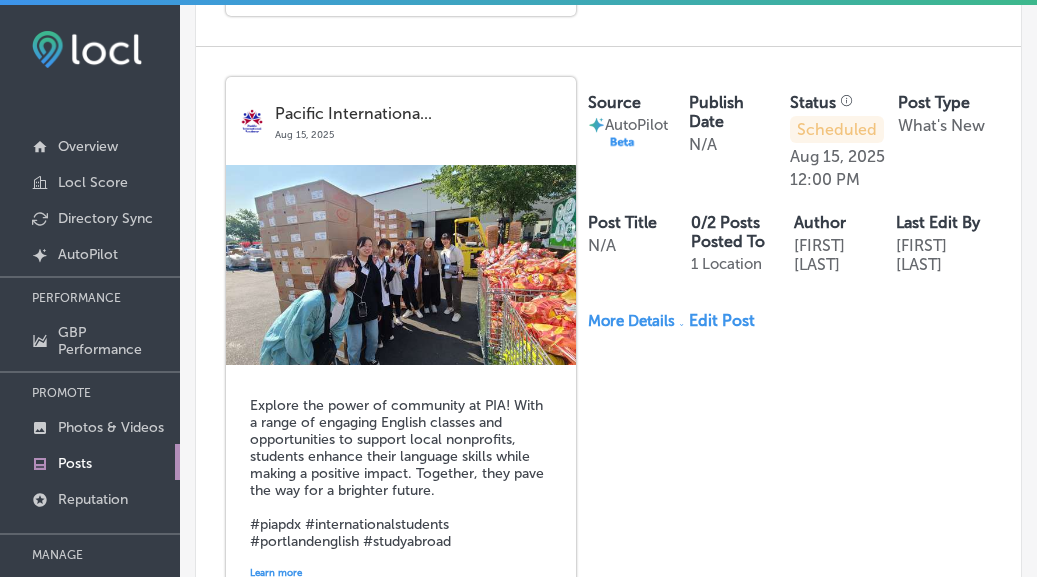 scroll, scrollTop: 1217, scrollLeft: 0, axis: vertical 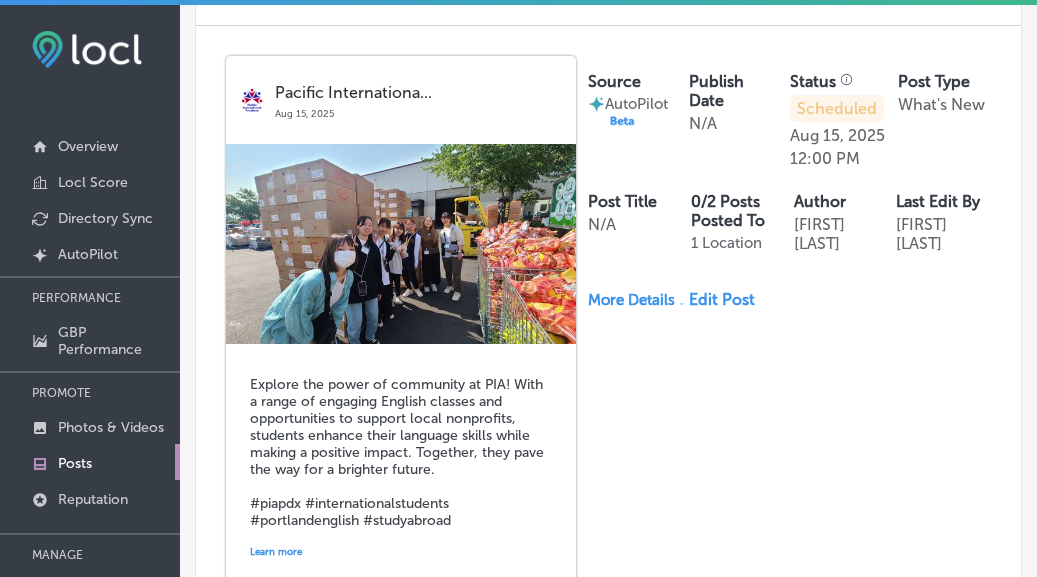 click on "Edit Post" at bounding box center (728, 299) 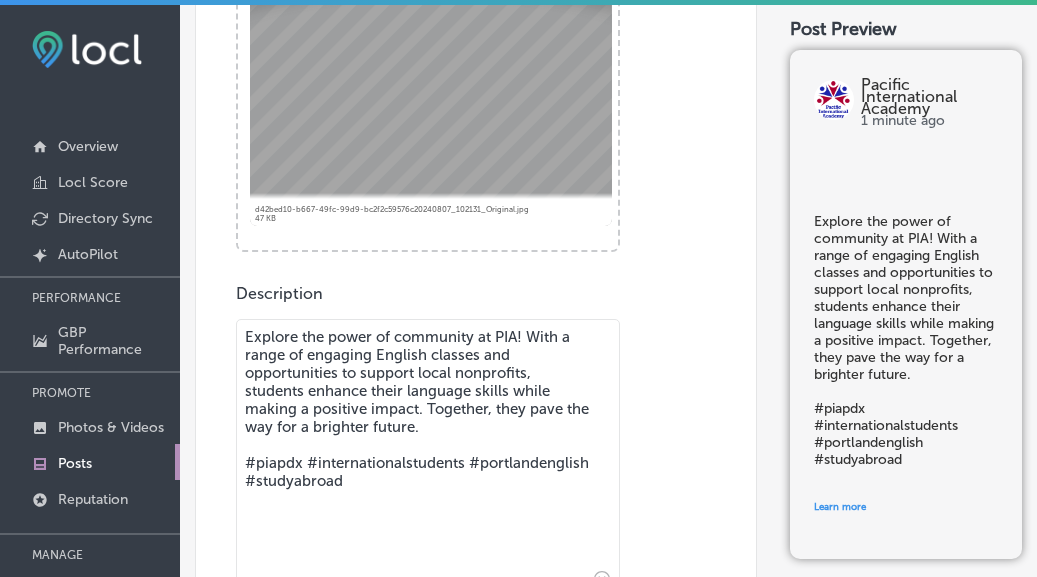 scroll, scrollTop: 566, scrollLeft: 0, axis: vertical 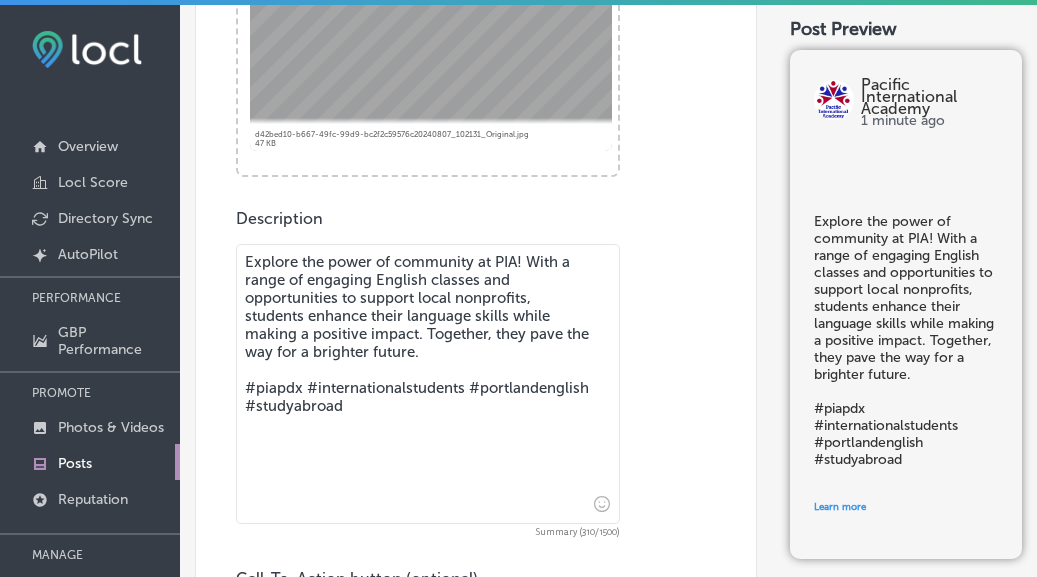 drag, startPoint x: 453, startPoint y: 355, endPoint x: 232, endPoint y: 263, distance: 239.38463 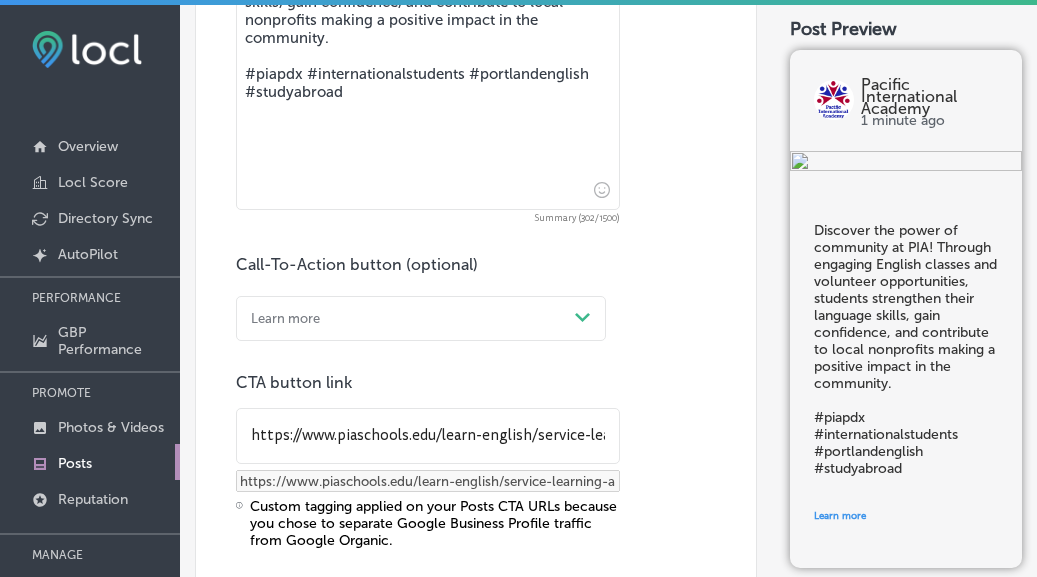 scroll, scrollTop: 897, scrollLeft: 0, axis: vertical 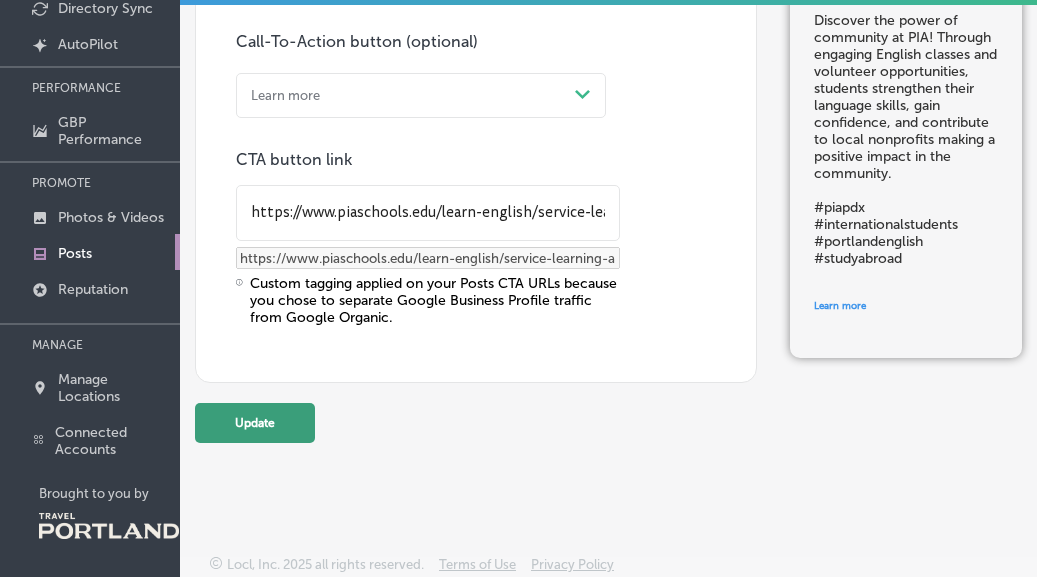 type on "Discover the power of community at PIA! Through engaging English classes and volunteer opportunities, students strengthen their language skills, gain confidence, and contribute to local nonprofits making a positive impact in the community.
#piapdx #internationalstudents #portlandenglish #studyabroad" 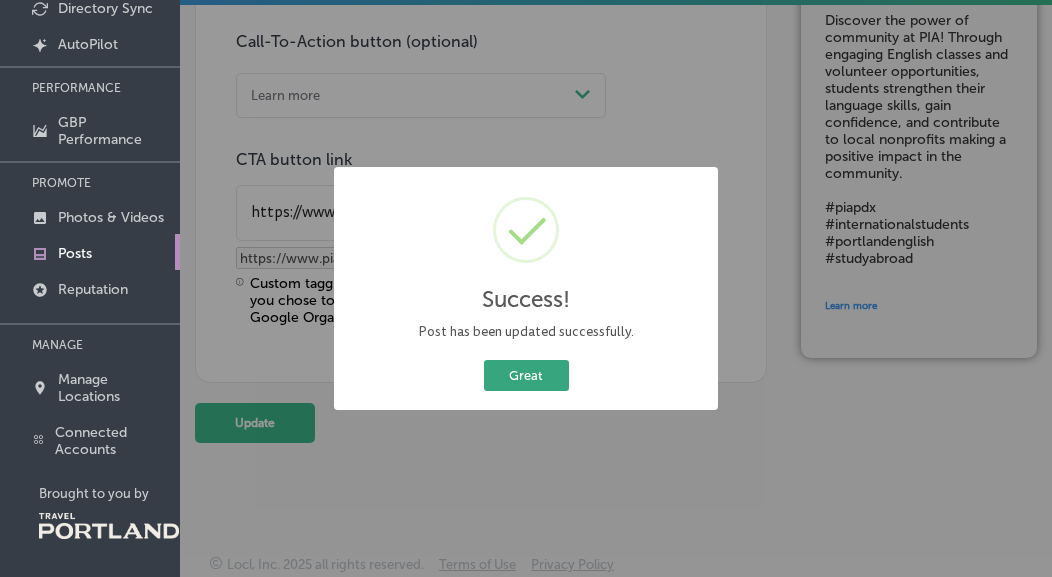 click on "Great" at bounding box center (526, 375) 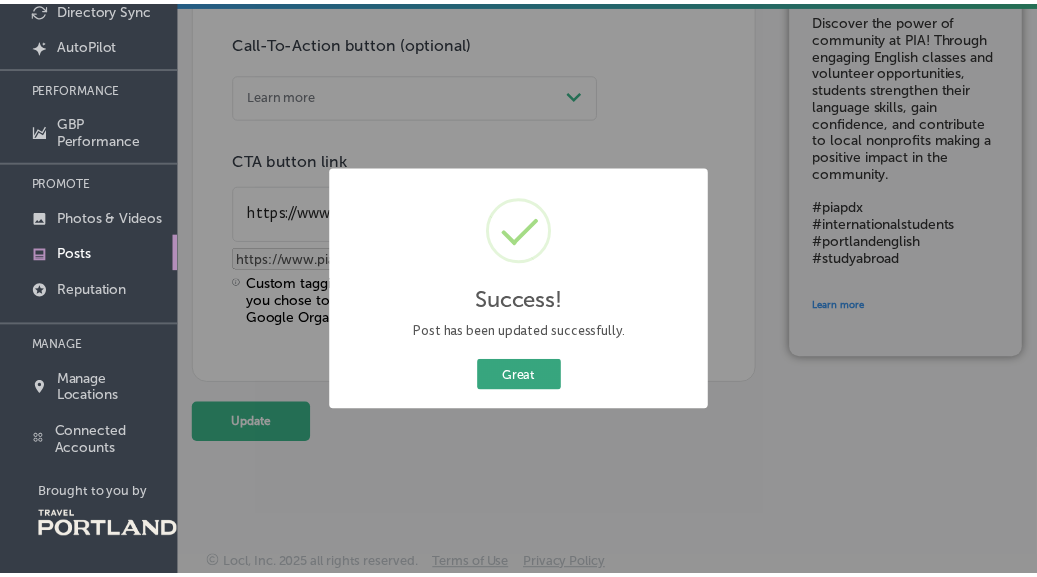 scroll, scrollTop: 0, scrollLeft: 0, axis: both 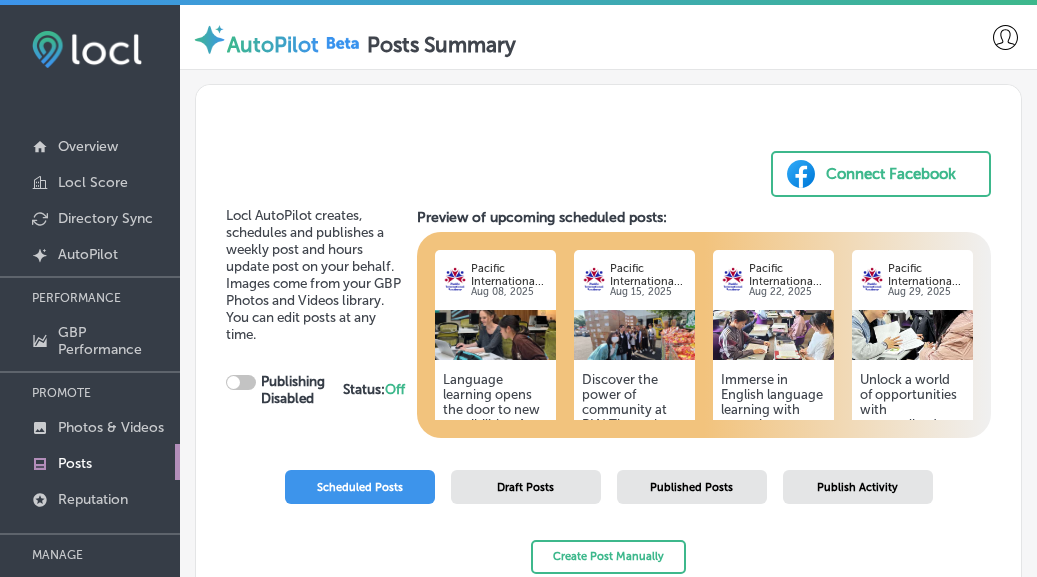 checkbox on "true" 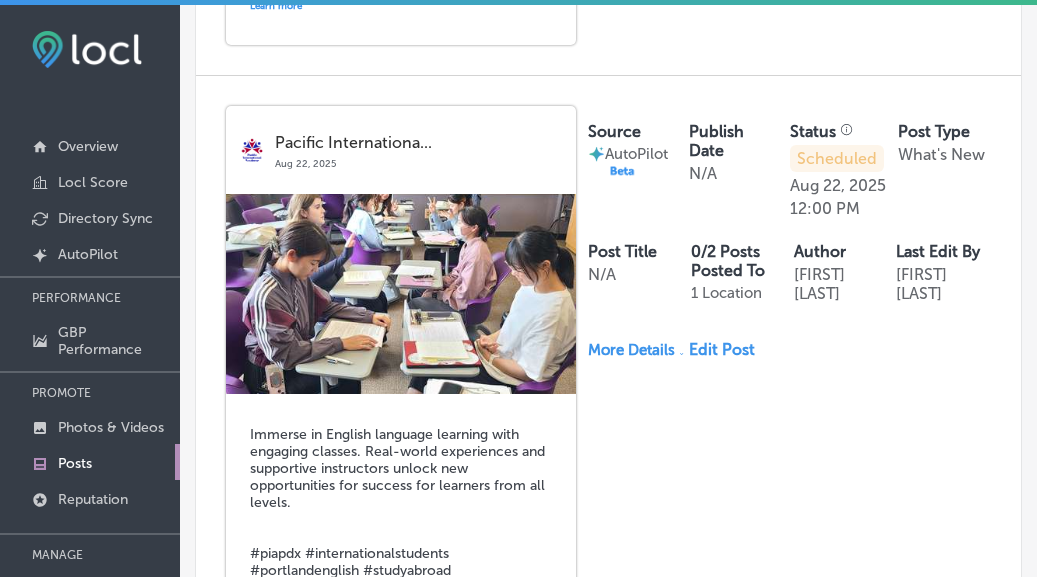 scroll, scrollTop: 1781, scrollLeft: 0, axis: vertical 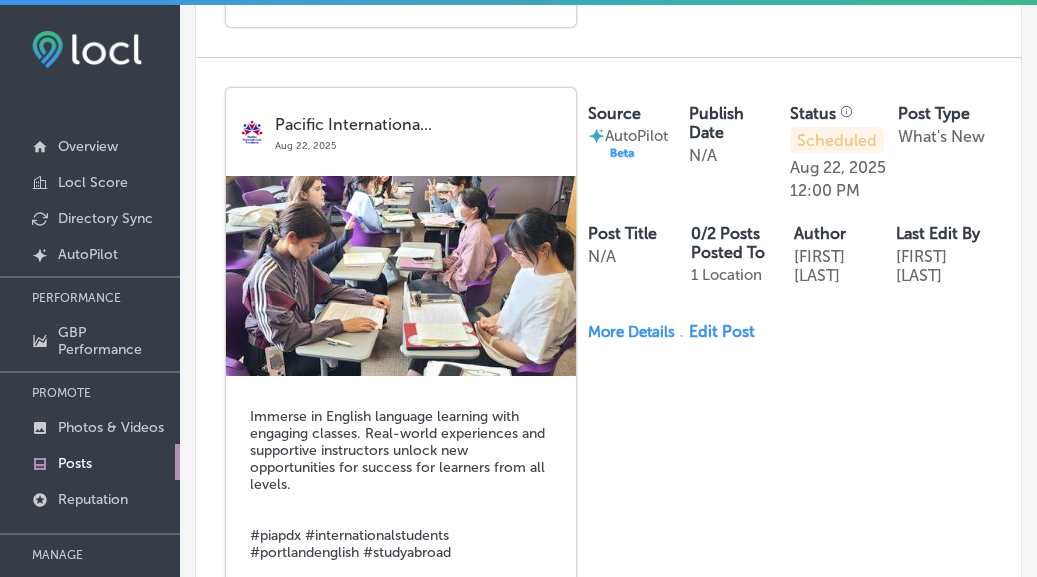 click on "Edit Post" at bounding box center (728, 331) 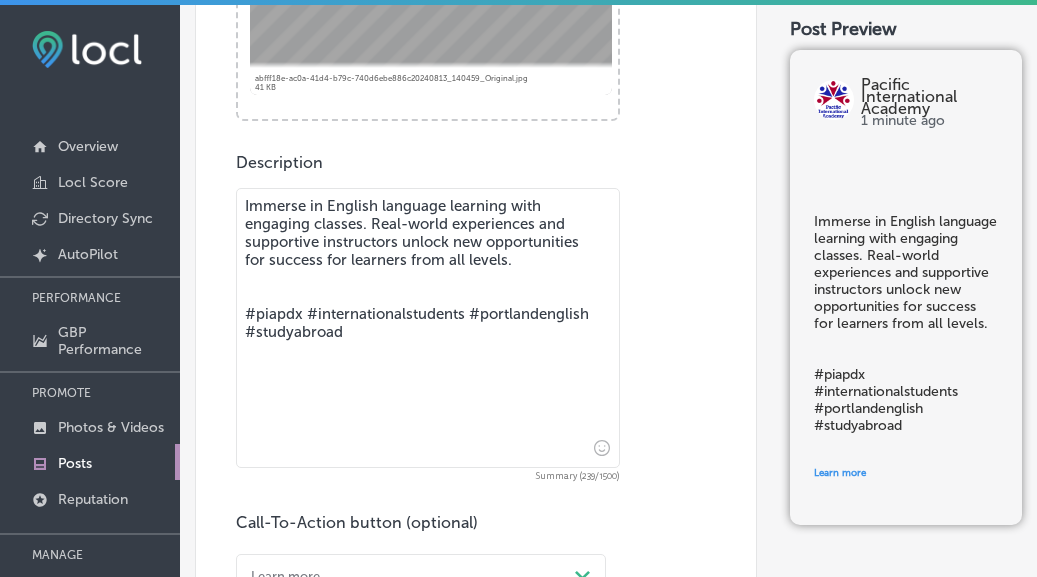scroll, scrollTop: 645, scrollLeft: 0, axis: vertical 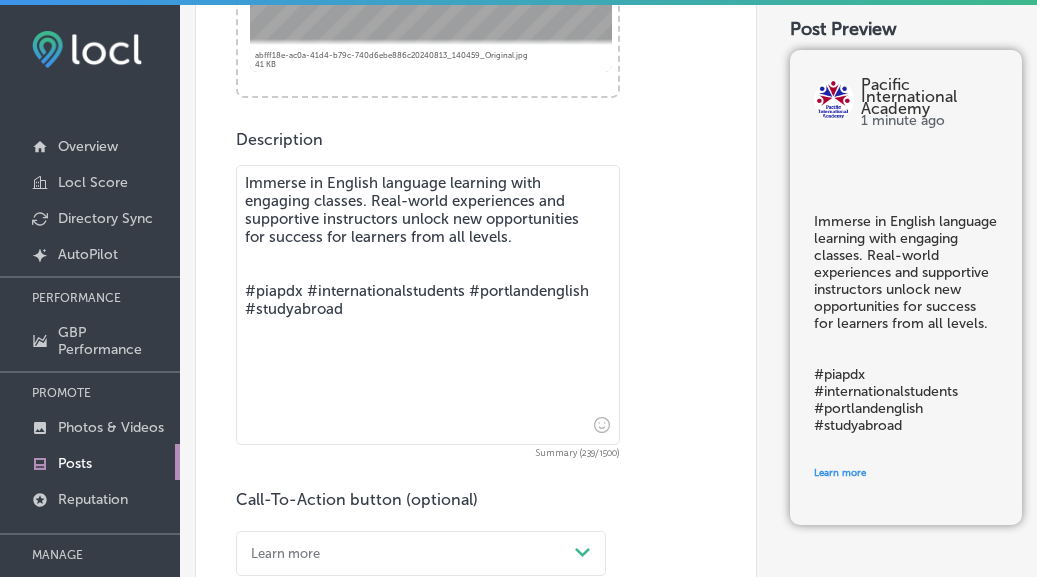 drag, startPoint x: 522, startPoint y: 248, endPoint x: 236, endPoint y: 182, distance: 293.5166 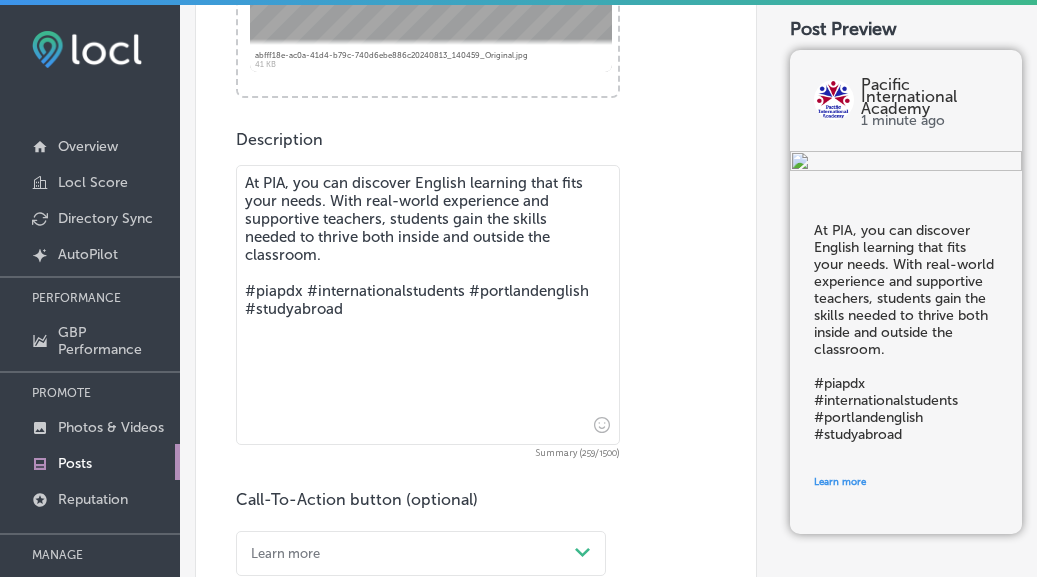 scroll, scrollTop: 897, scrollLeft: 0, axis: vertical 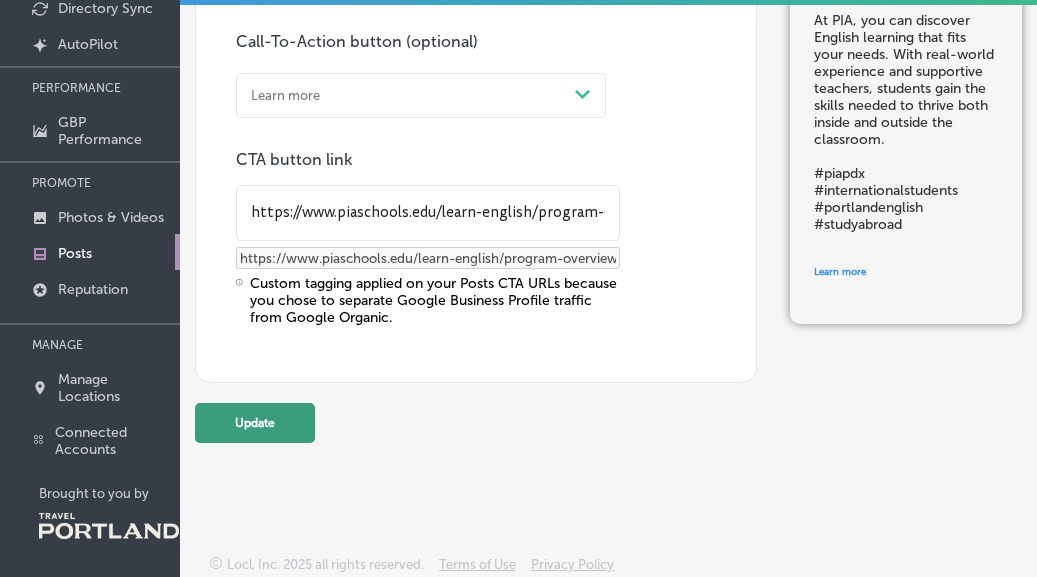 type on "At PIA, you can discover English learning that fits your needs. With real-world experience and supportive teachers, students gain the skills needed to thrive both inside and outside the classroom.
#piapdx #internationalstudents #portlandenglish #studyabroad" 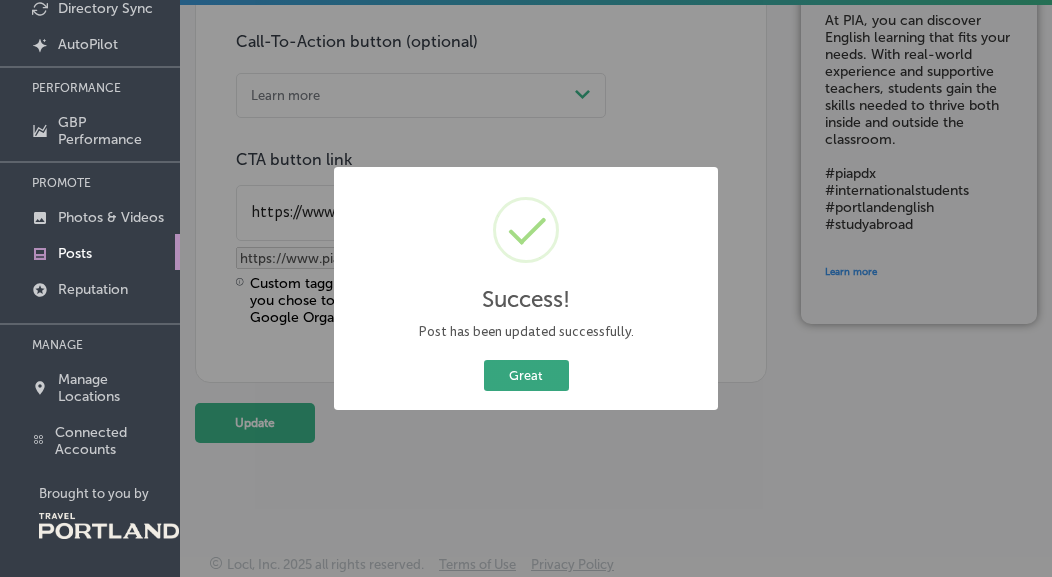 click on "Great" at bounding box center (526, 375) 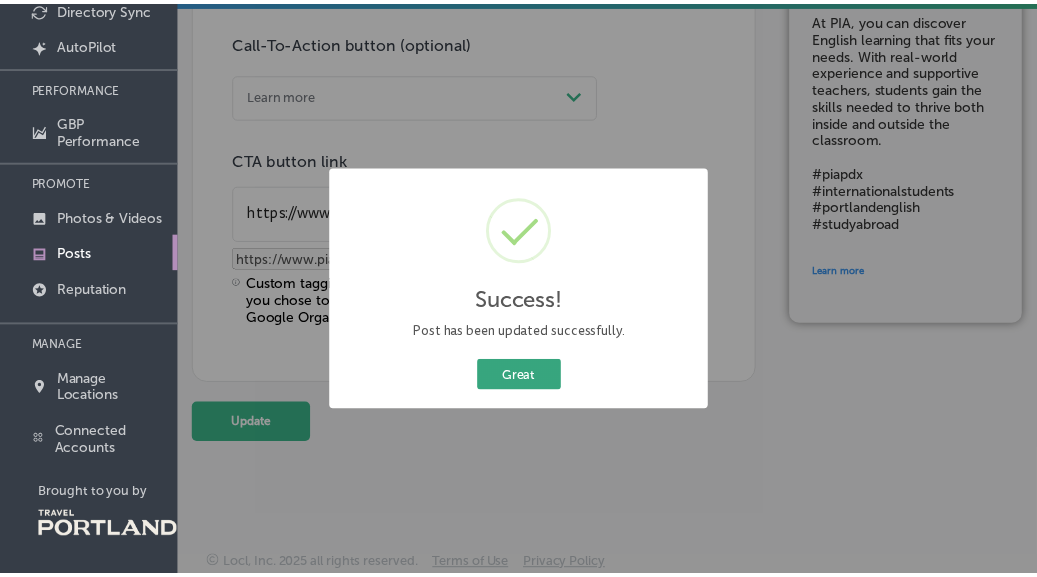 scroll, scrollTop: 0, scrollLeft: 0, axis: both 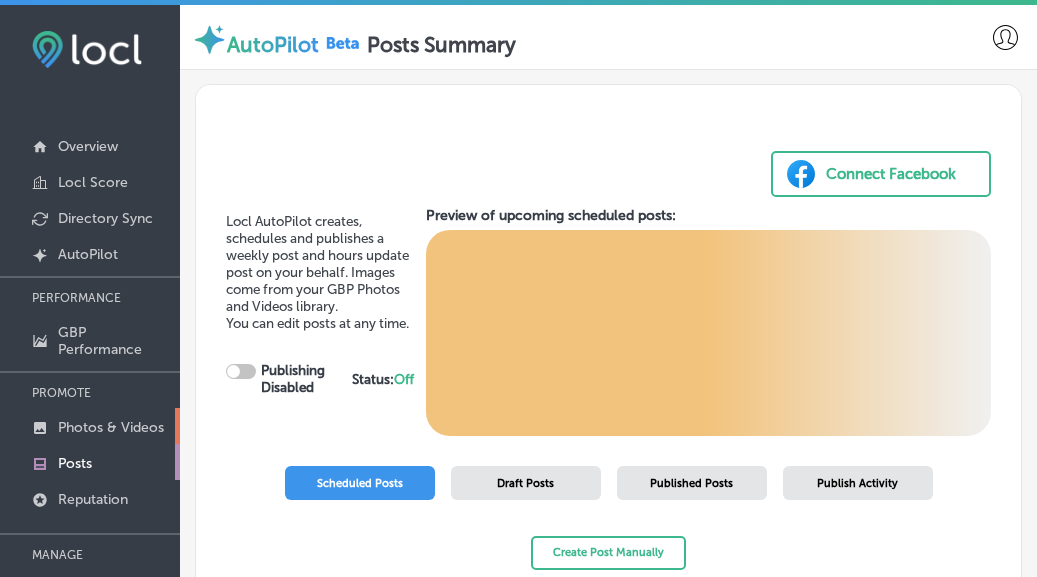 checkbox on "true" 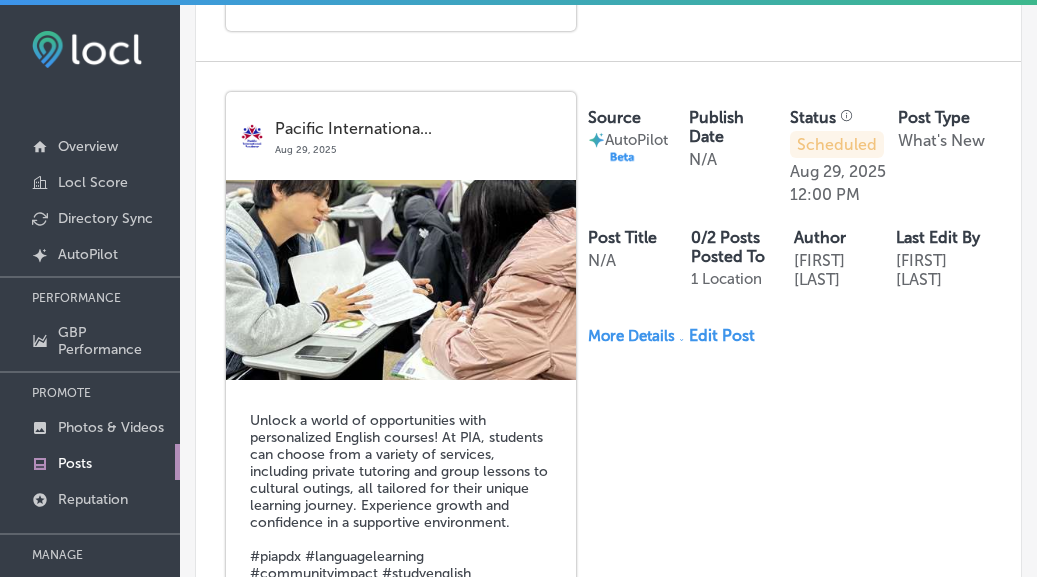 scroll, scrollTop: 2386, scrollLeft: 0, axis: vertical 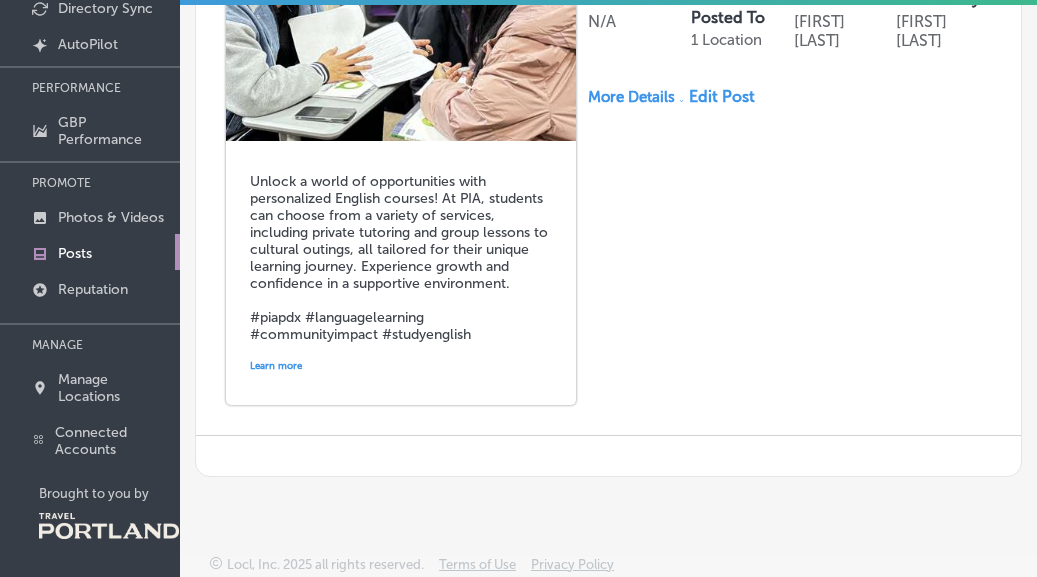 click on "Edit Post" at bounding box center (728, 96) 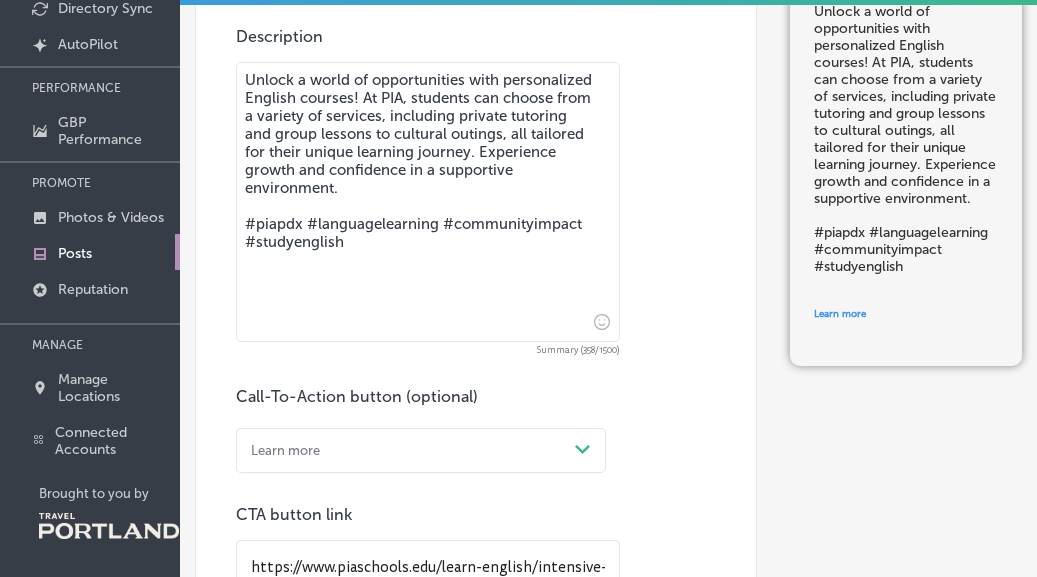 scroll, scrollTop: 557, scrollLeft: 0, axis: vertical 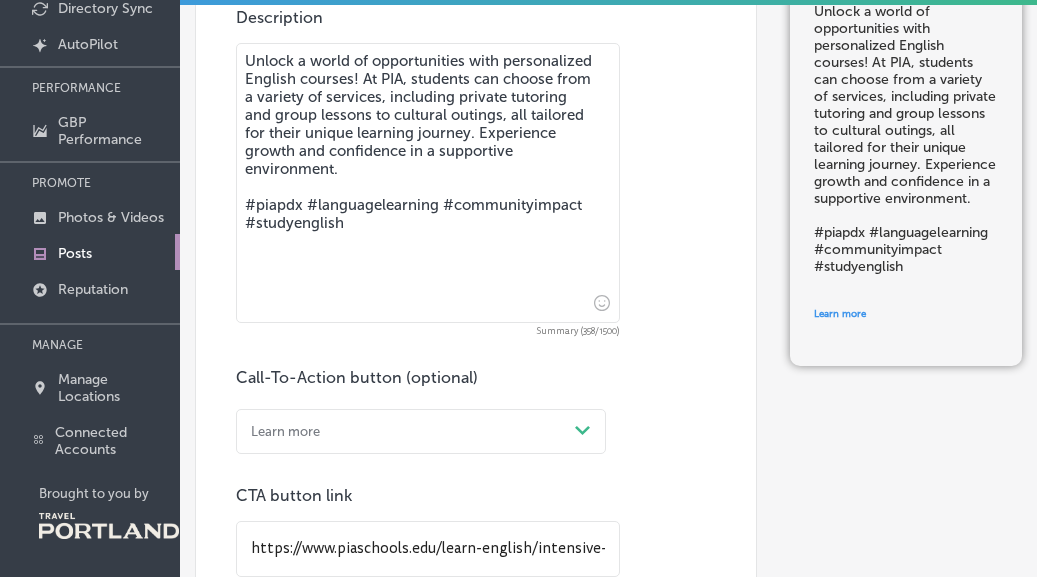drag, startPoint x: 443, startPoint y: 165, endPoint x: 235, endPoint y: 52, distance: 236.7129 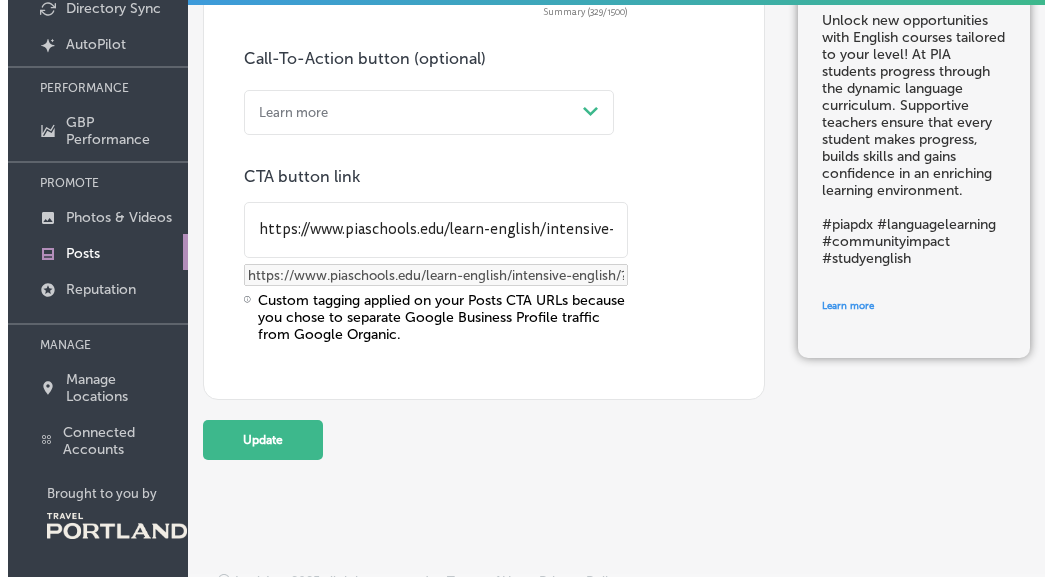 scroll, scrollTop: 897, scrollLeft: 0, axis: vertical 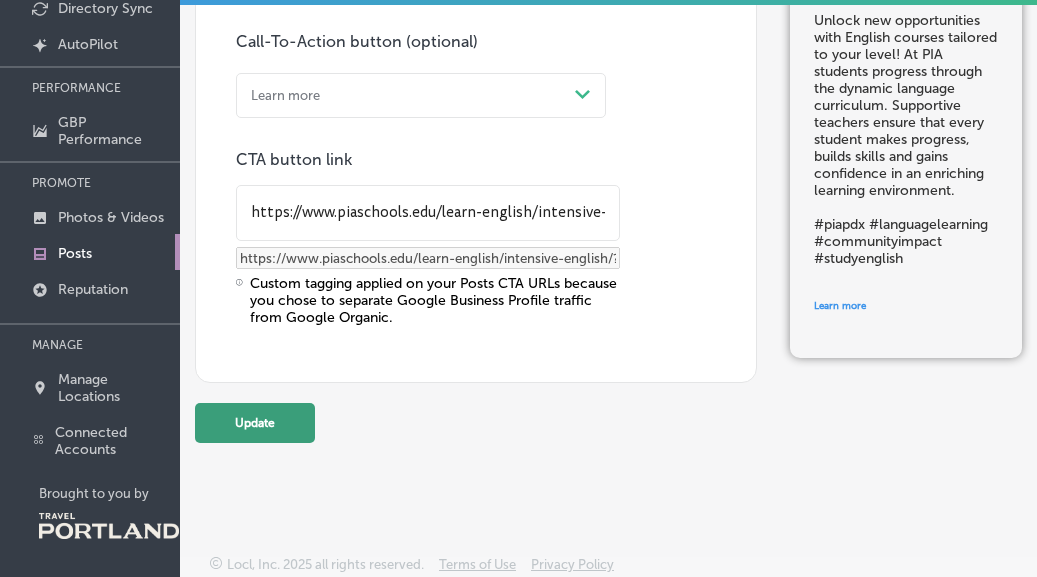 type on "Unlock new opportunities with English courses tailored to your level! At PIA students progress through the dynamic language curriculum. Supportive teachers ensure that every student makes progress, builds skills and gains confidence in an enriching learning environment.
#piapdx #languagelearning #communityimpact #studyenglish" 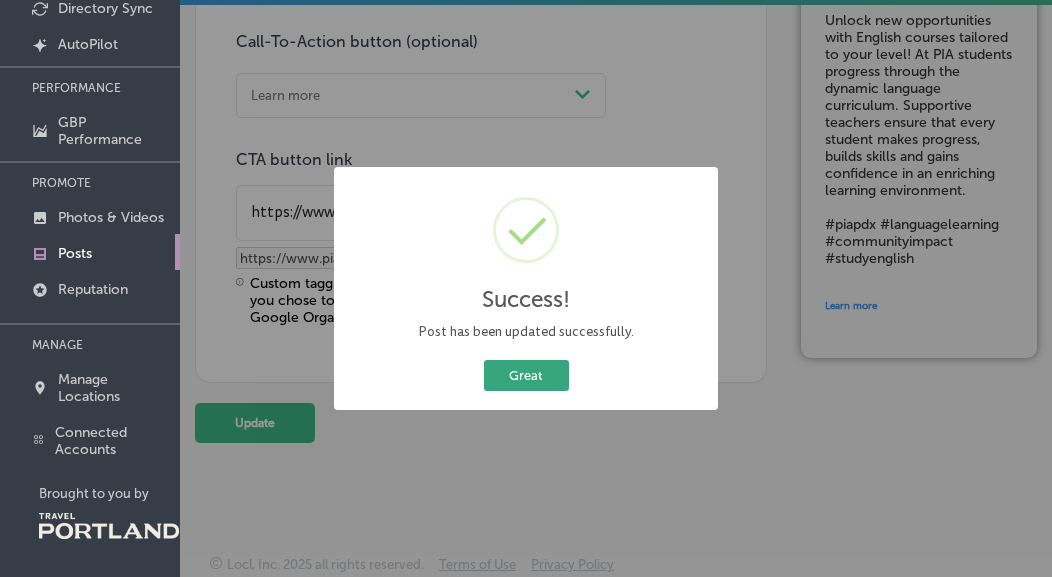 click on "Great" at bounding box center [526, 375] 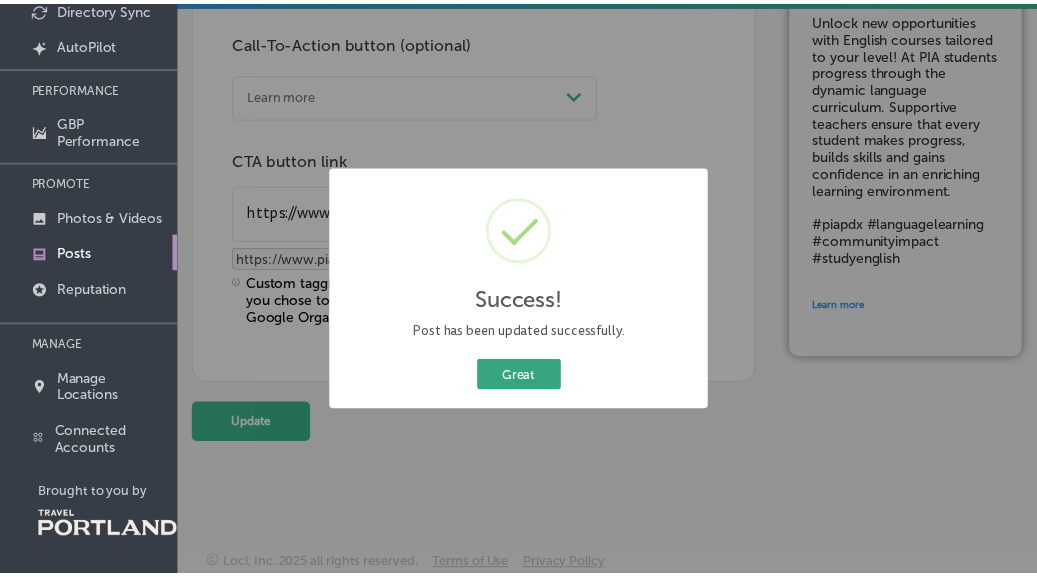 scroll, scrollTop: 0, scrollLeft: 0, axis: both 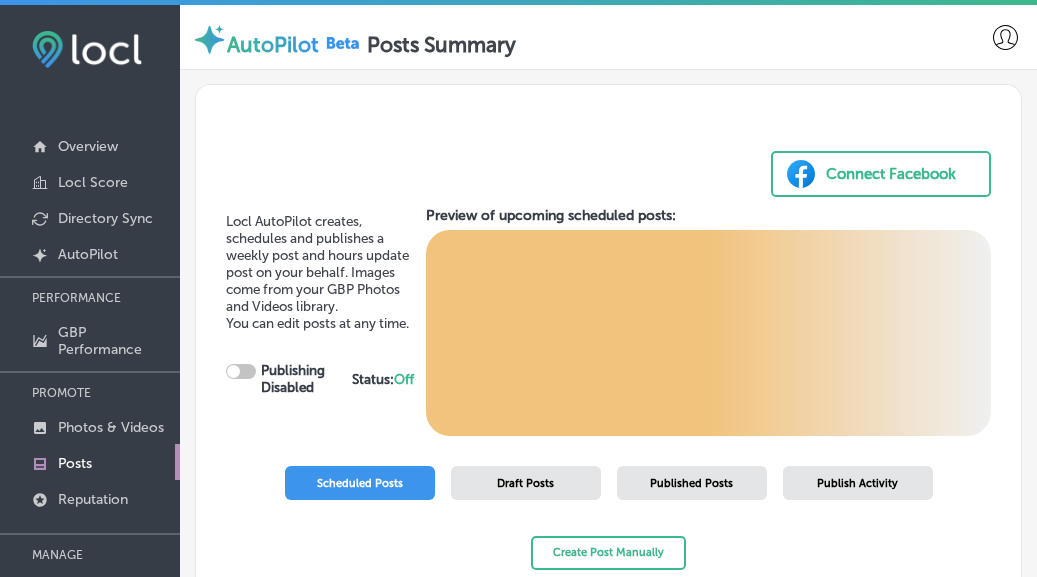 checkbox on "true" 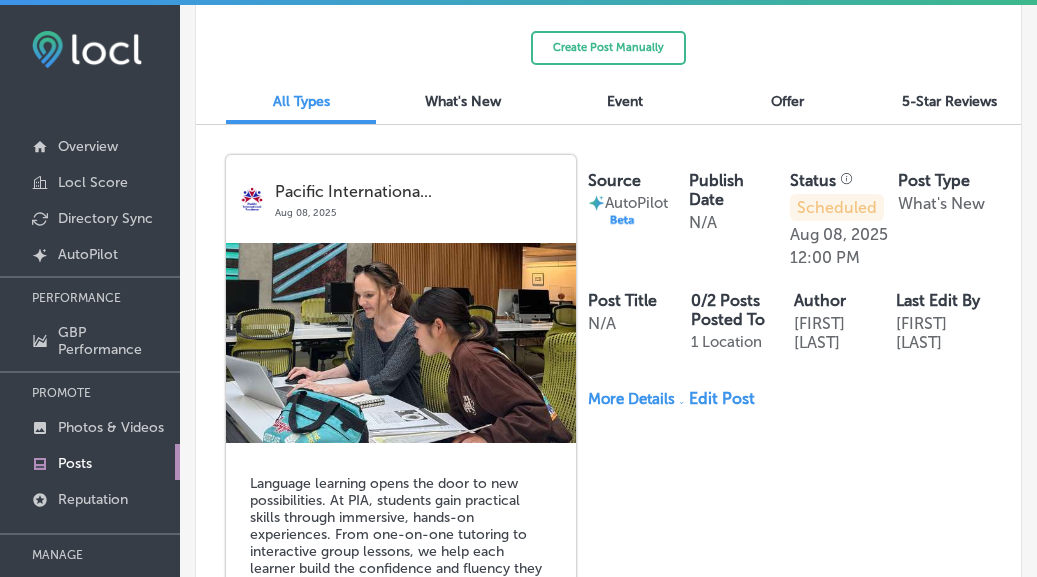 scroll, scrollTop: 549, scrollLeft: 0, axis: vertical 